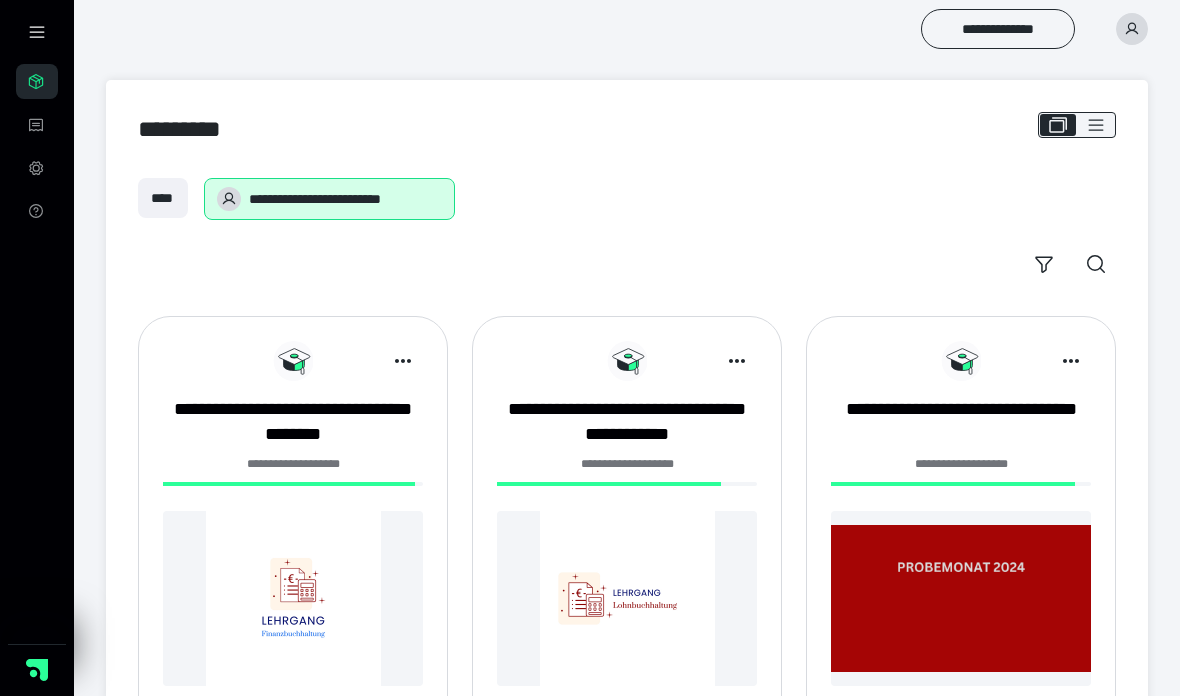 scroll, scrollTop: 0, scrollLeft: 0, axis: both 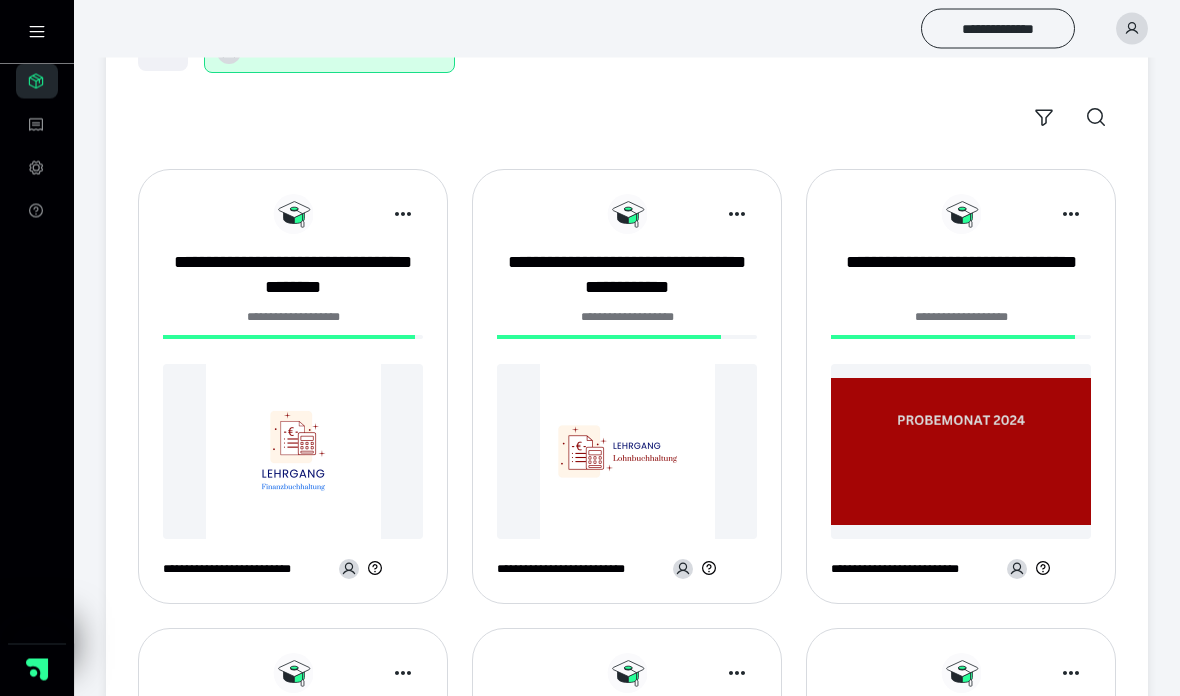 click on "**********" at bounding box center [293, 276] 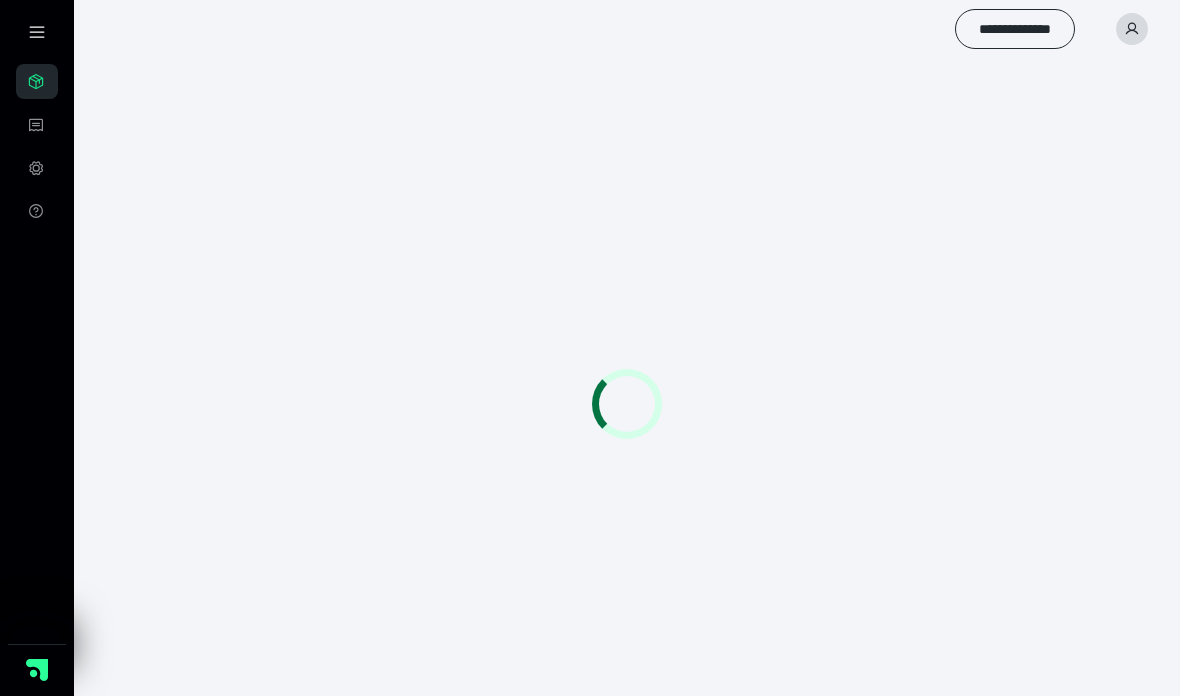 scroll, scrollTop: 0, scrollLeft: 0, axis: both 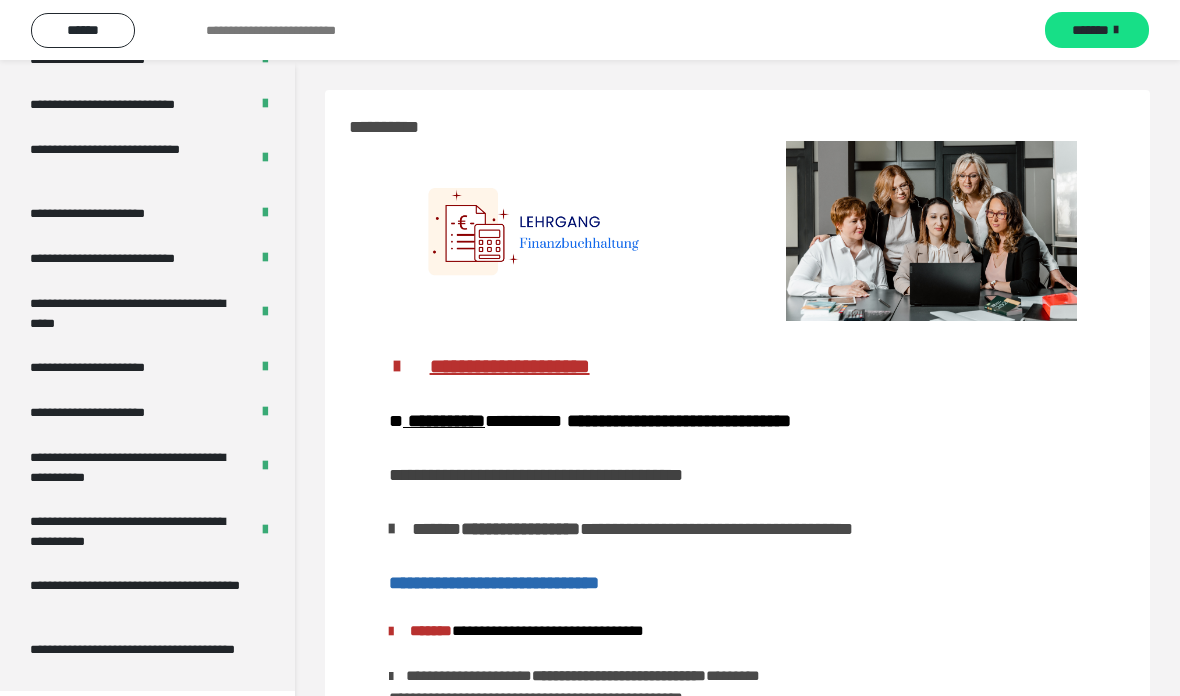click on "**********" at bounding box center (131, 531) 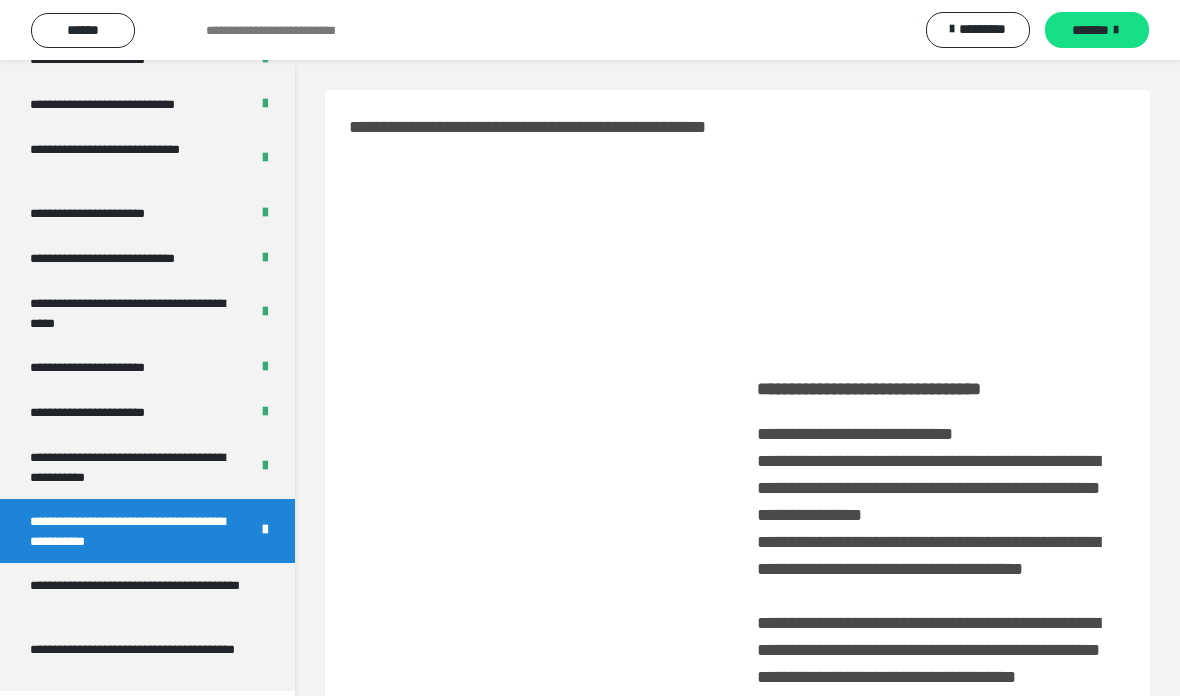 scroll, scrollTop: 274, scrollLeft: 0, axis: vertical 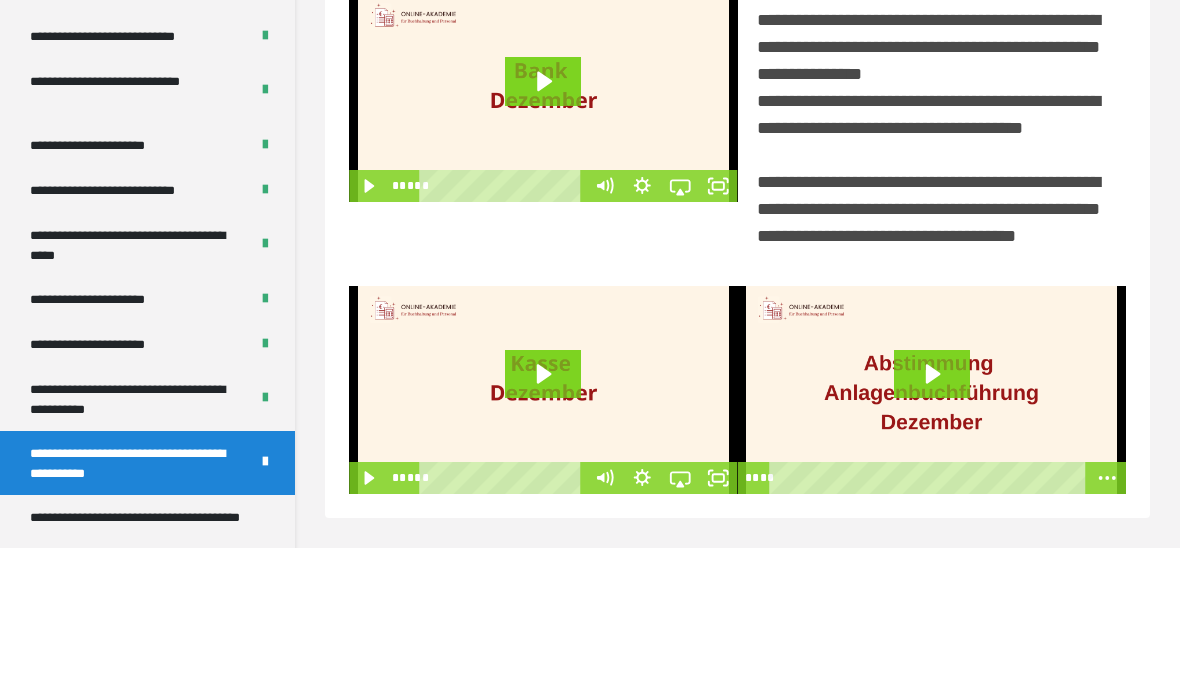 click 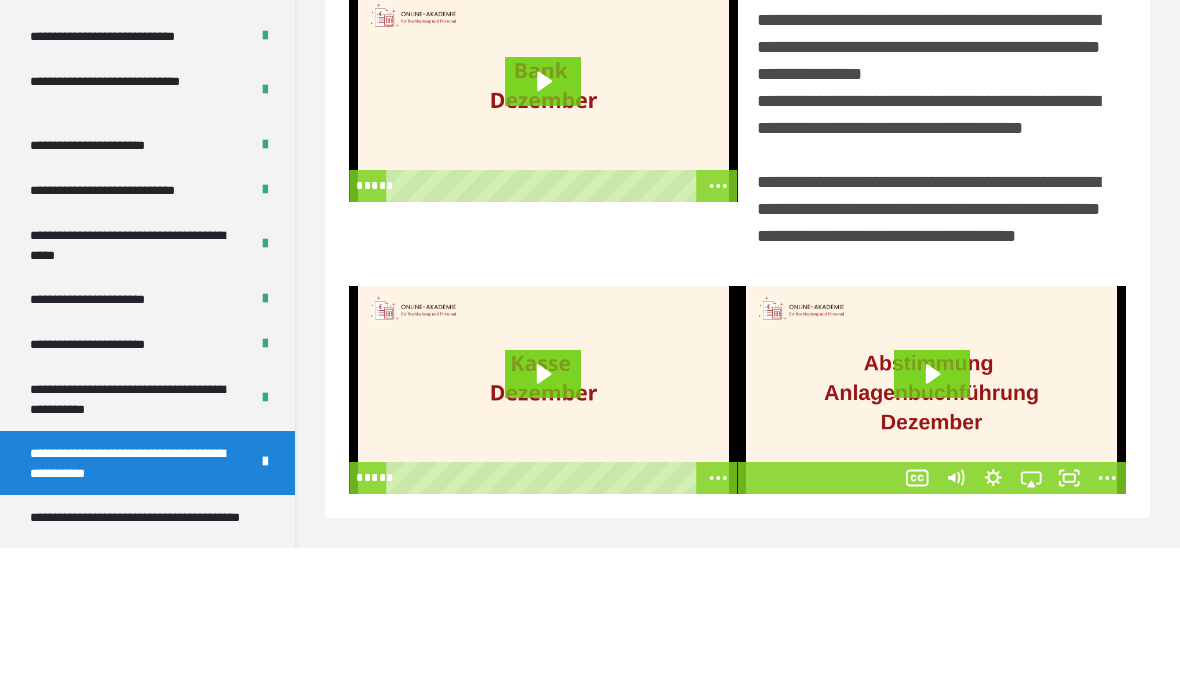 click 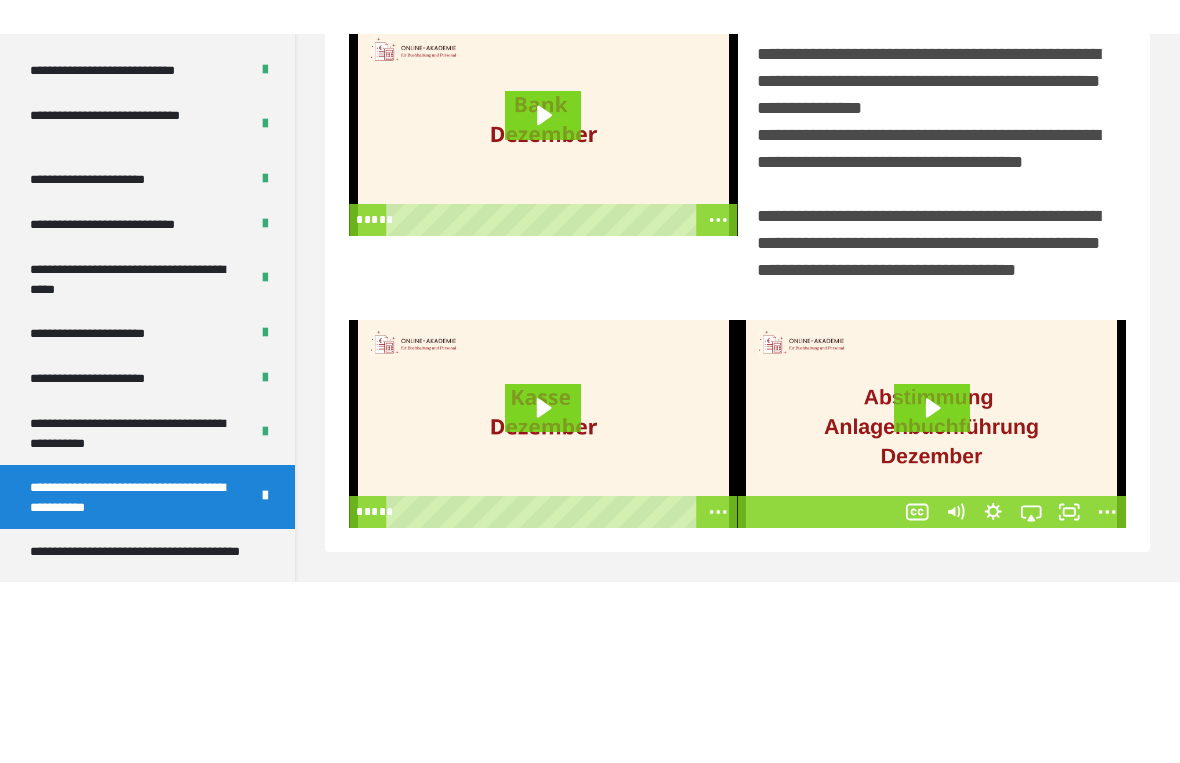 scroll, scrollTop: 24, scrollLeft: 0, axis: vertical 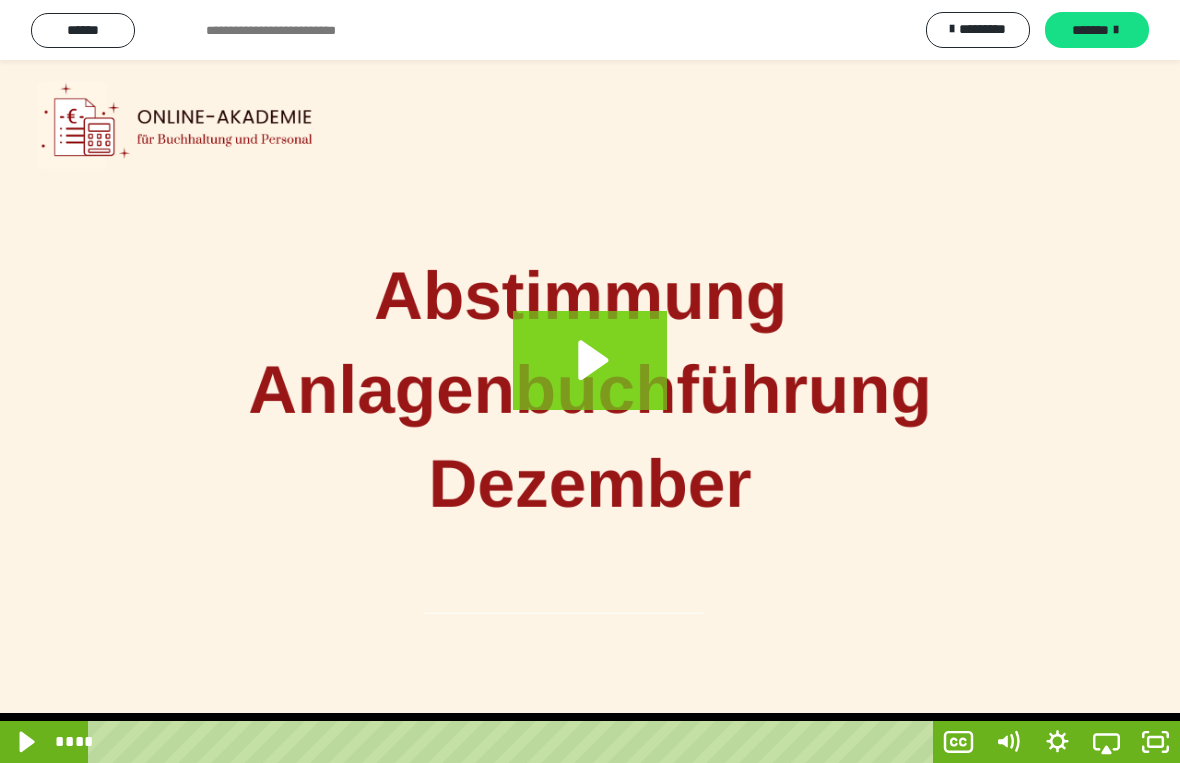 click 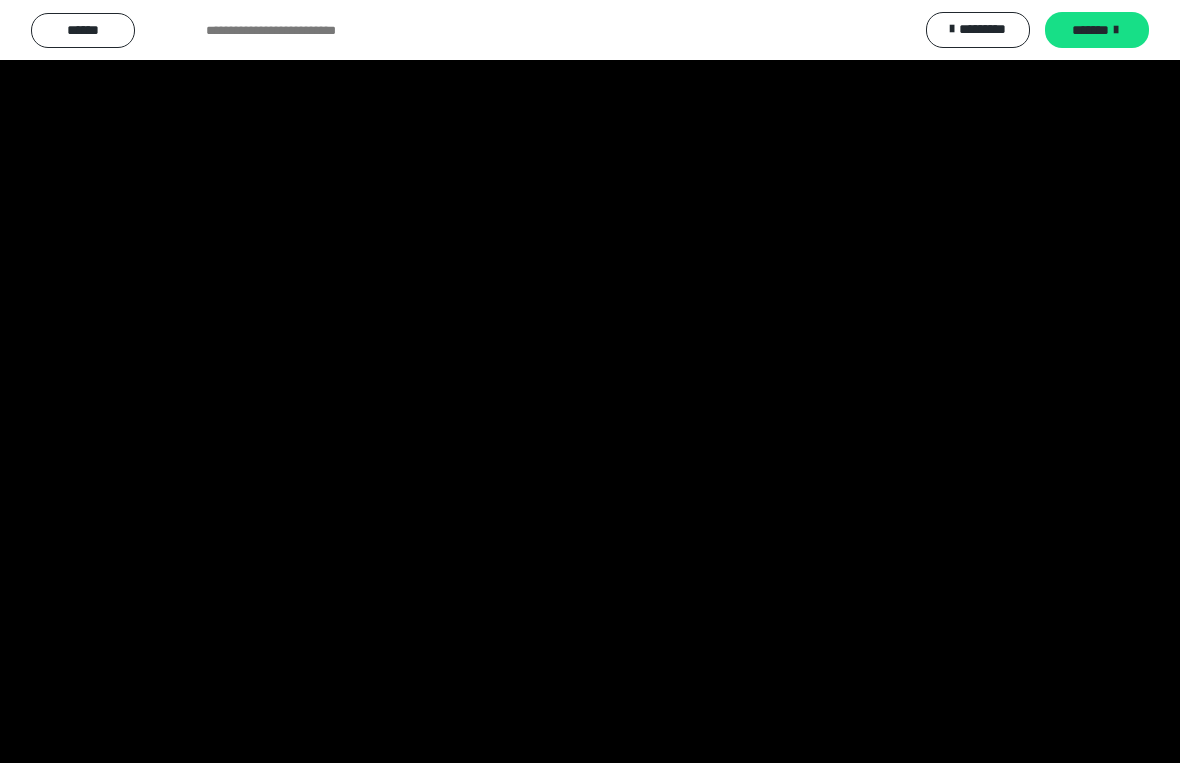 click at bounding box center (590, 381) 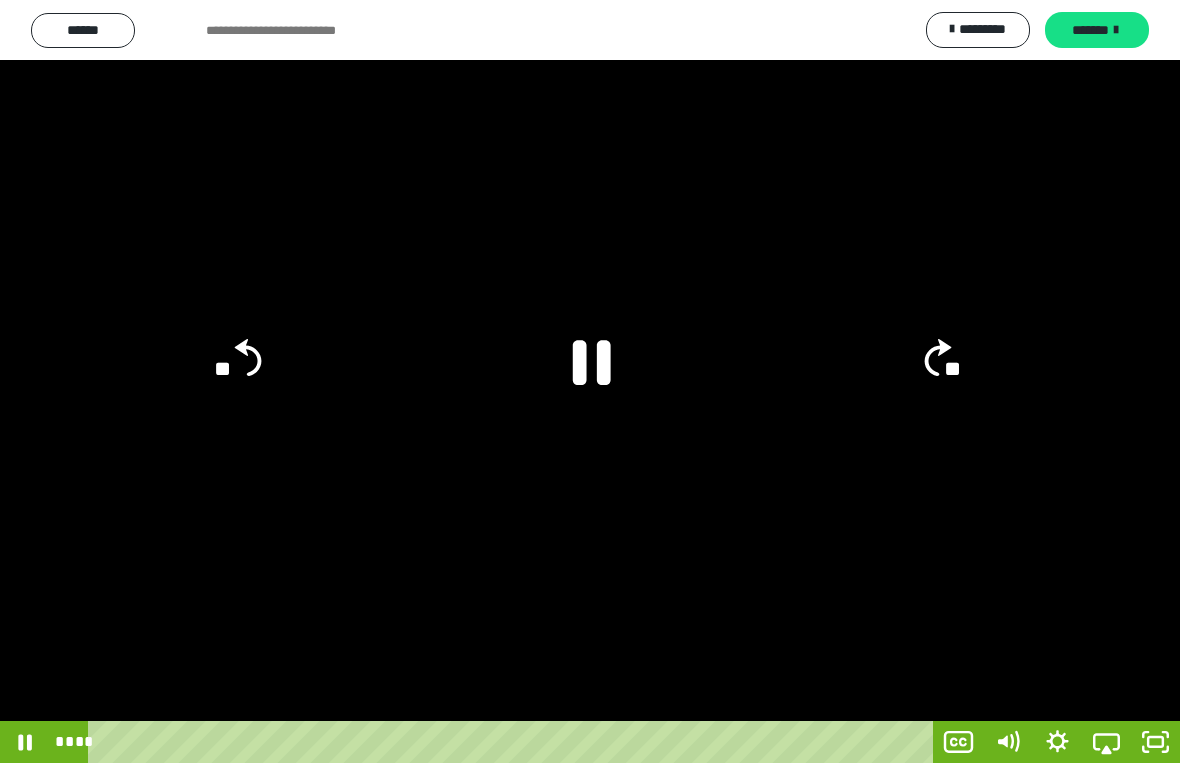 click 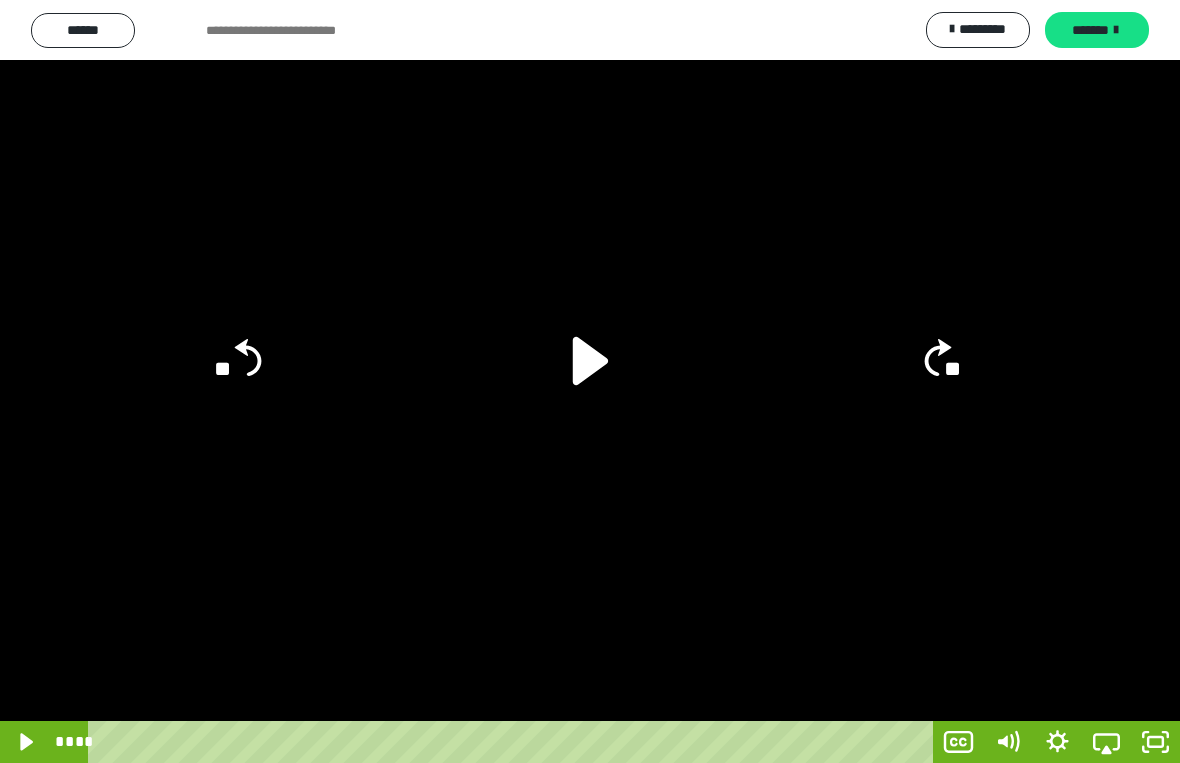 click 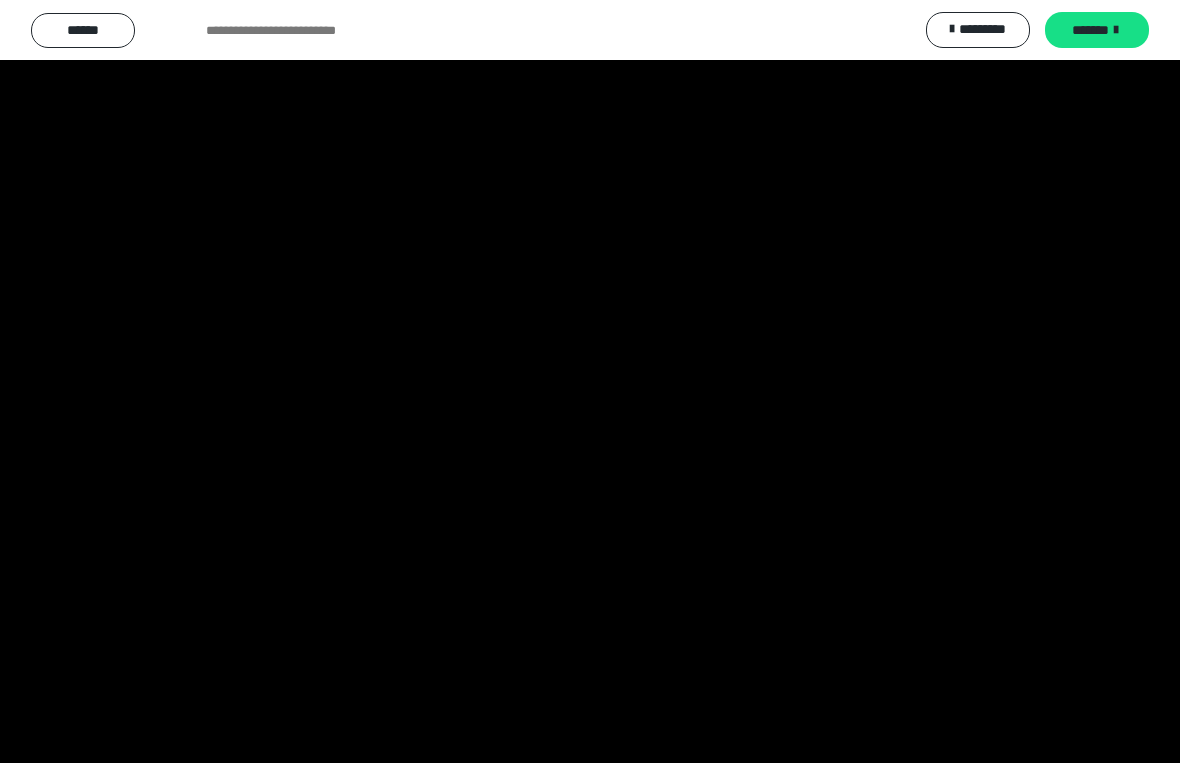 click at bounding box center [590, 381] 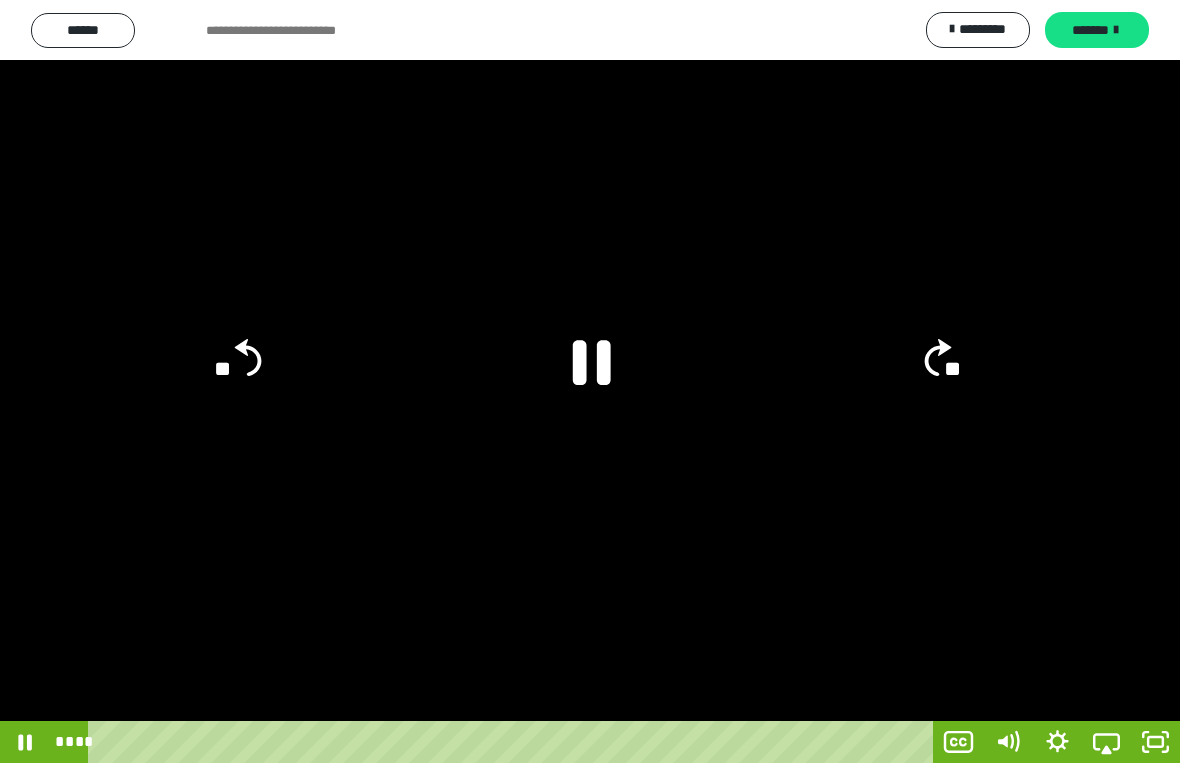 click 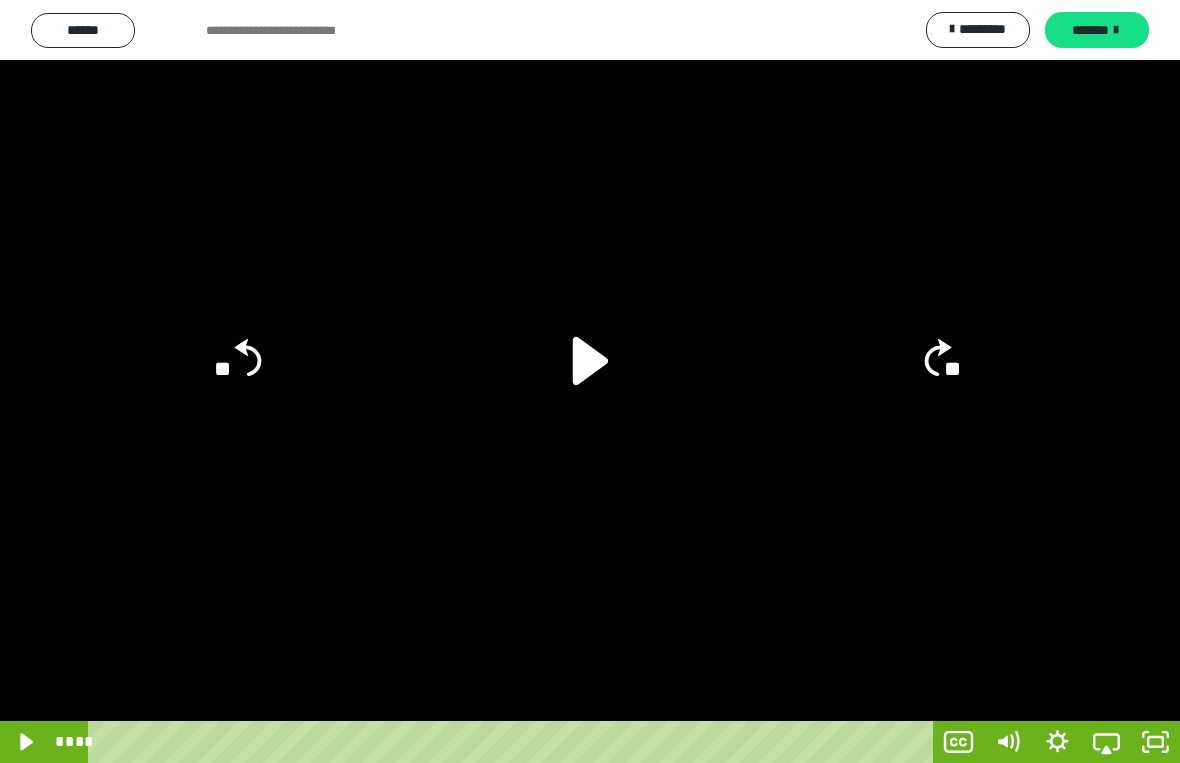 click 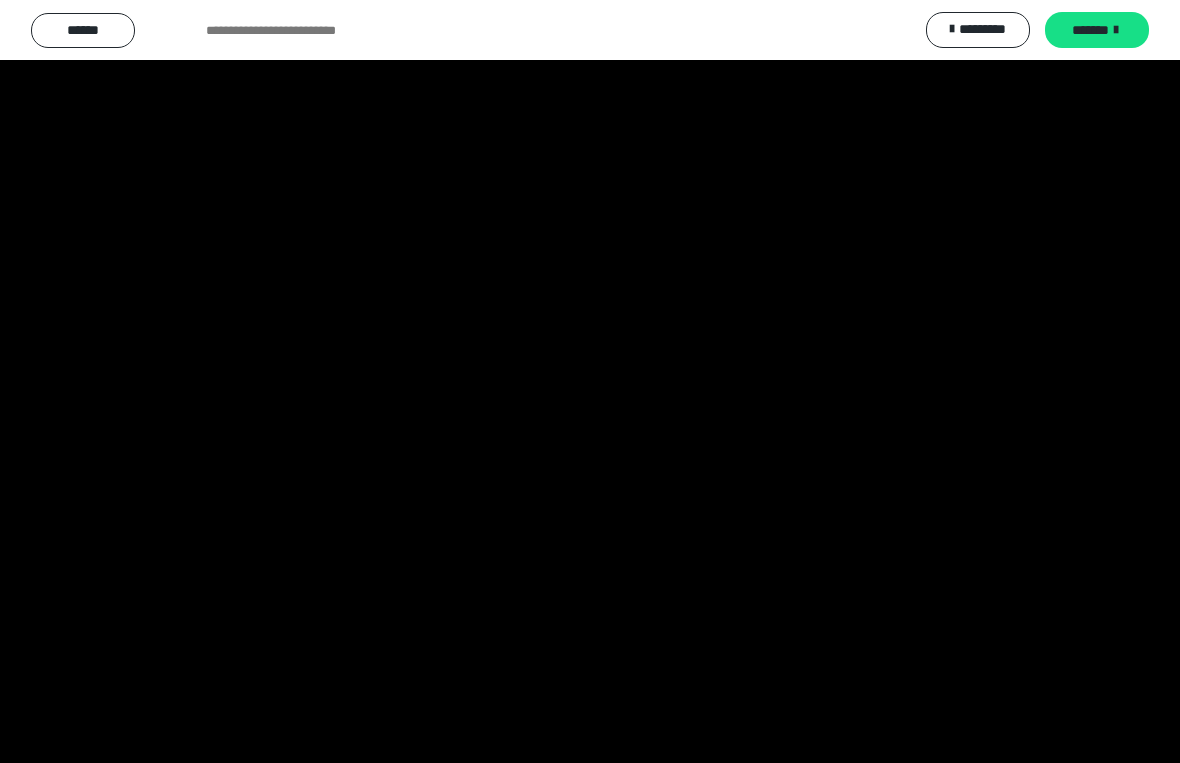 click at bounding box center [590, 381] 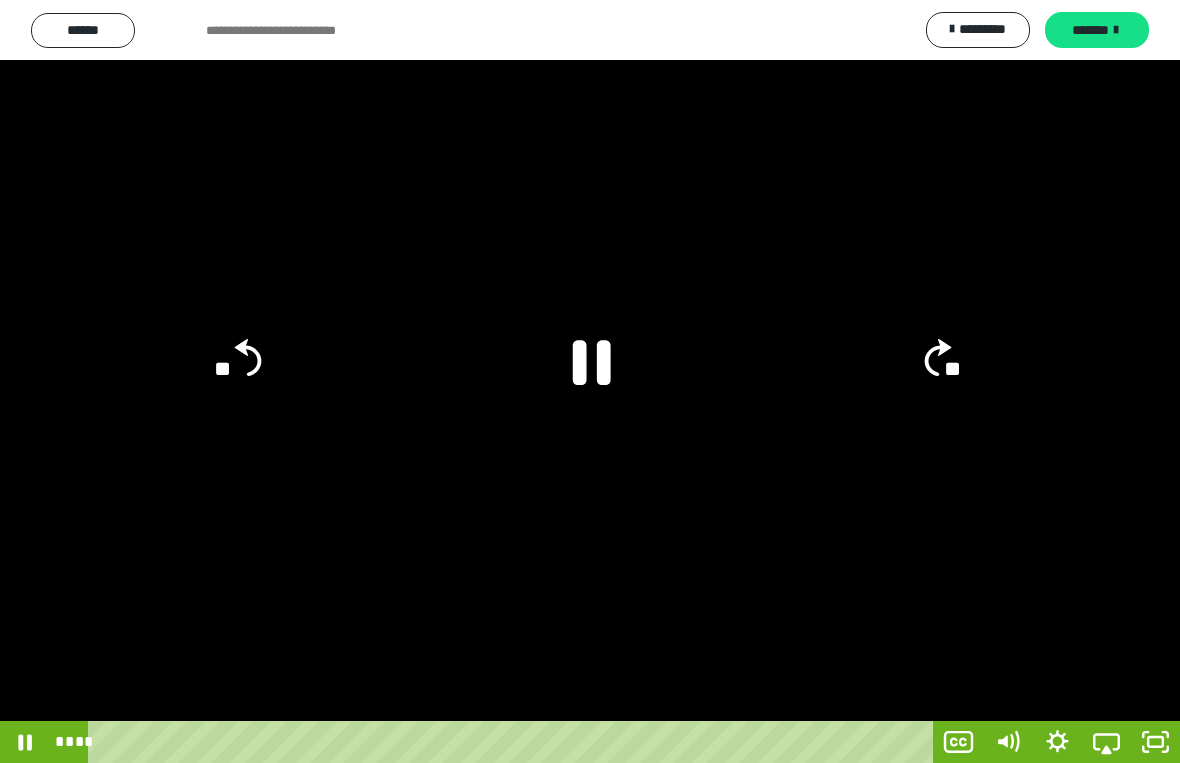 click 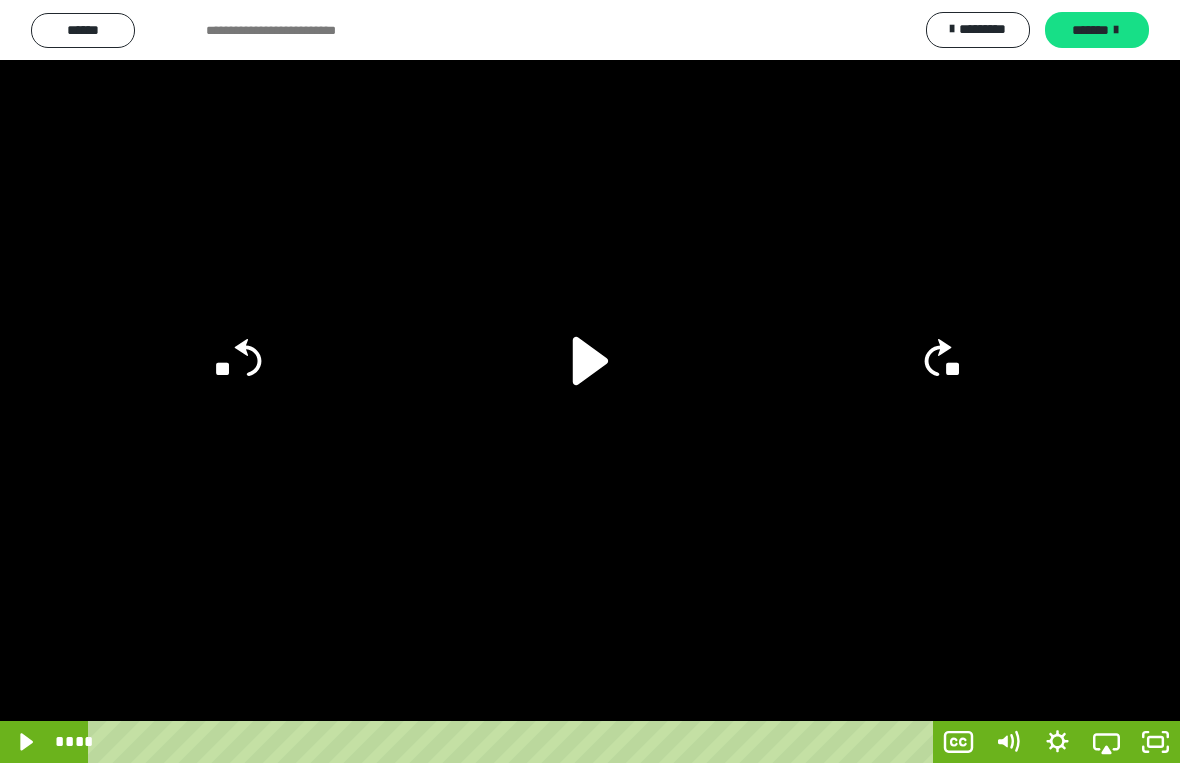 click on "**" 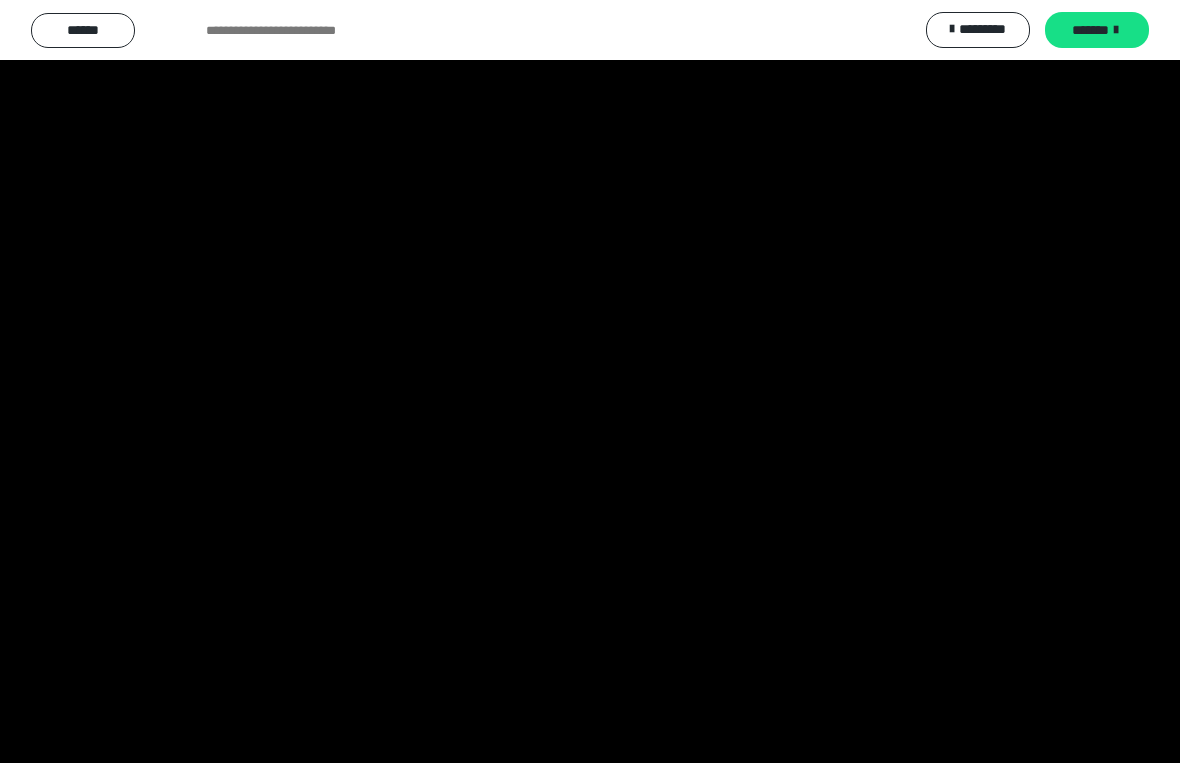 click at bounding box center [590, 381] 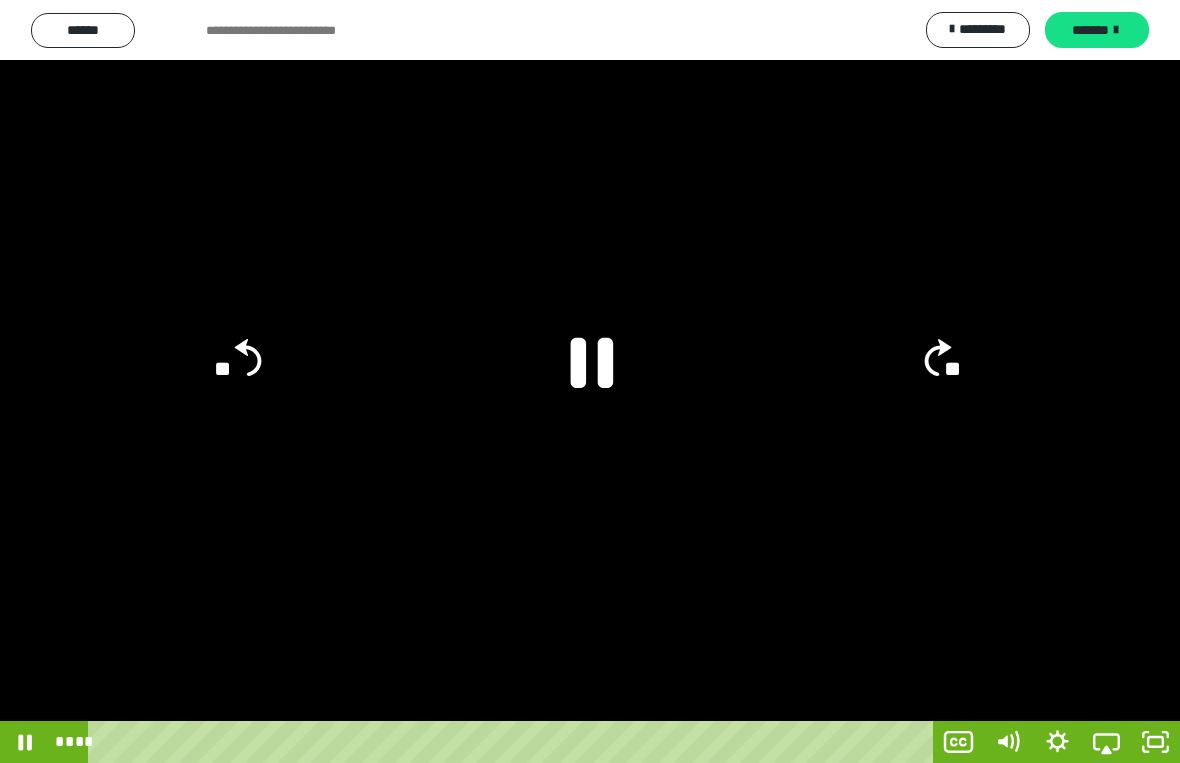 click 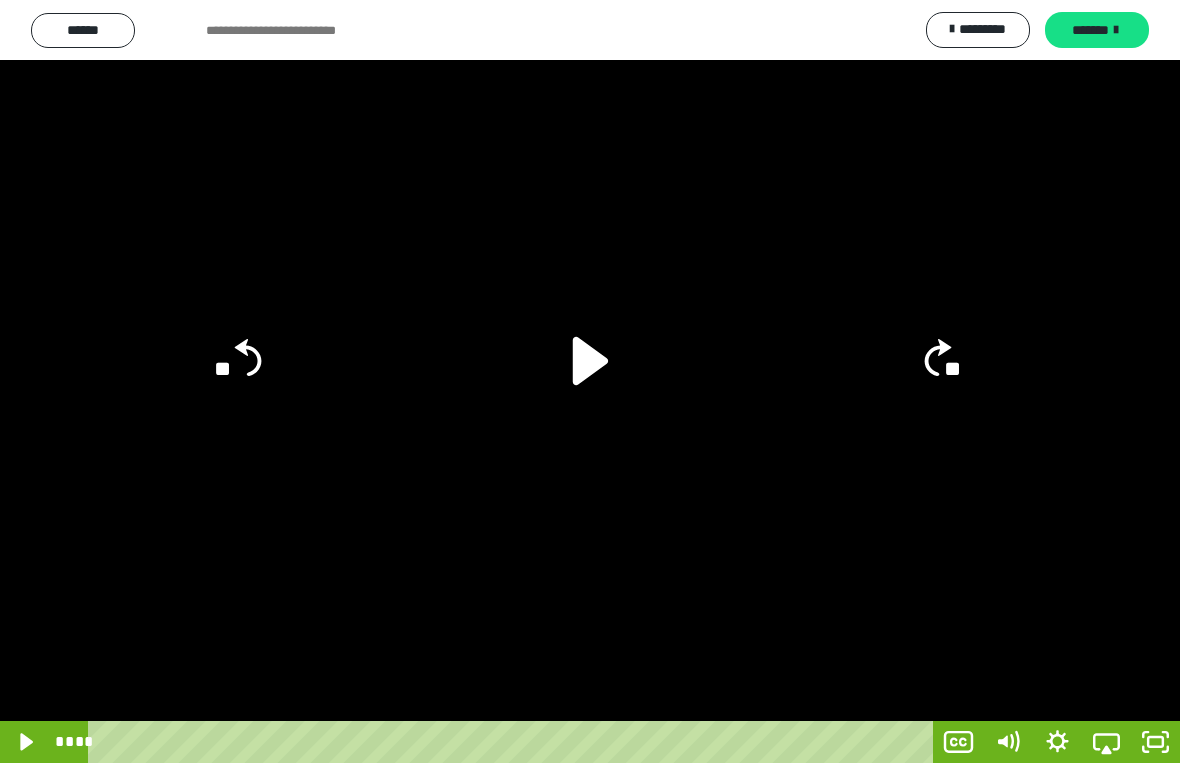 click 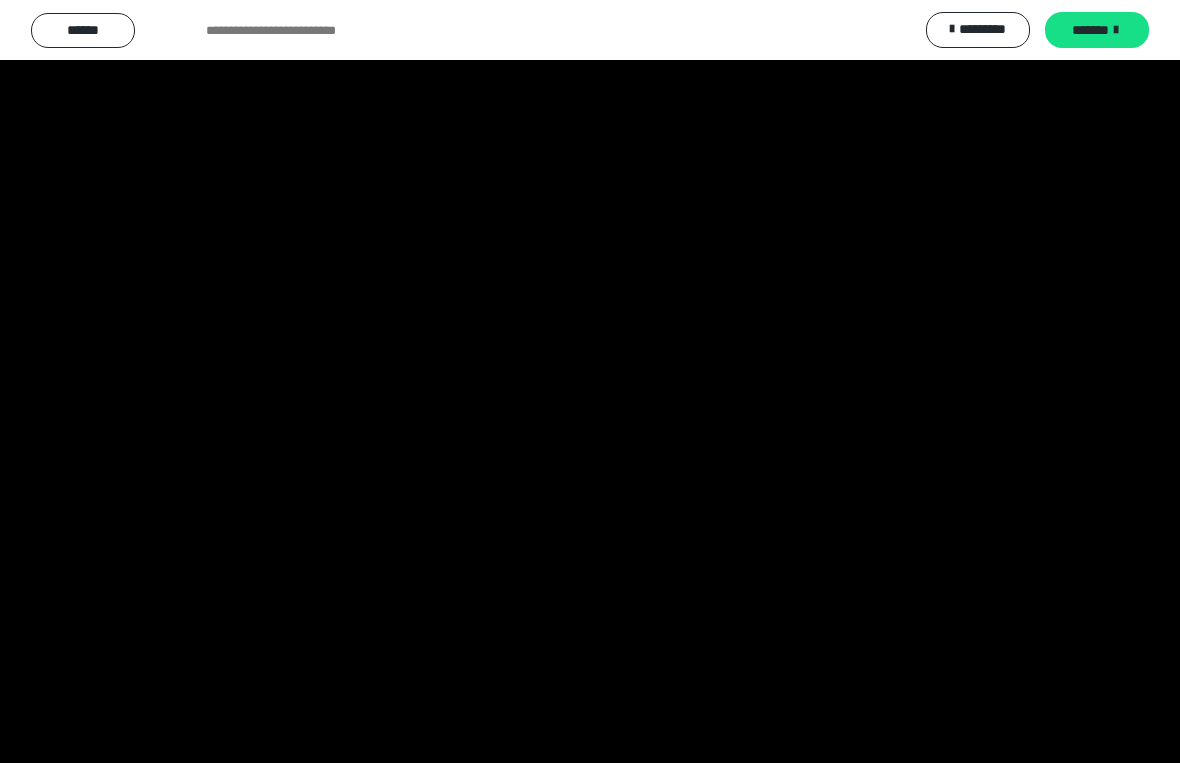 click at bounding box center (590, 381) 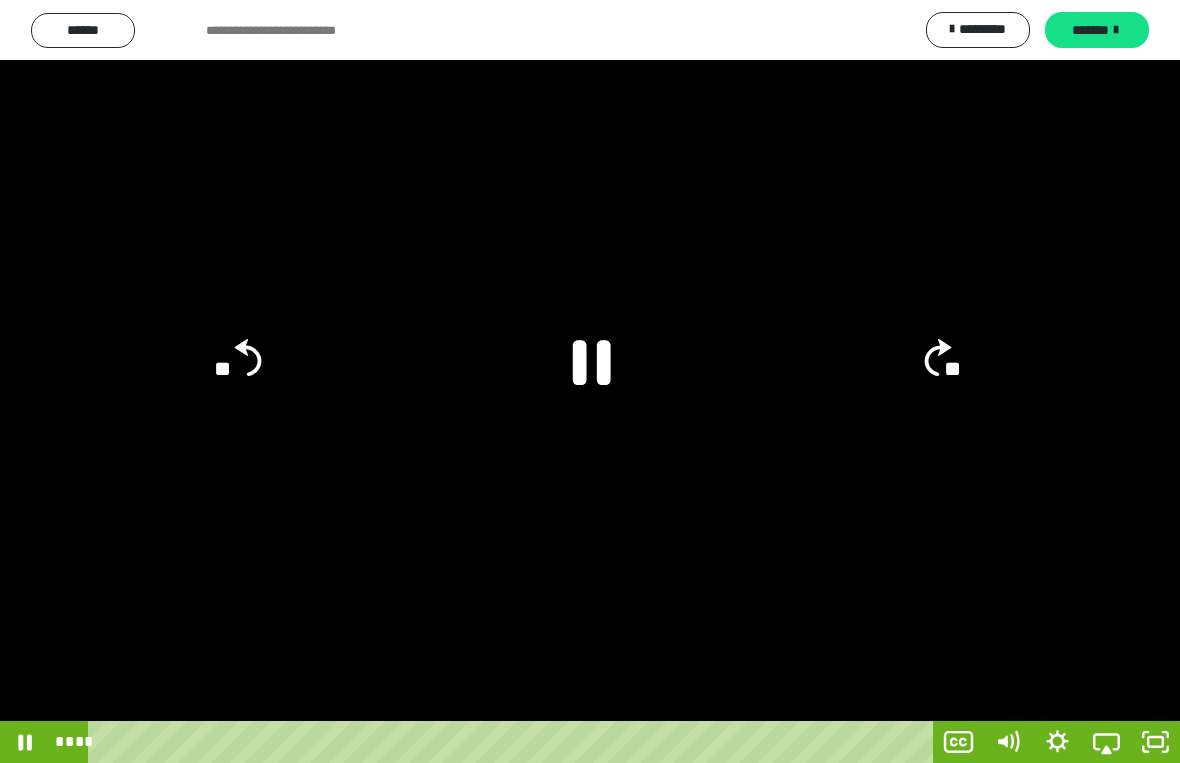 click 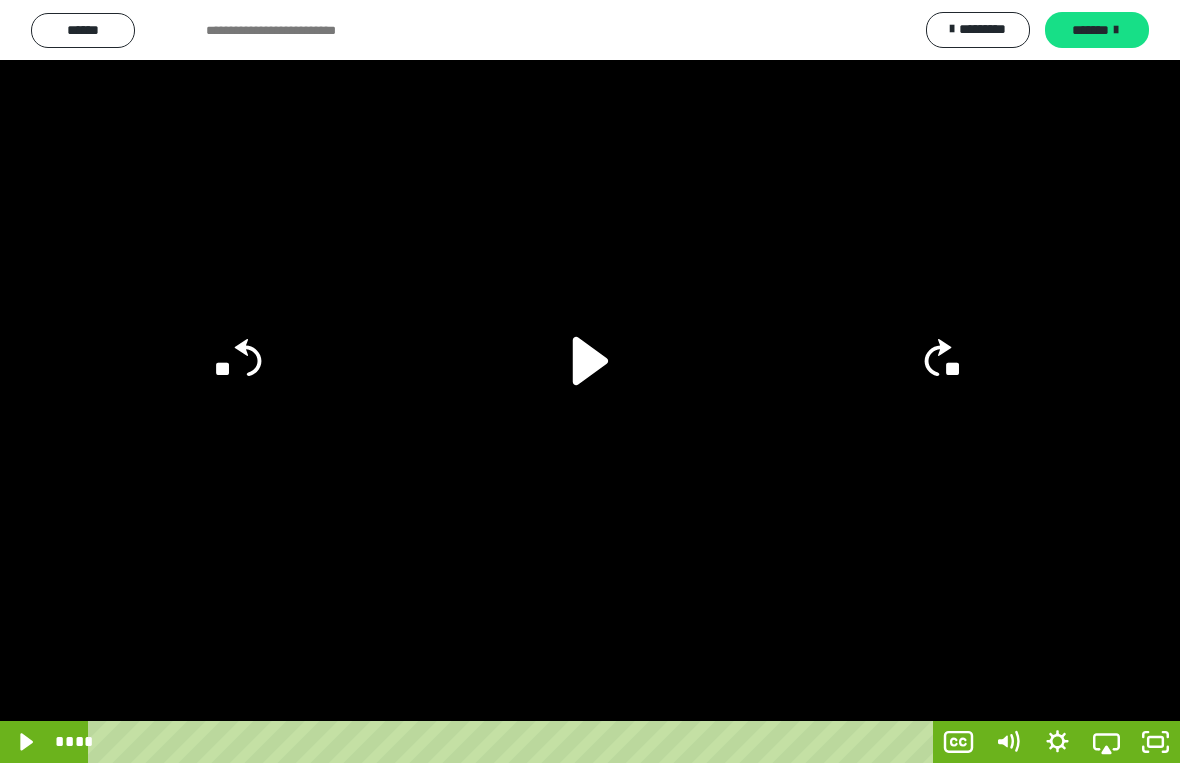 click 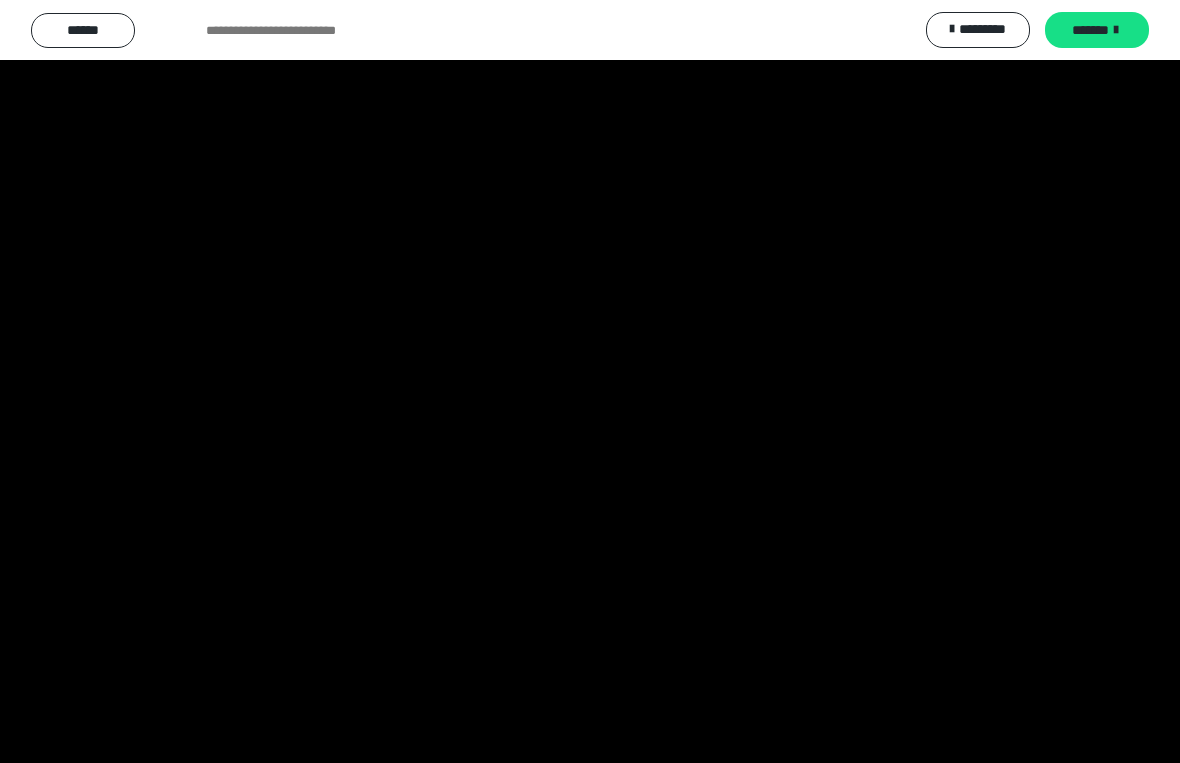 click at bounding box center [590, 381] 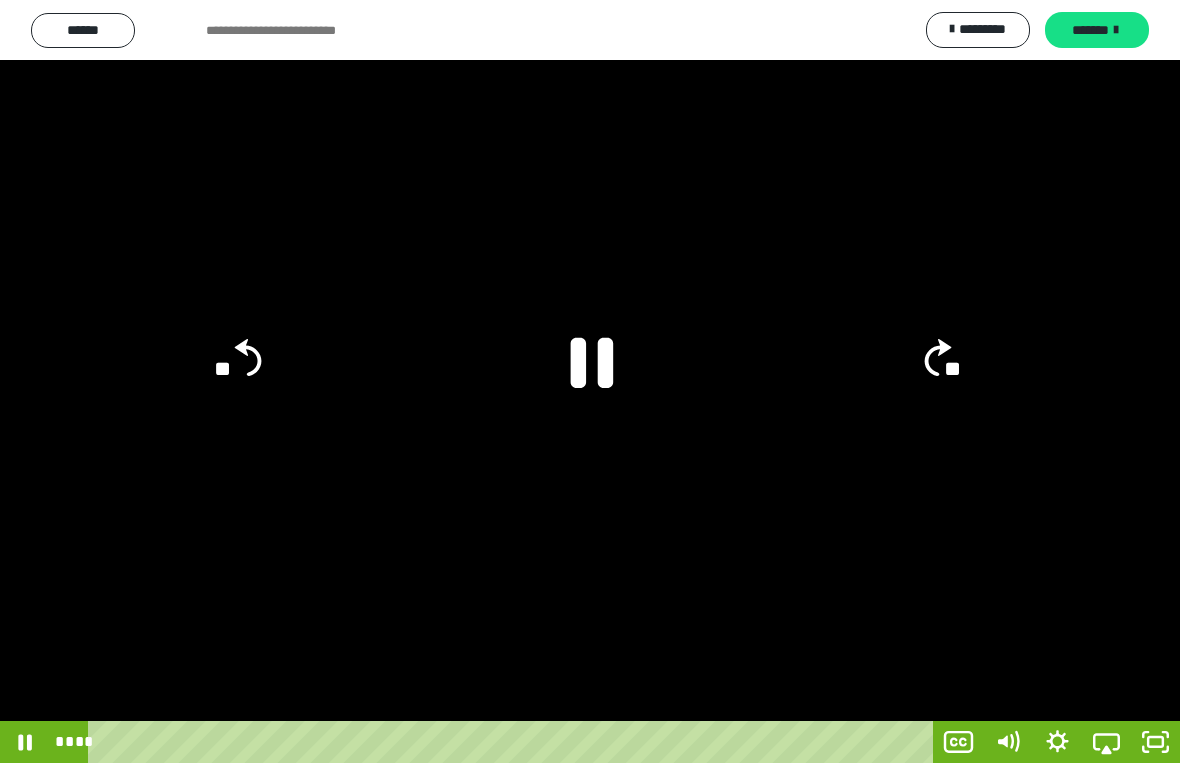 click 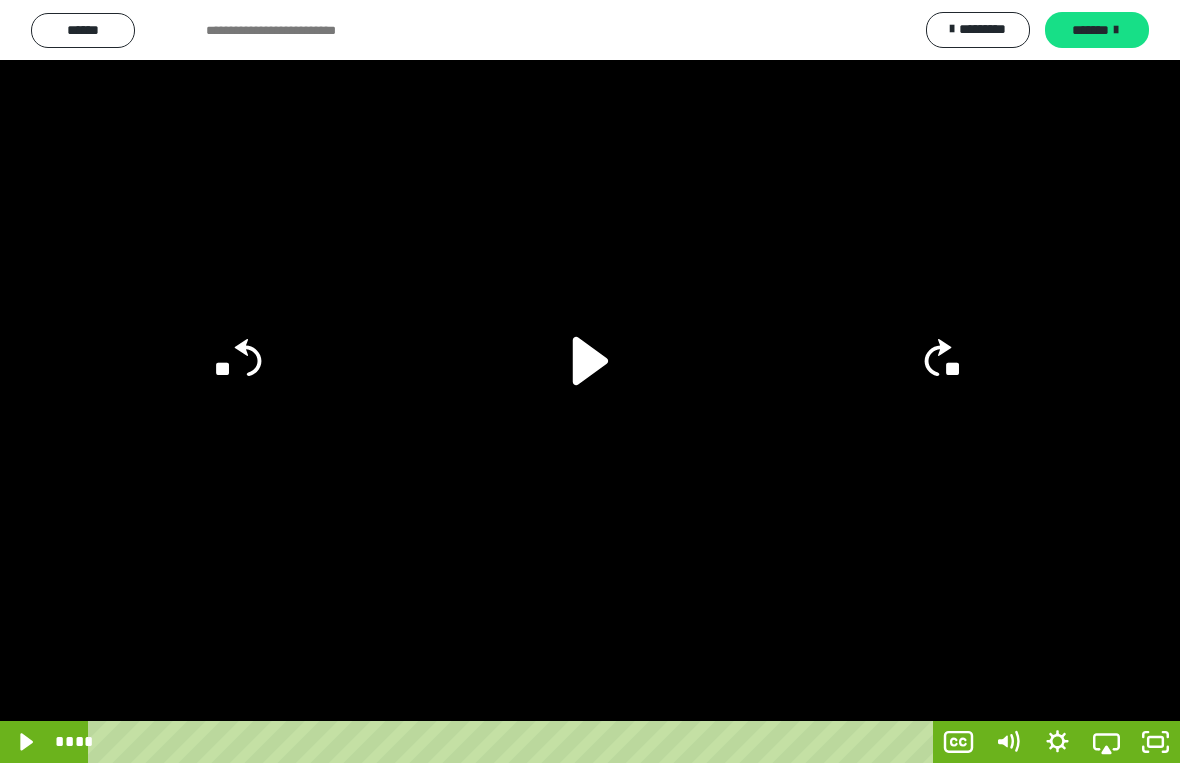 click 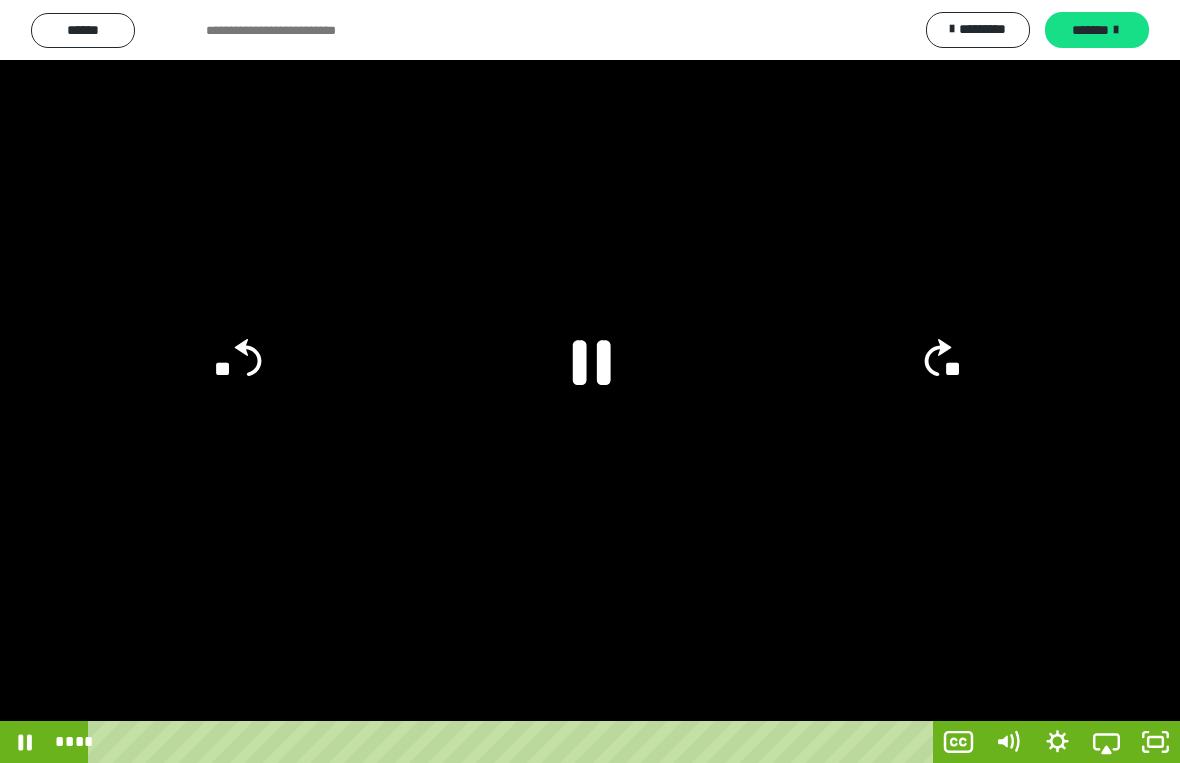 scroll, scrollTop: 0, scrollLeft: 0, axis: both 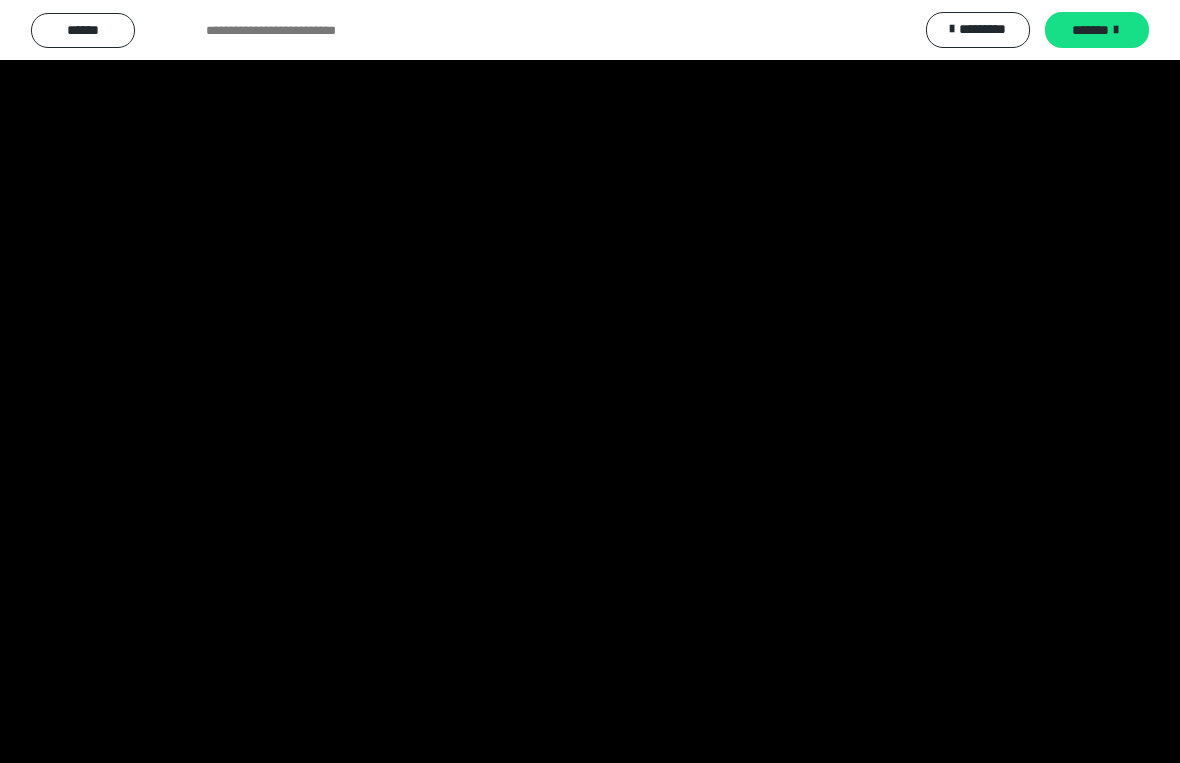 click at bounding box center (590, 381) 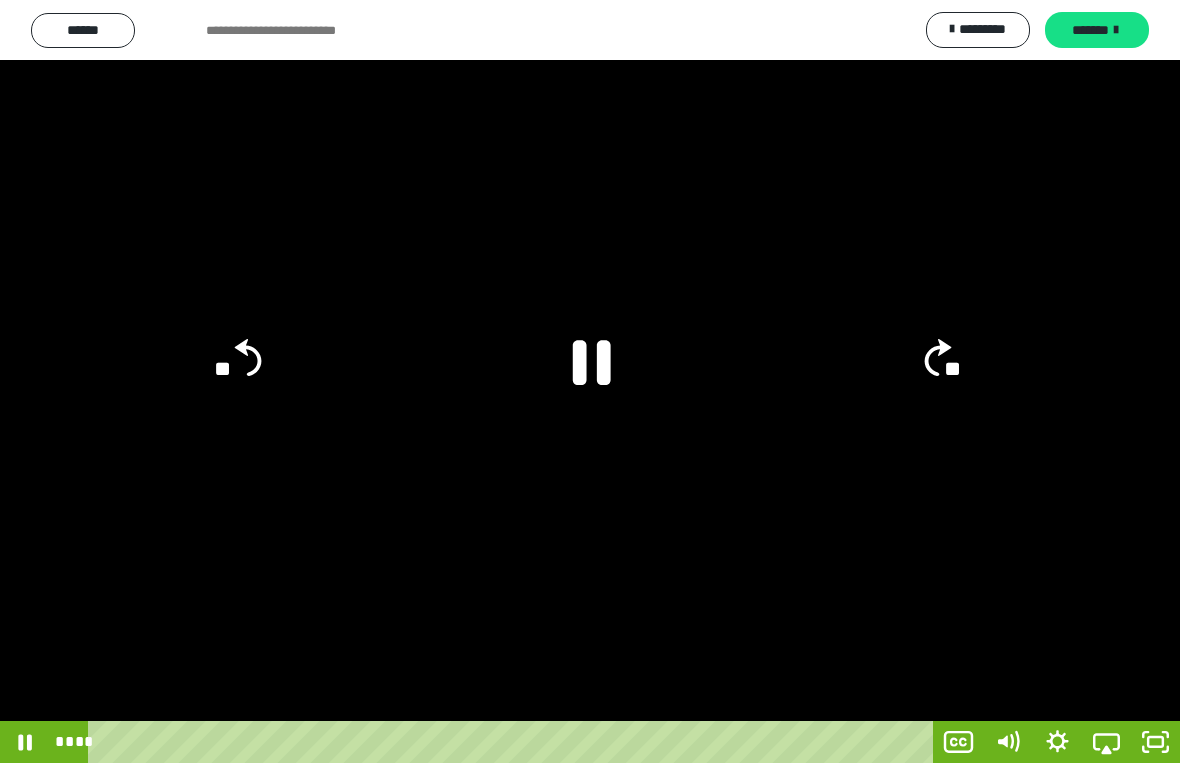 click 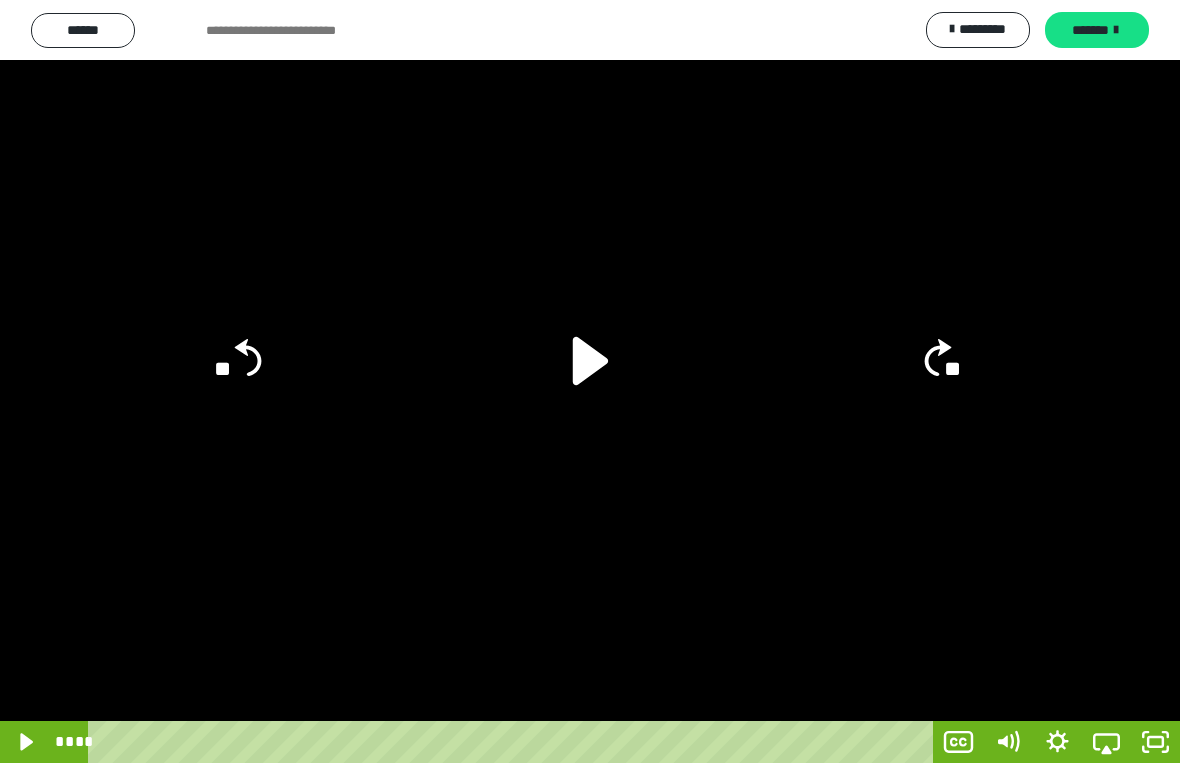 click 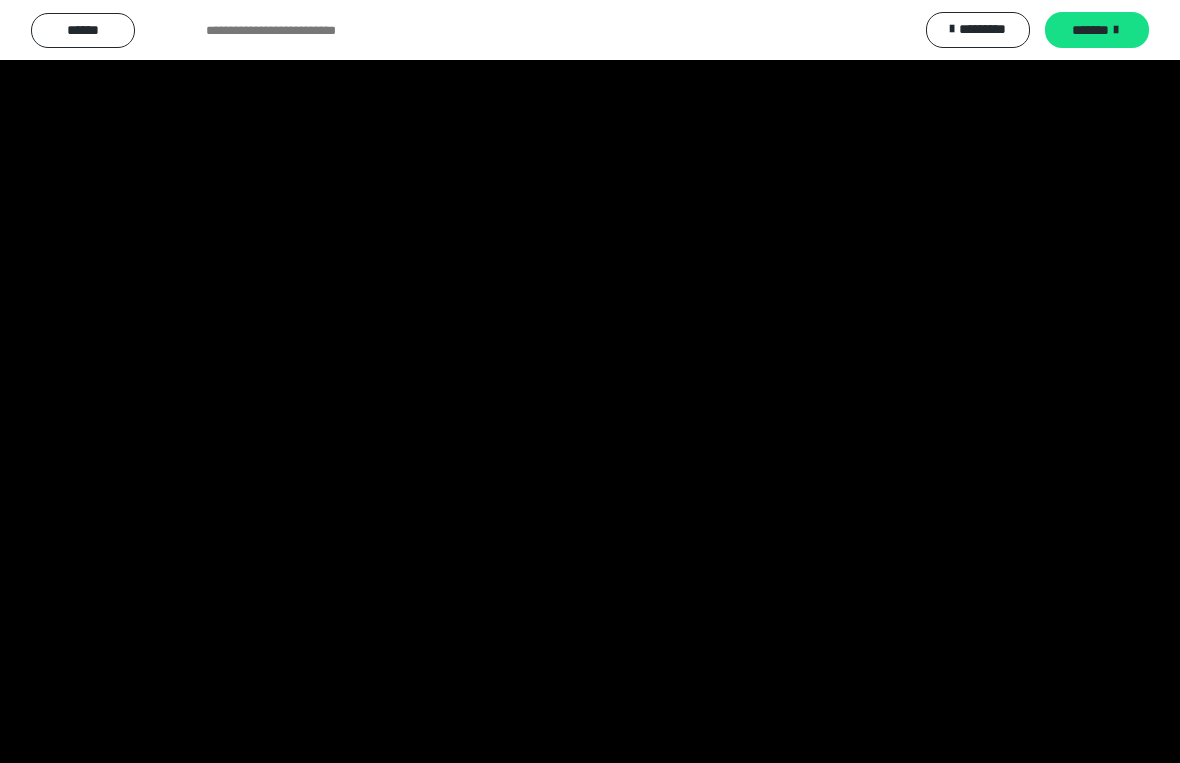 click at bounding box center [590, 381] 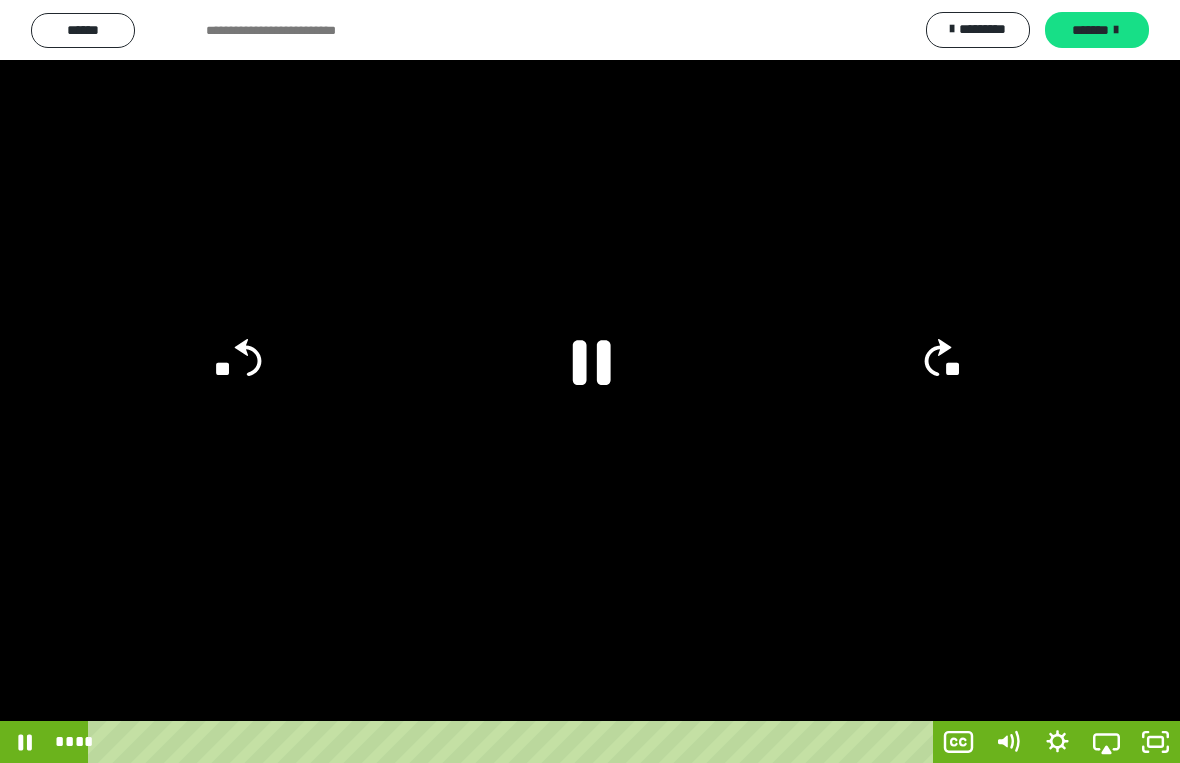 click 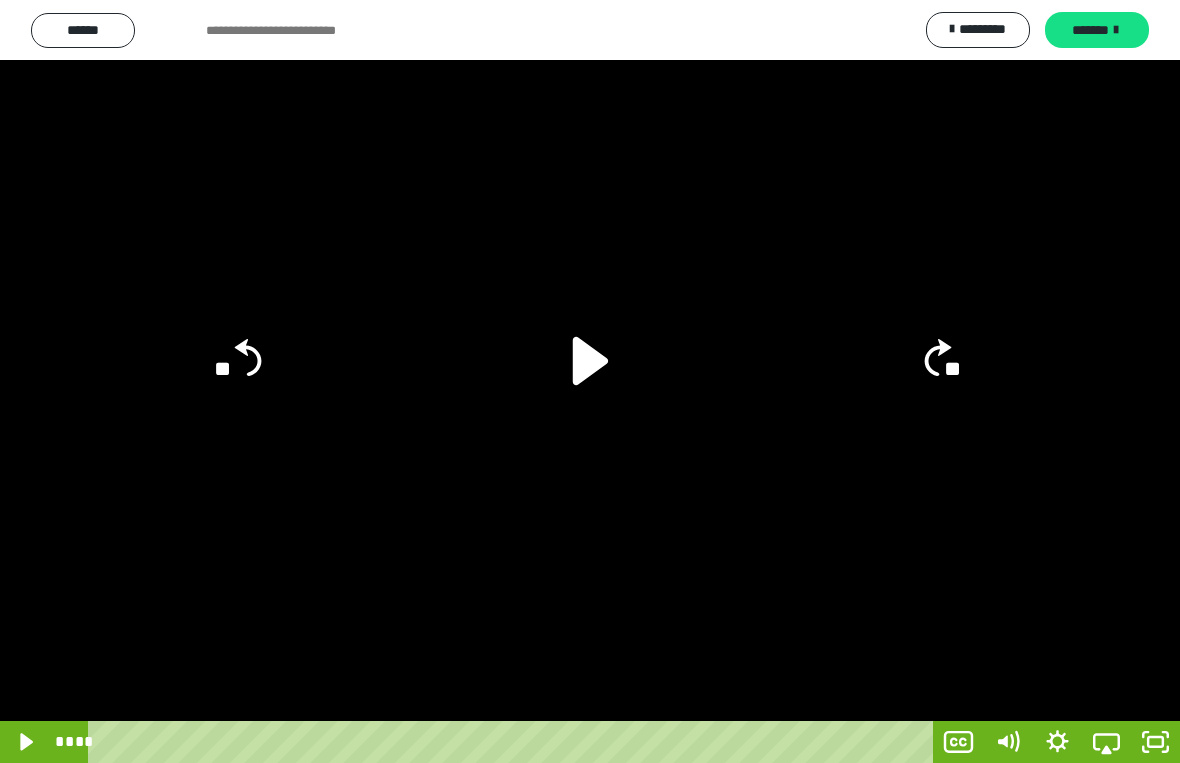 click 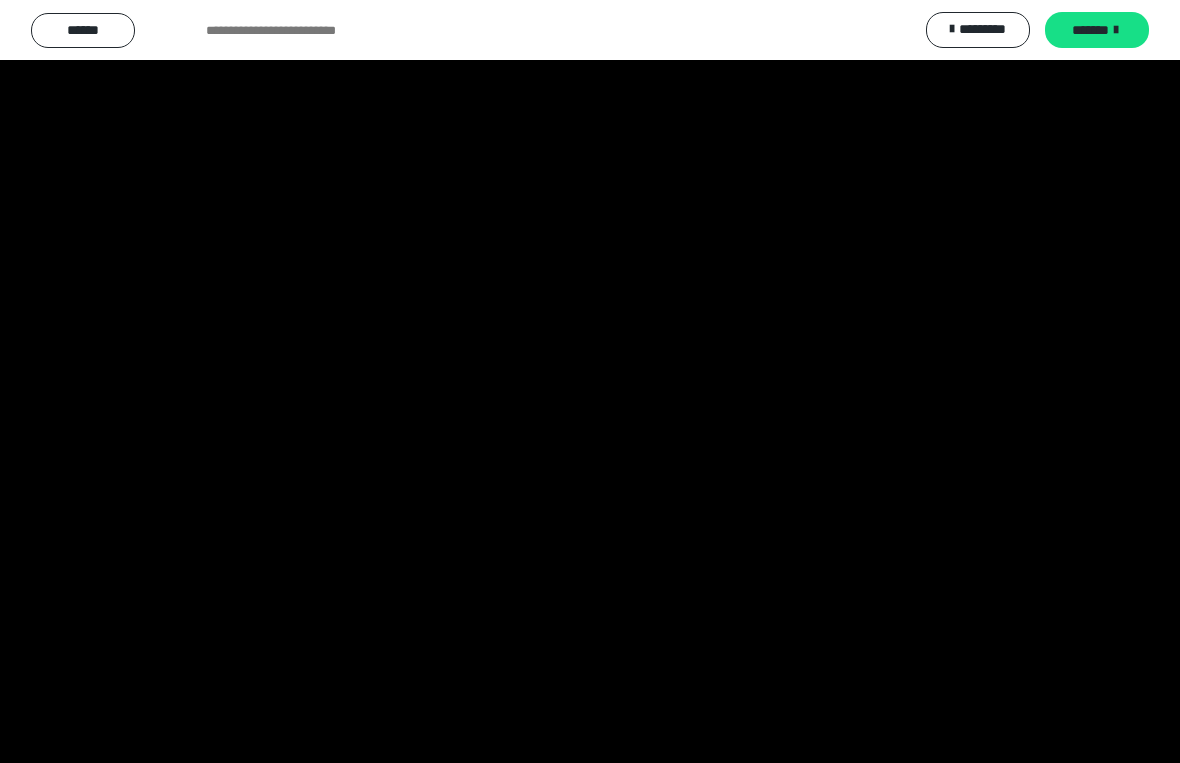 click at bounding box center [590, 381] 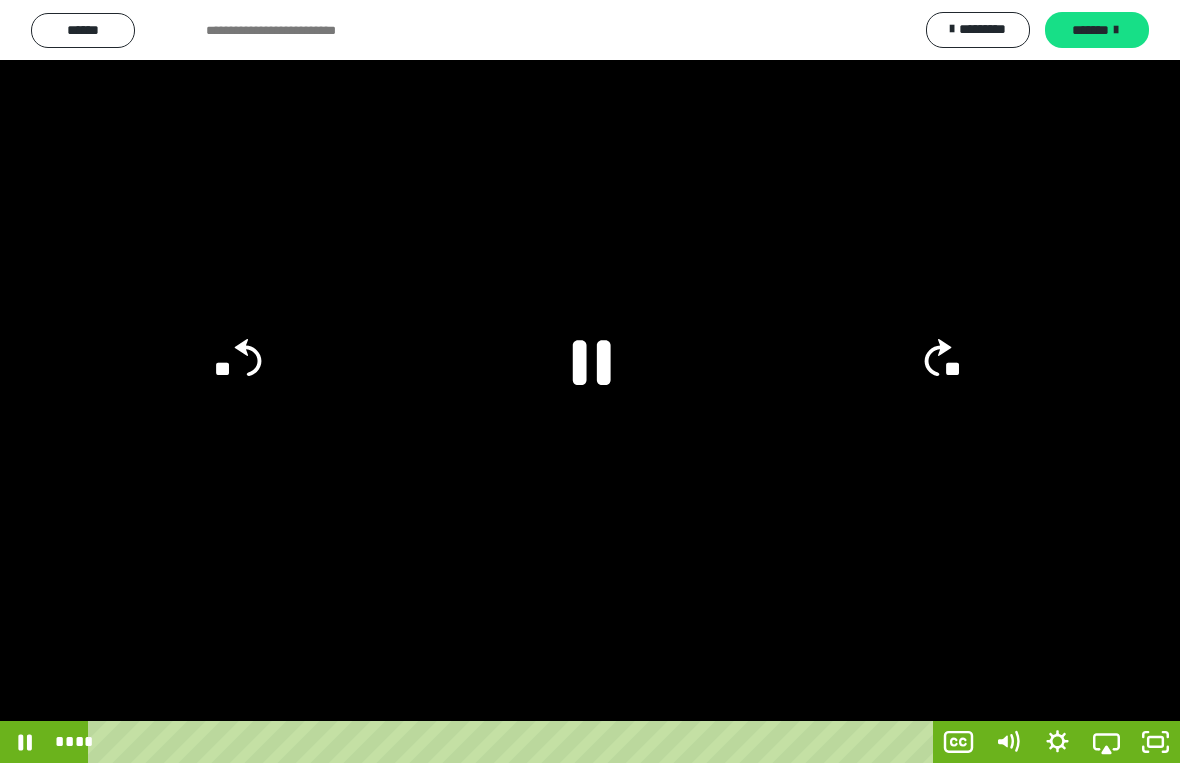 click 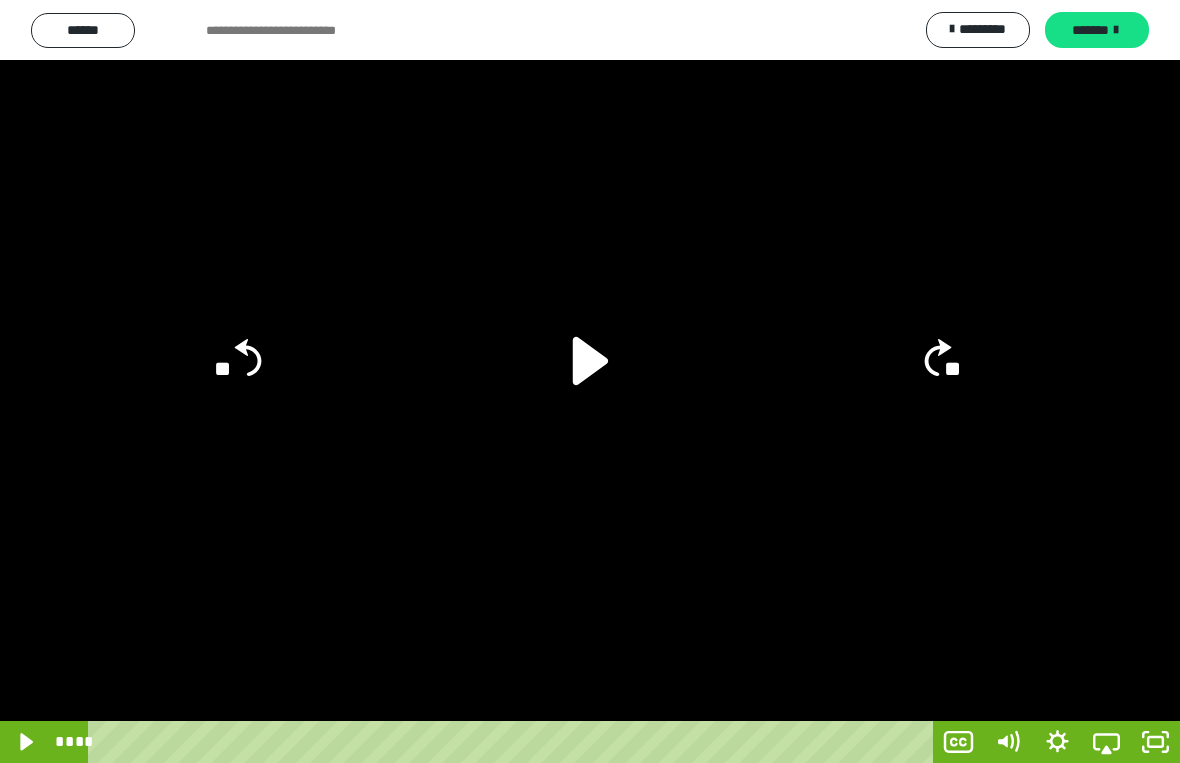 click 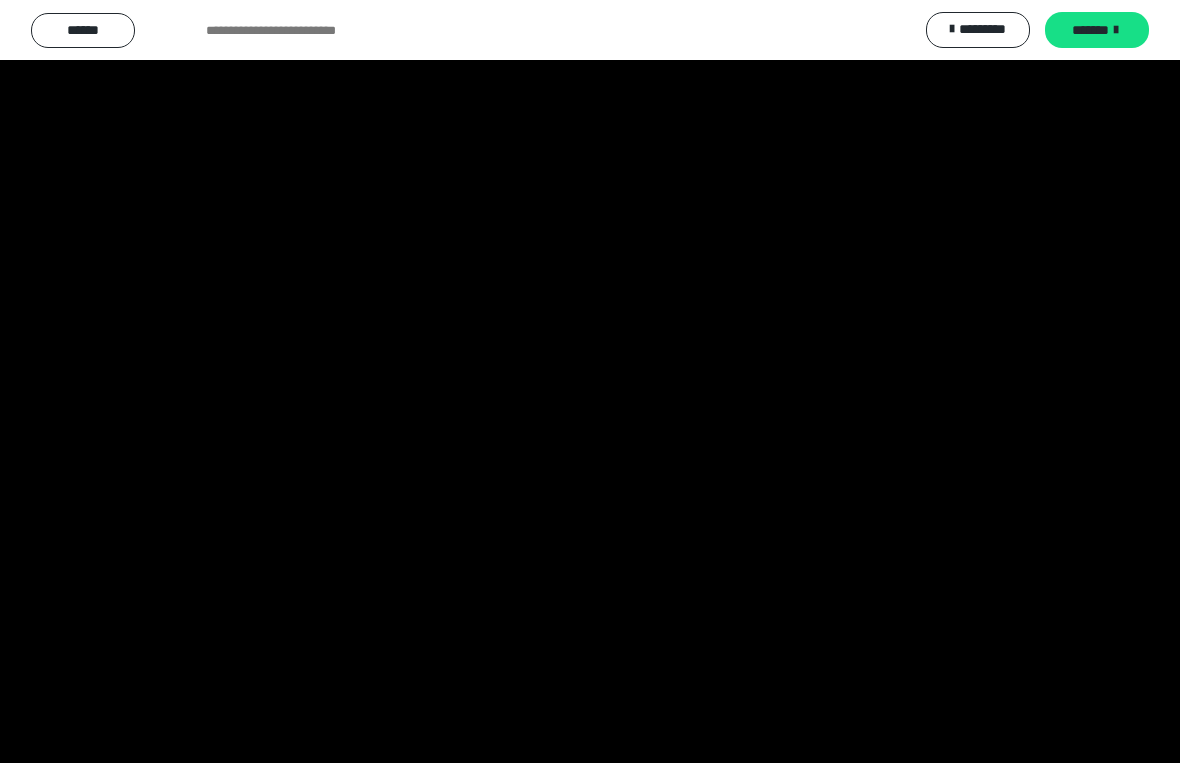 click at bounding box center [590, 381] 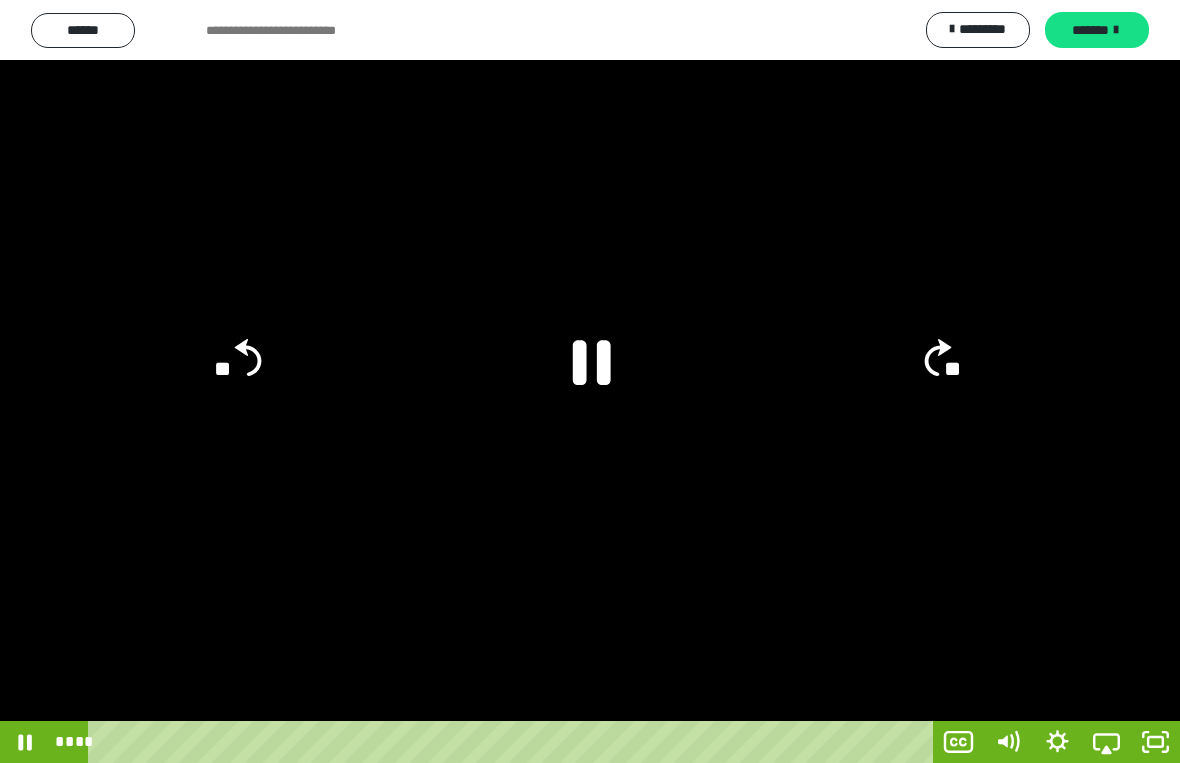 click 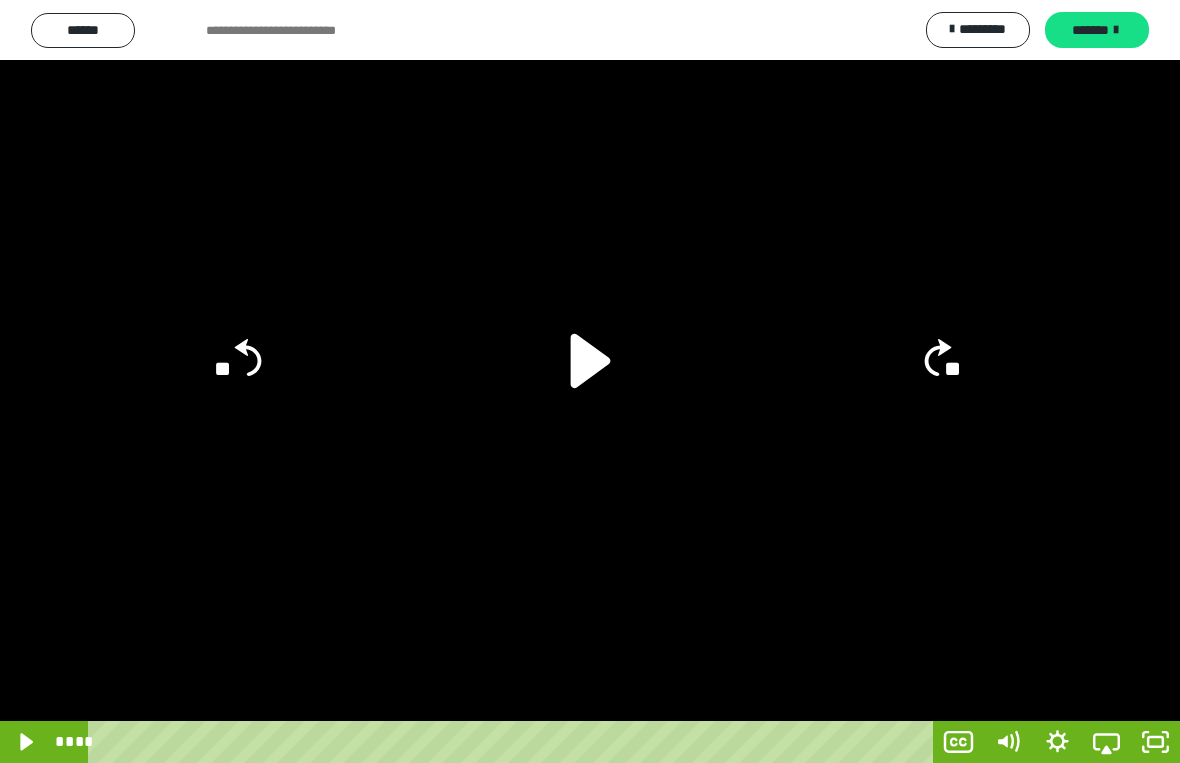 click 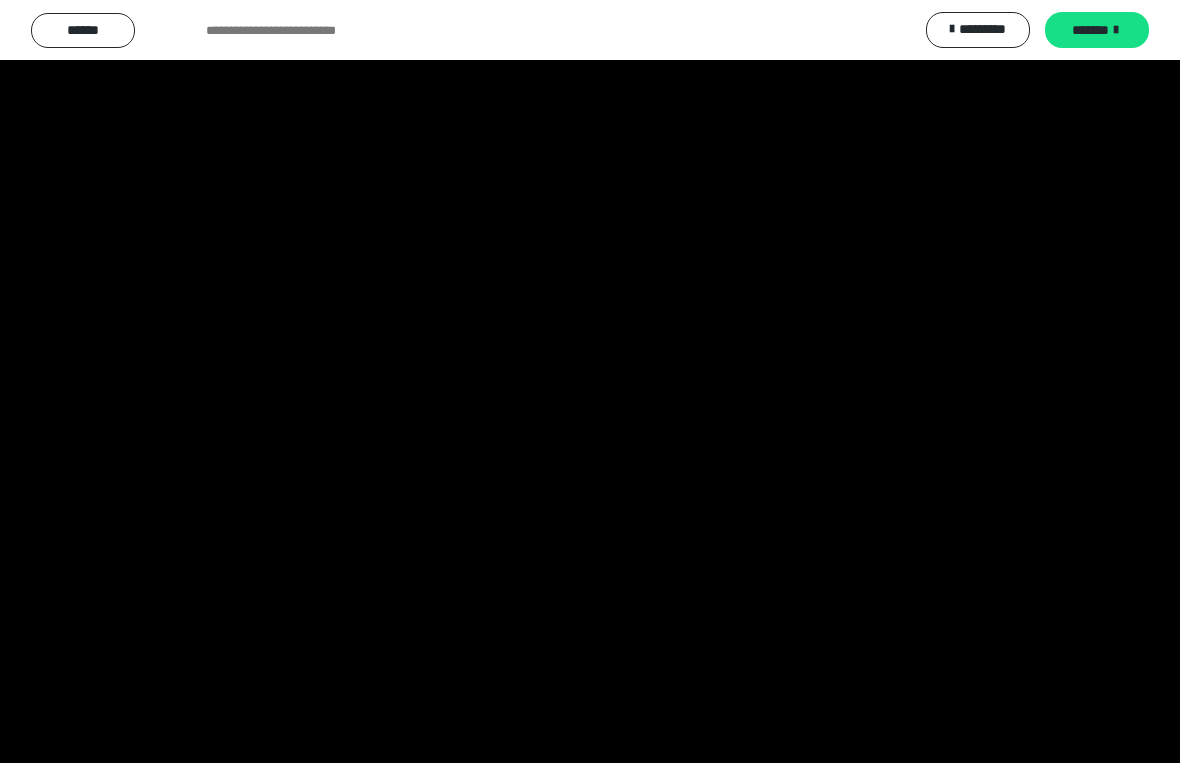 click at bounding box center [590, 381] 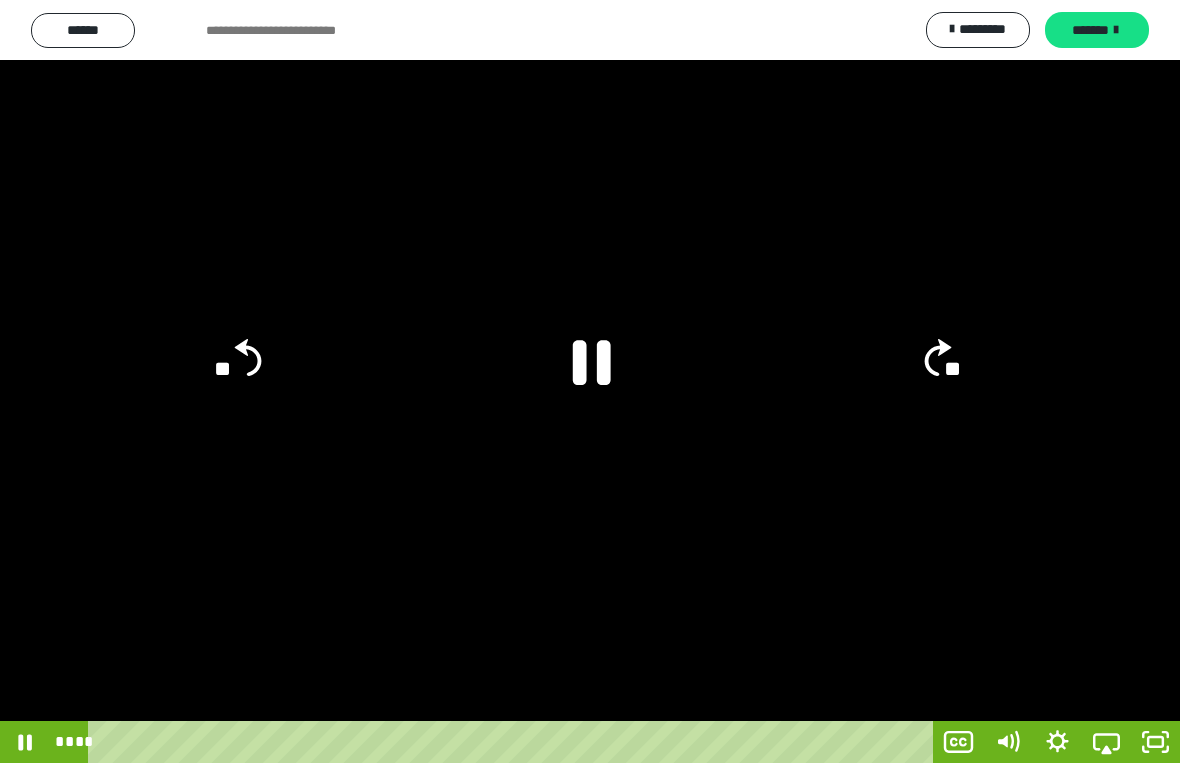click 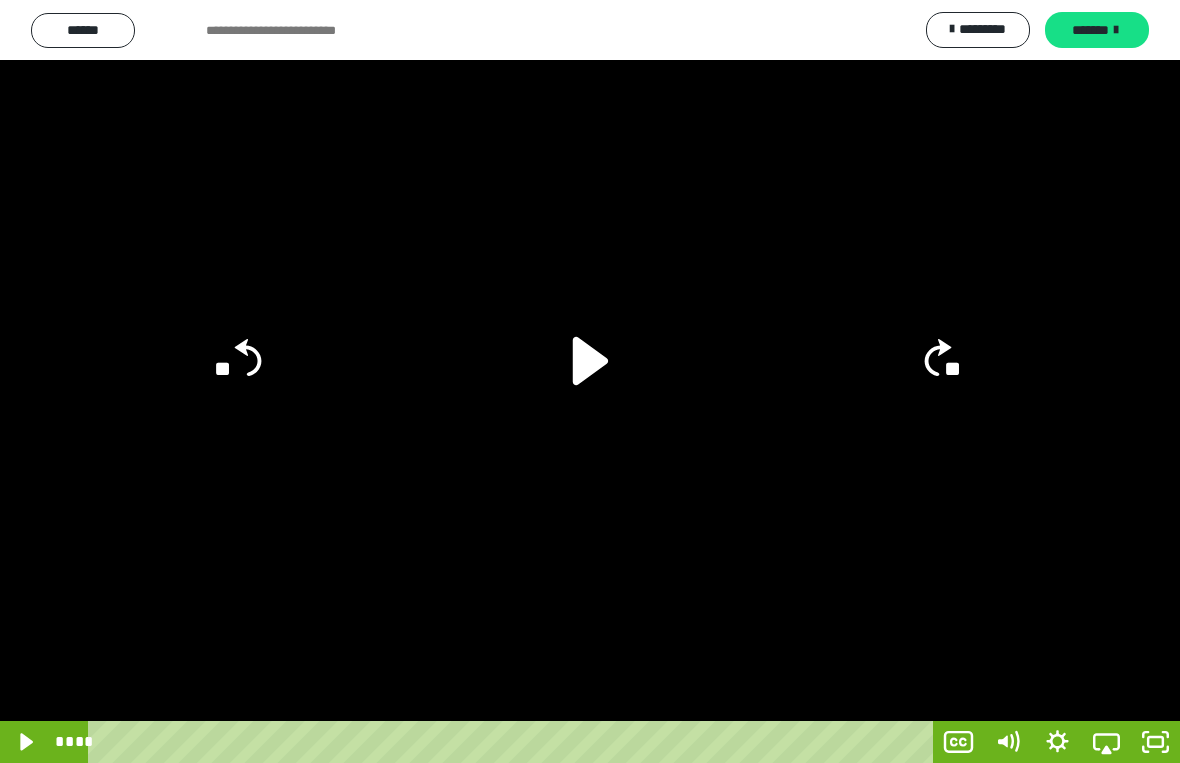 click 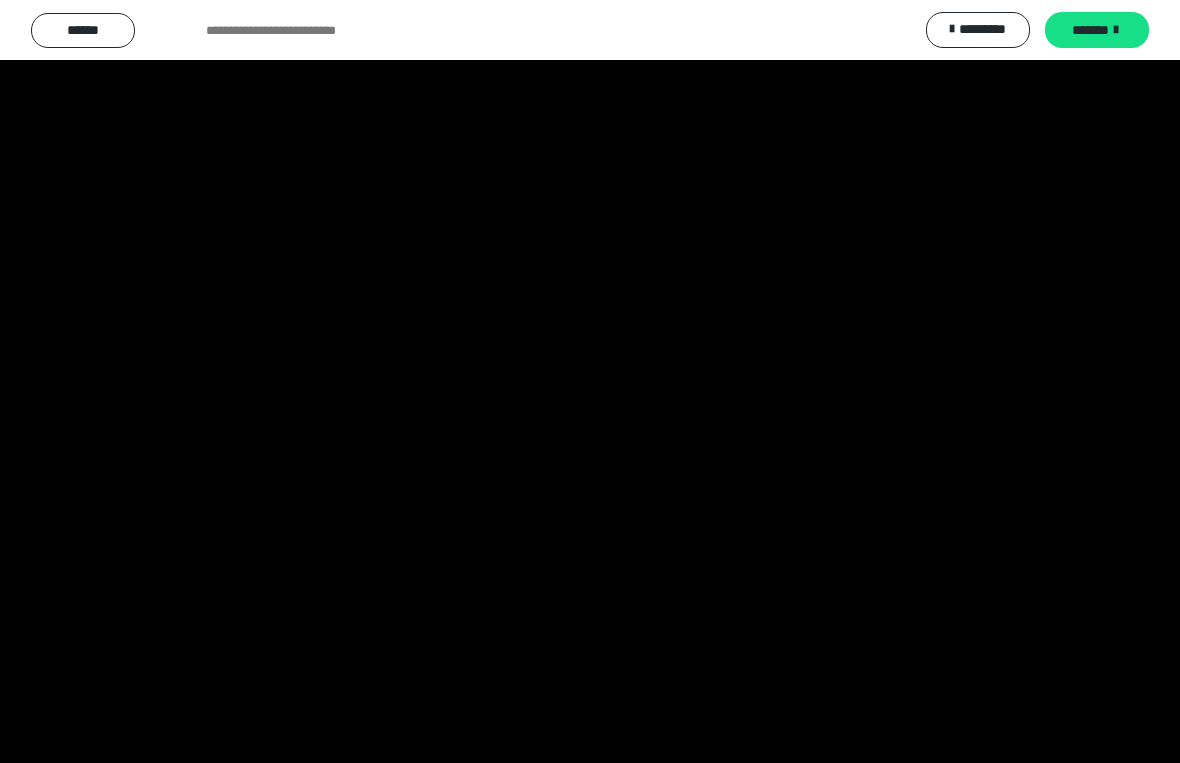 click at bounding box center [590, 381] 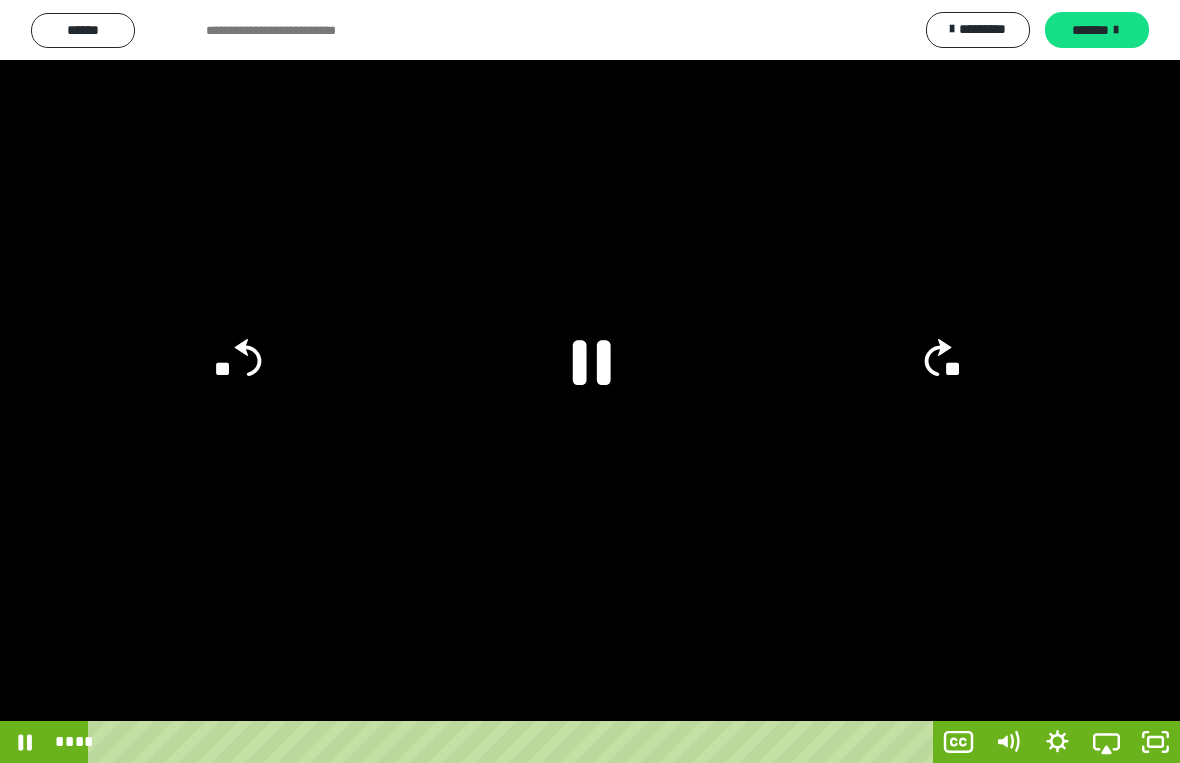 click 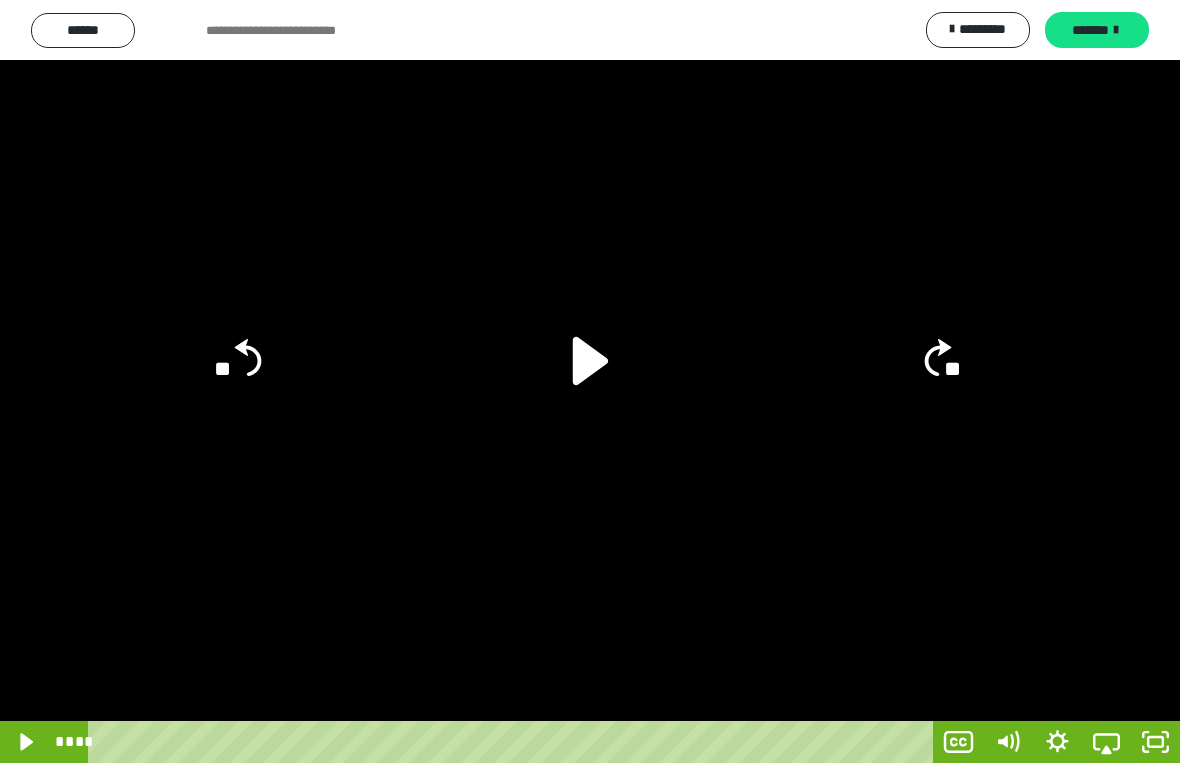 click 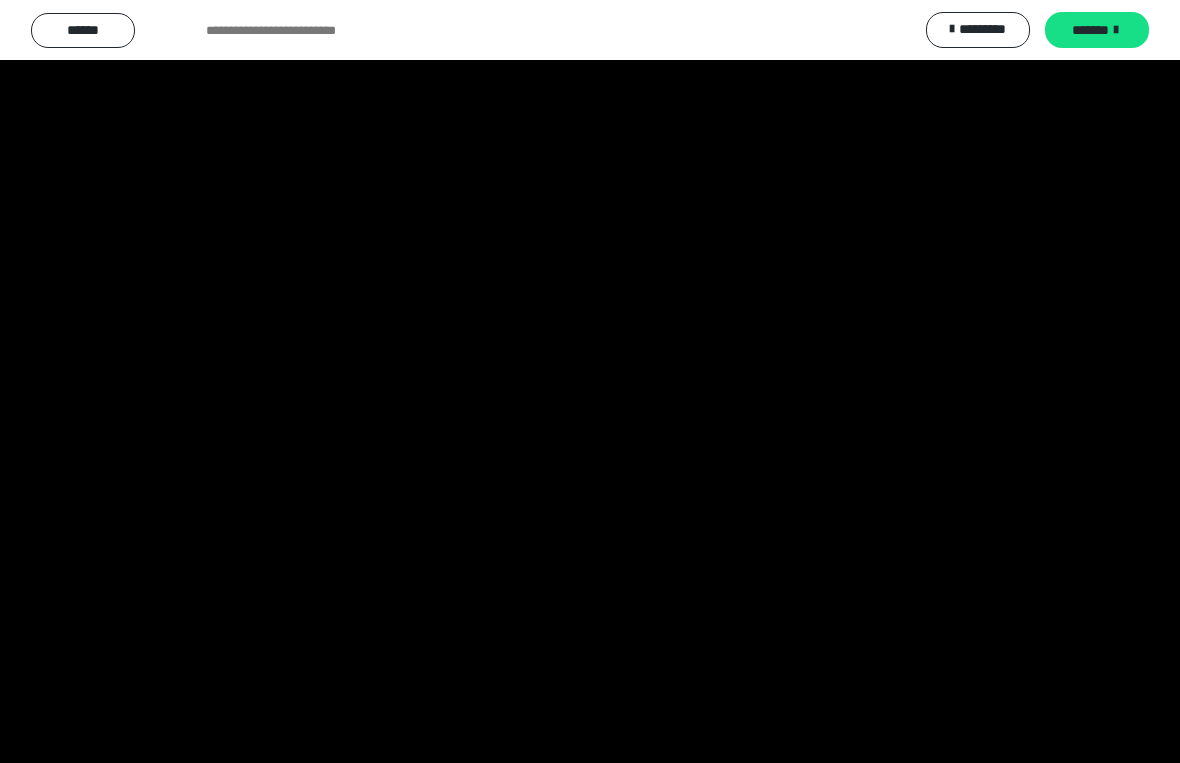 click at bounding box center (590, 381) 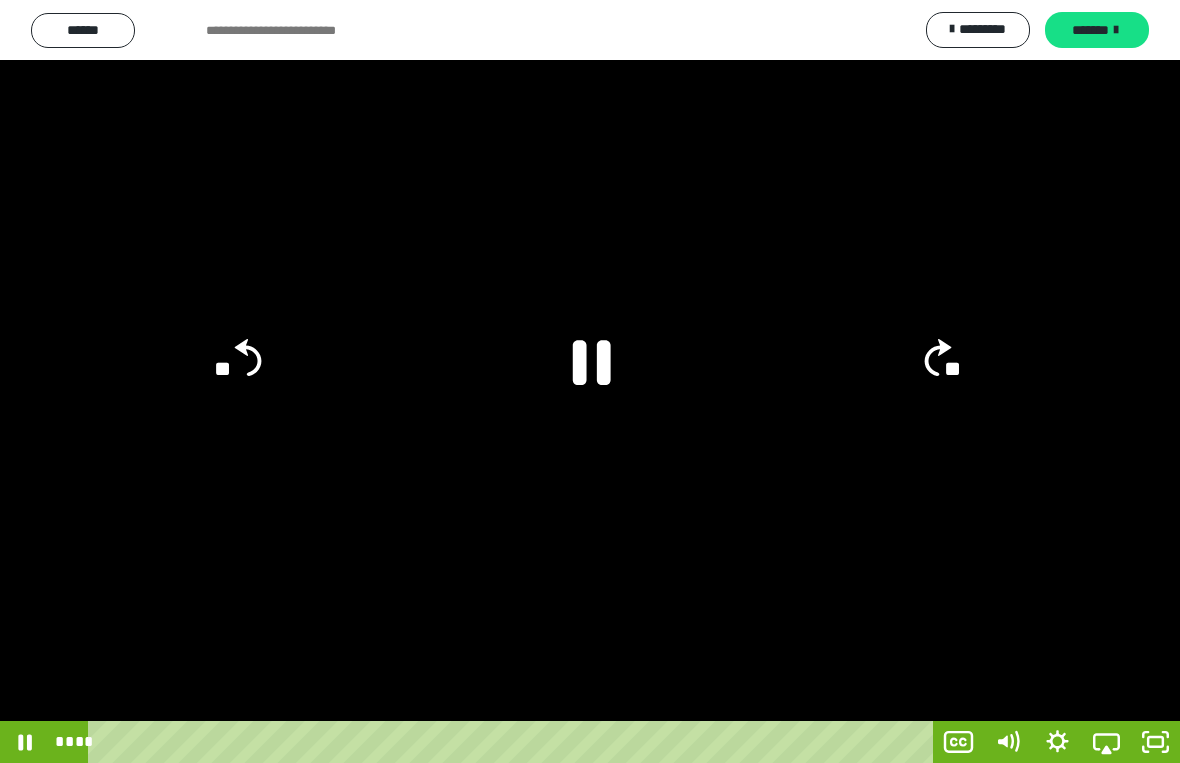 click 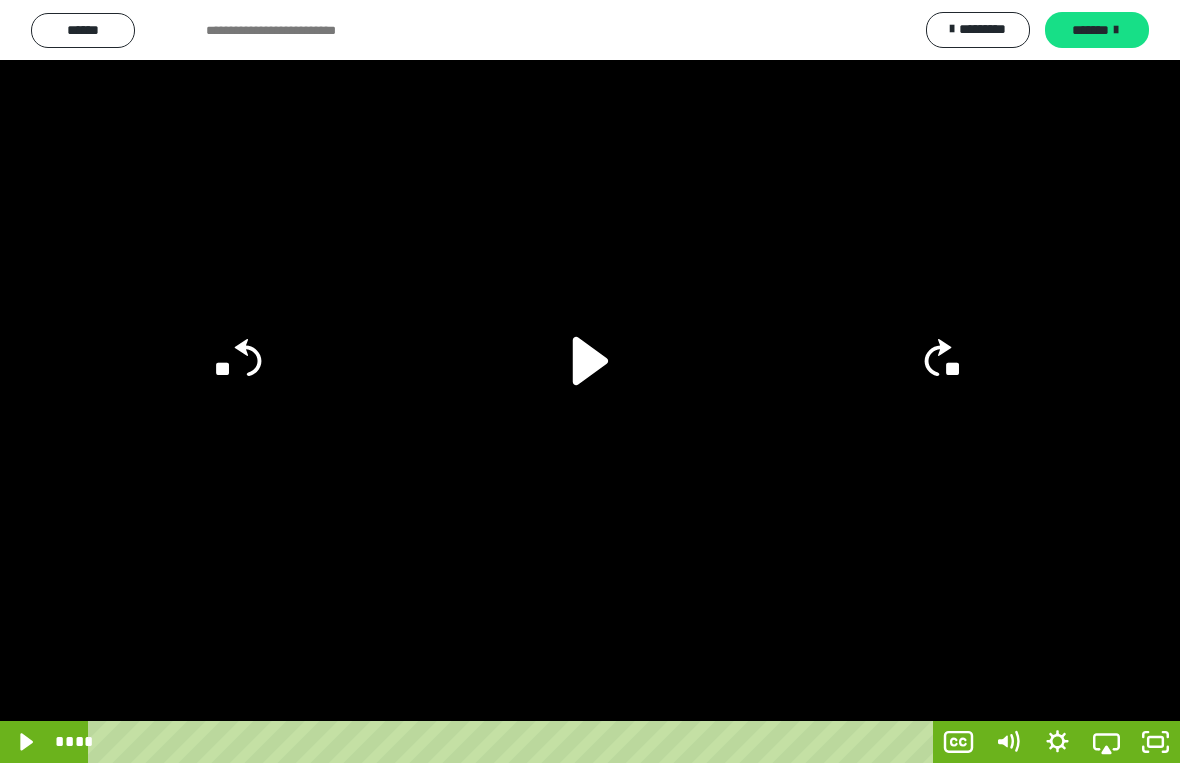 click 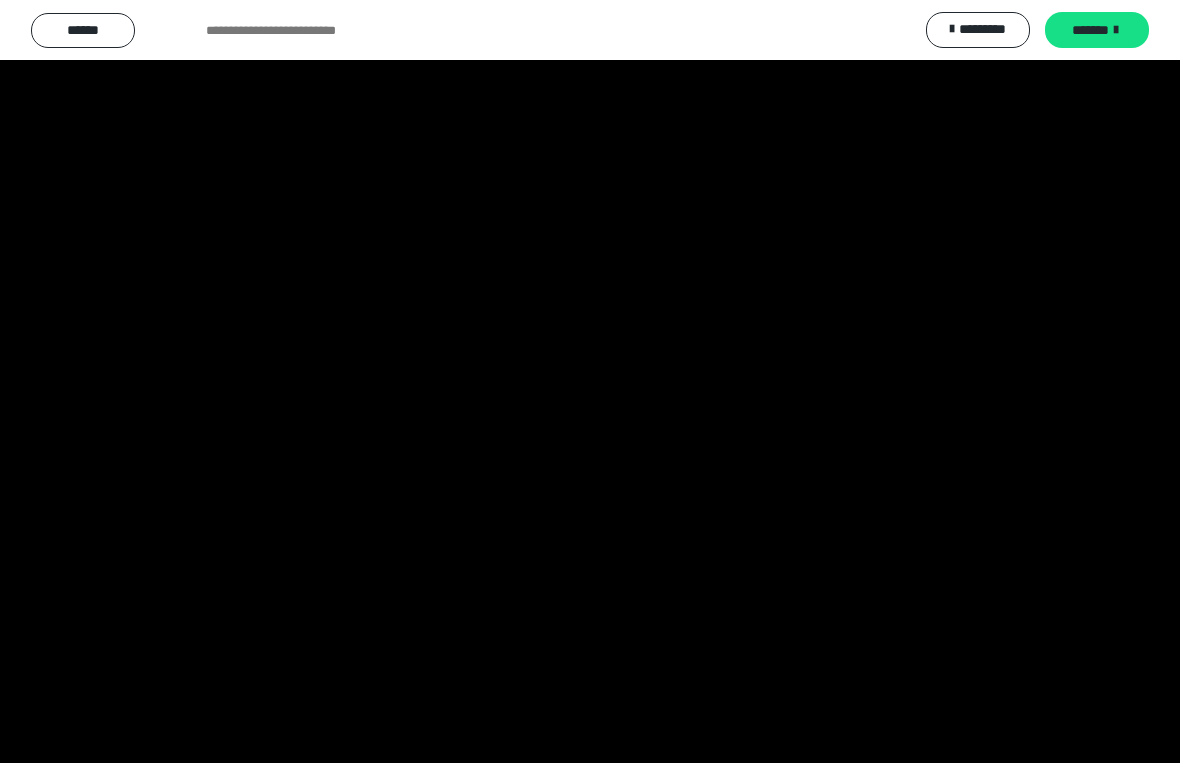 click at bounding box center (590, 381) 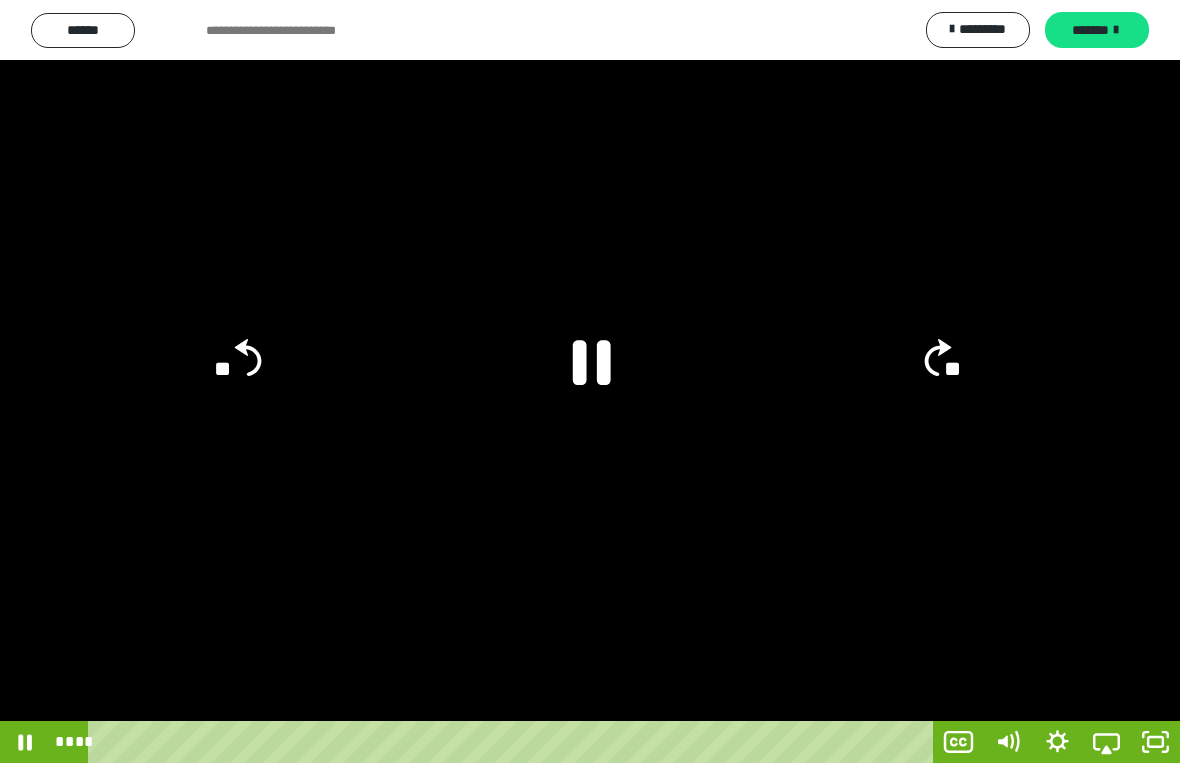 click 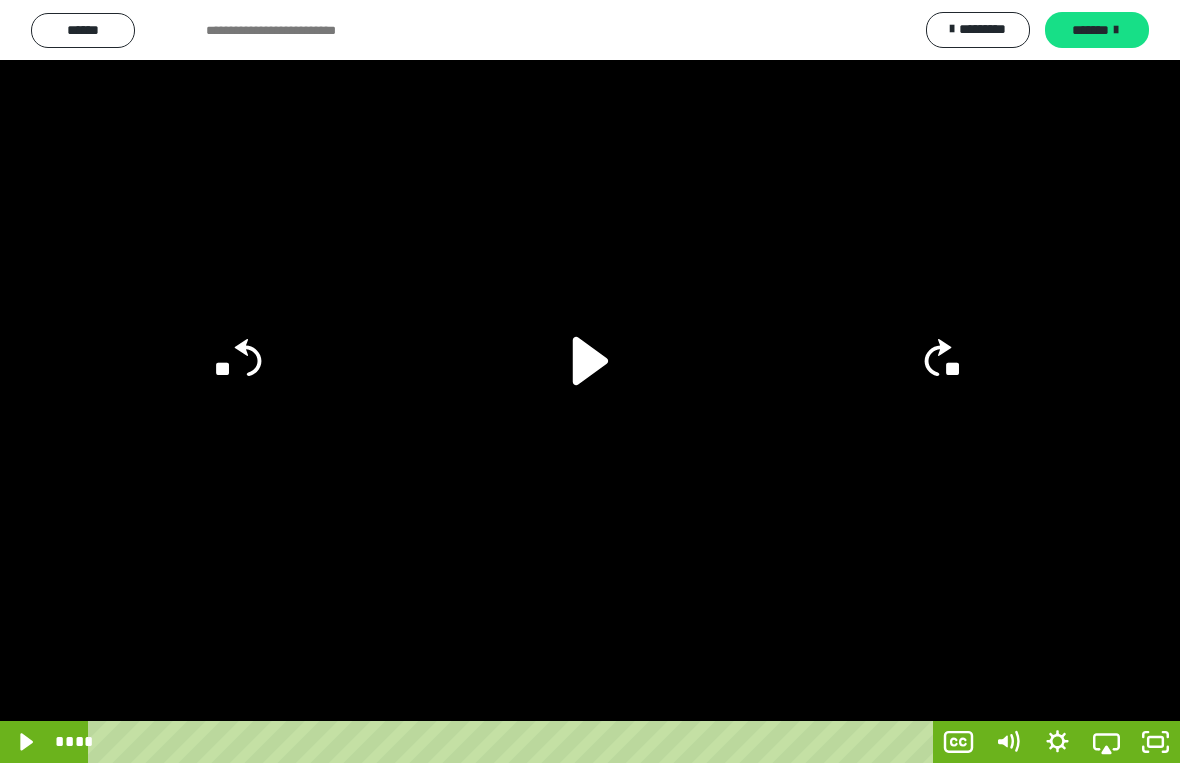 click on "**" 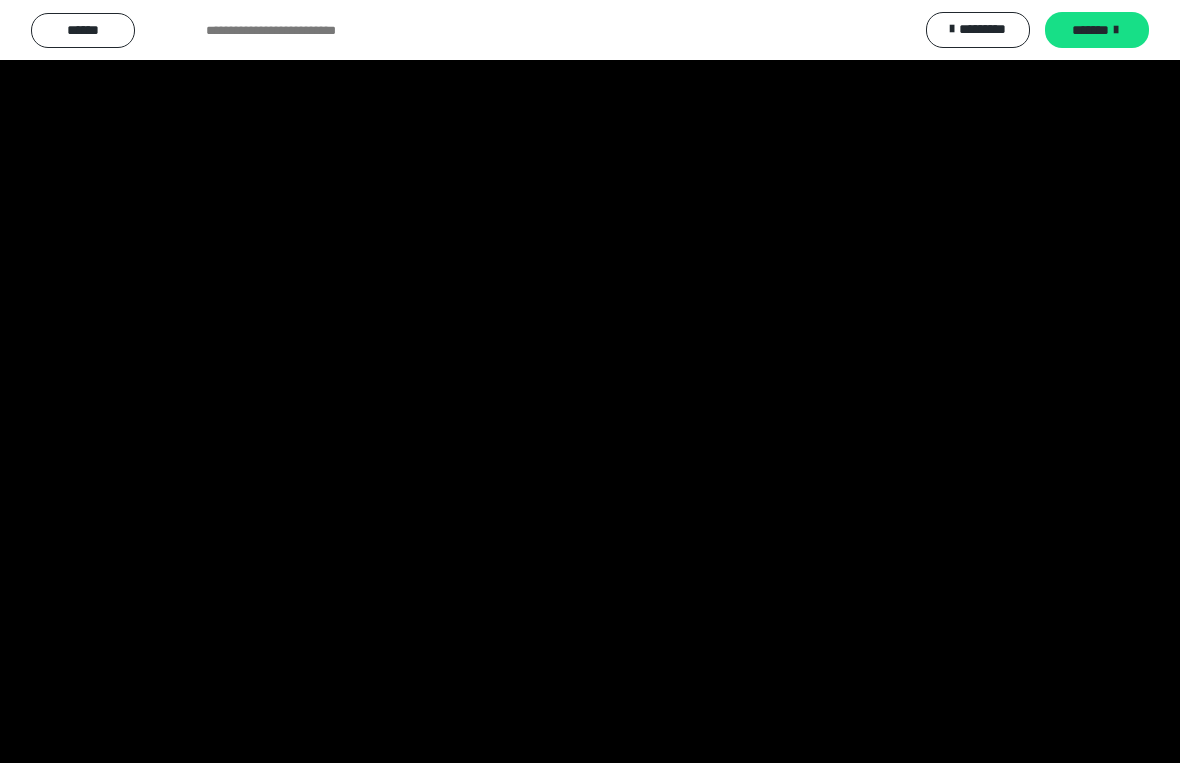 click at bounding box center [590, 381] 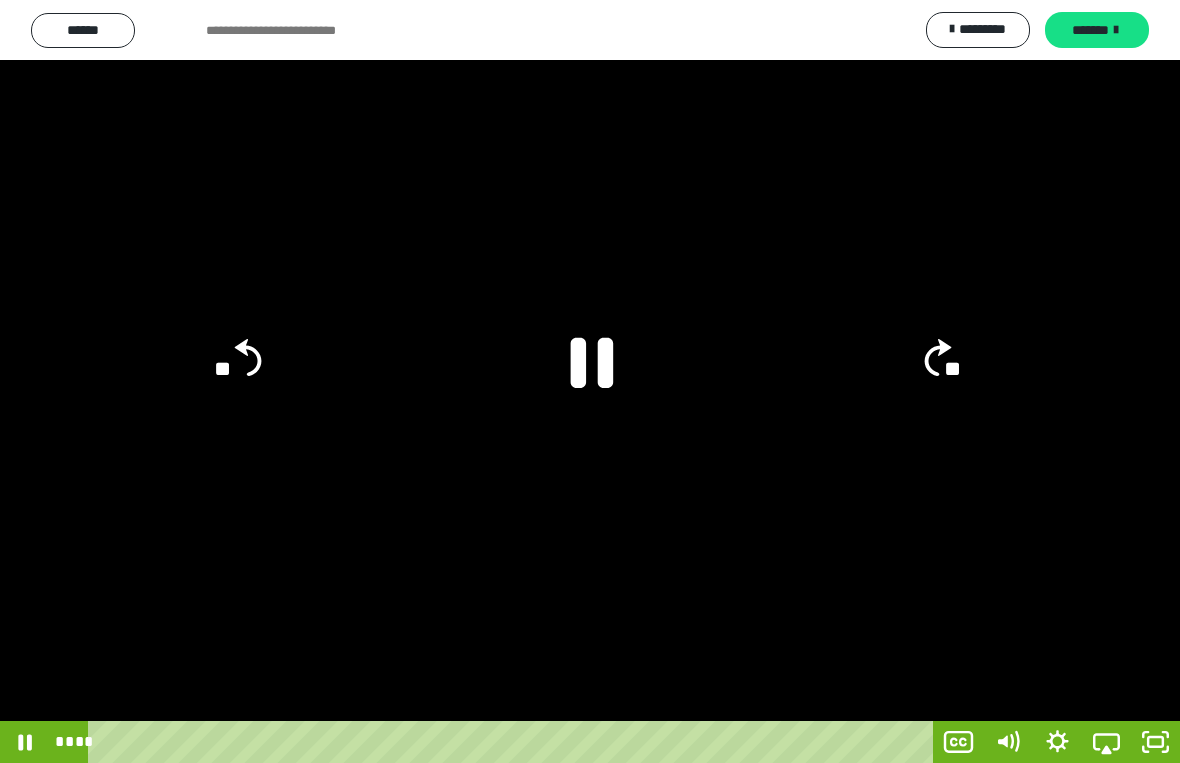 click 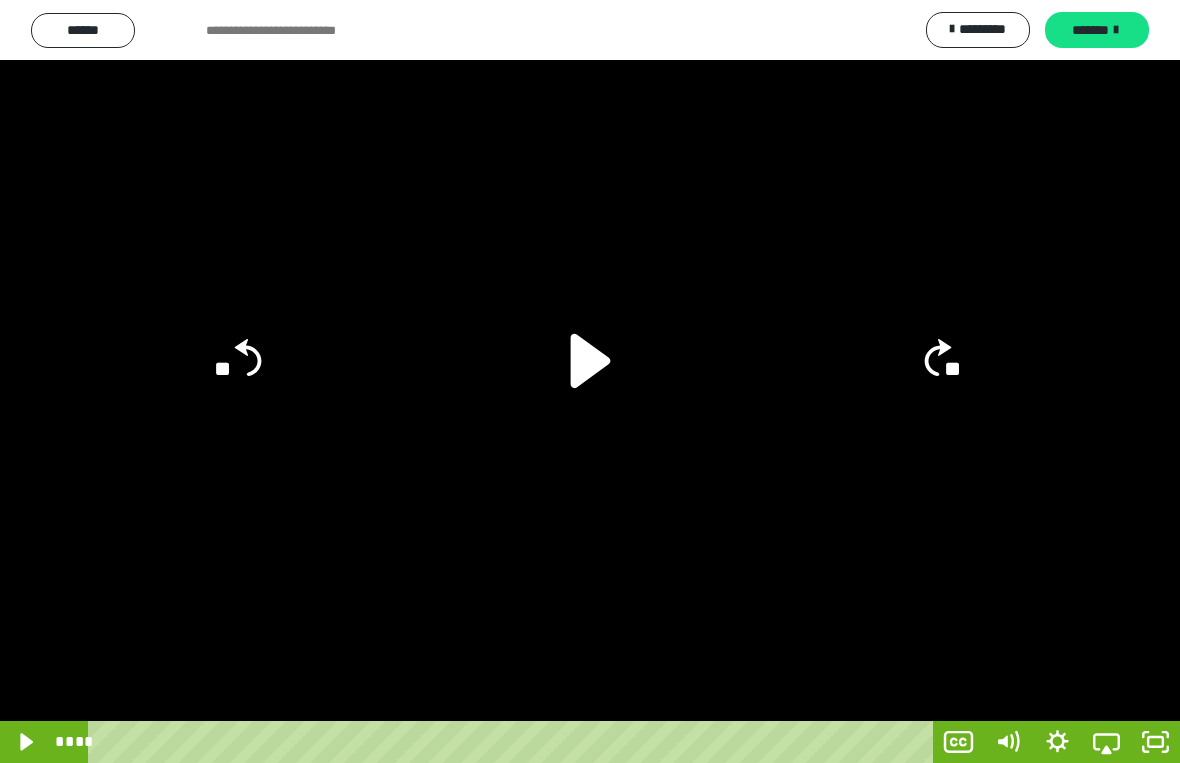 click 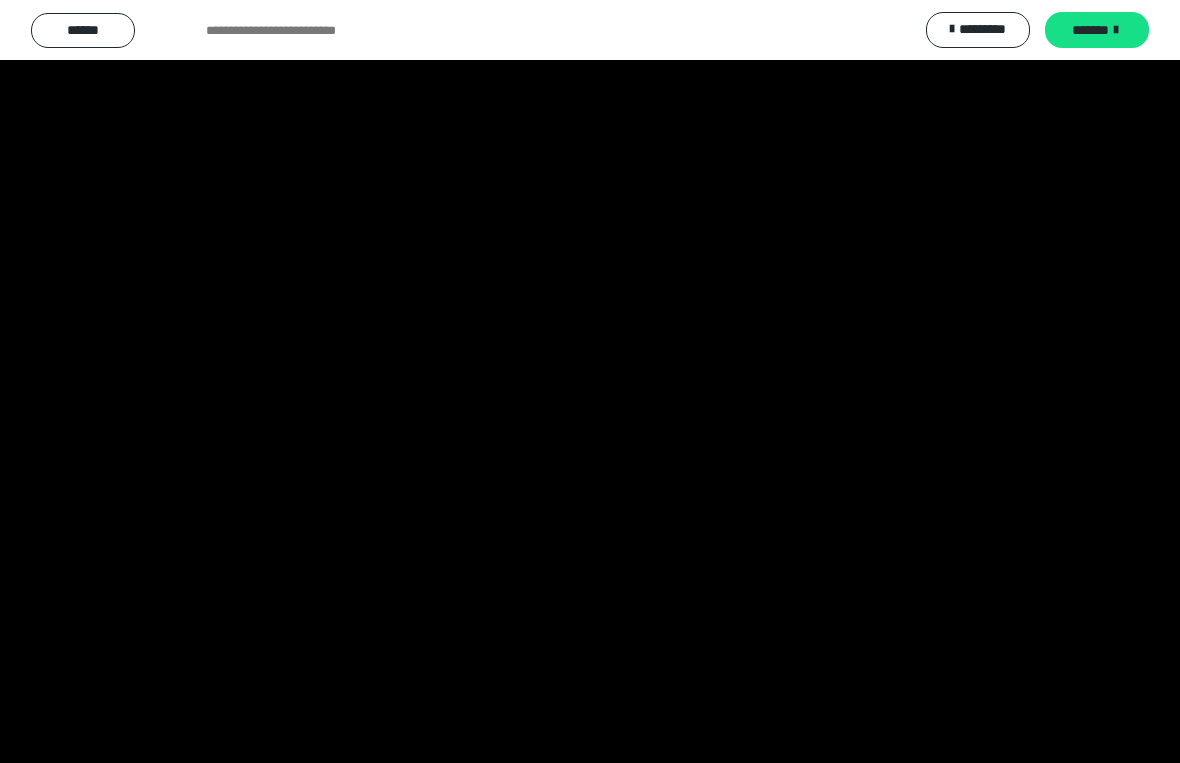 click at bounding box center (590, 381) 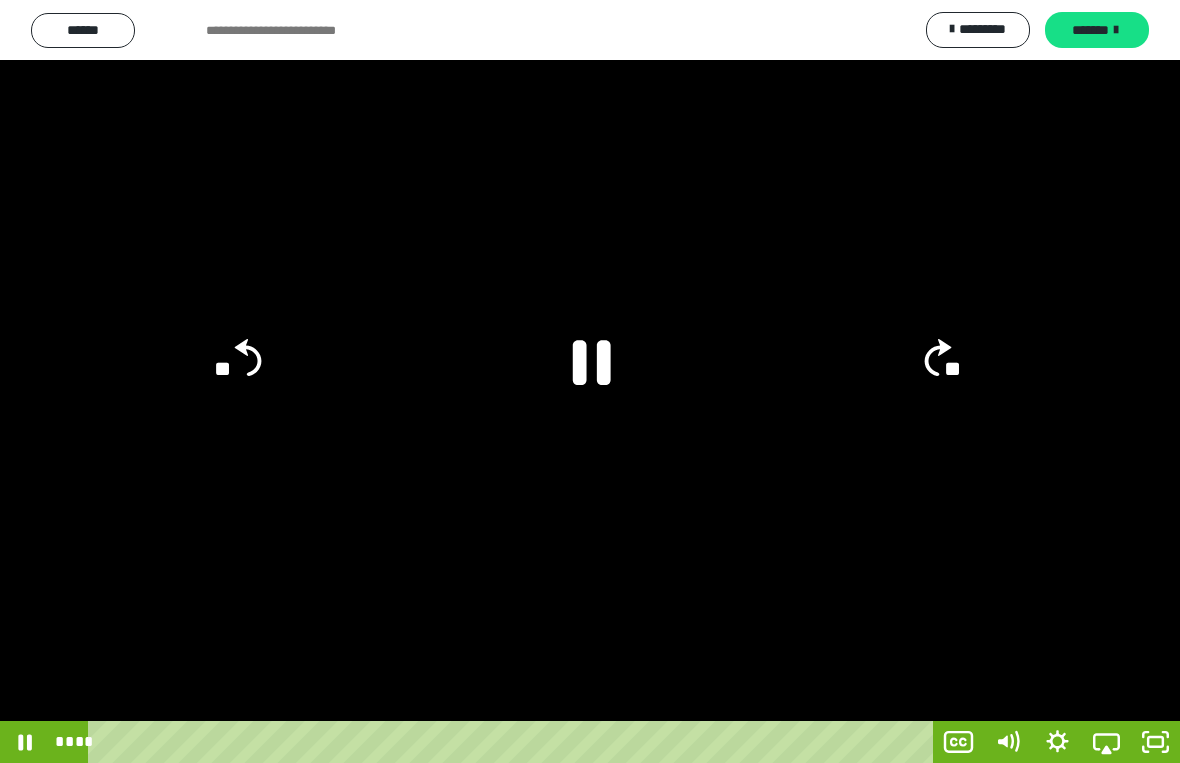 click 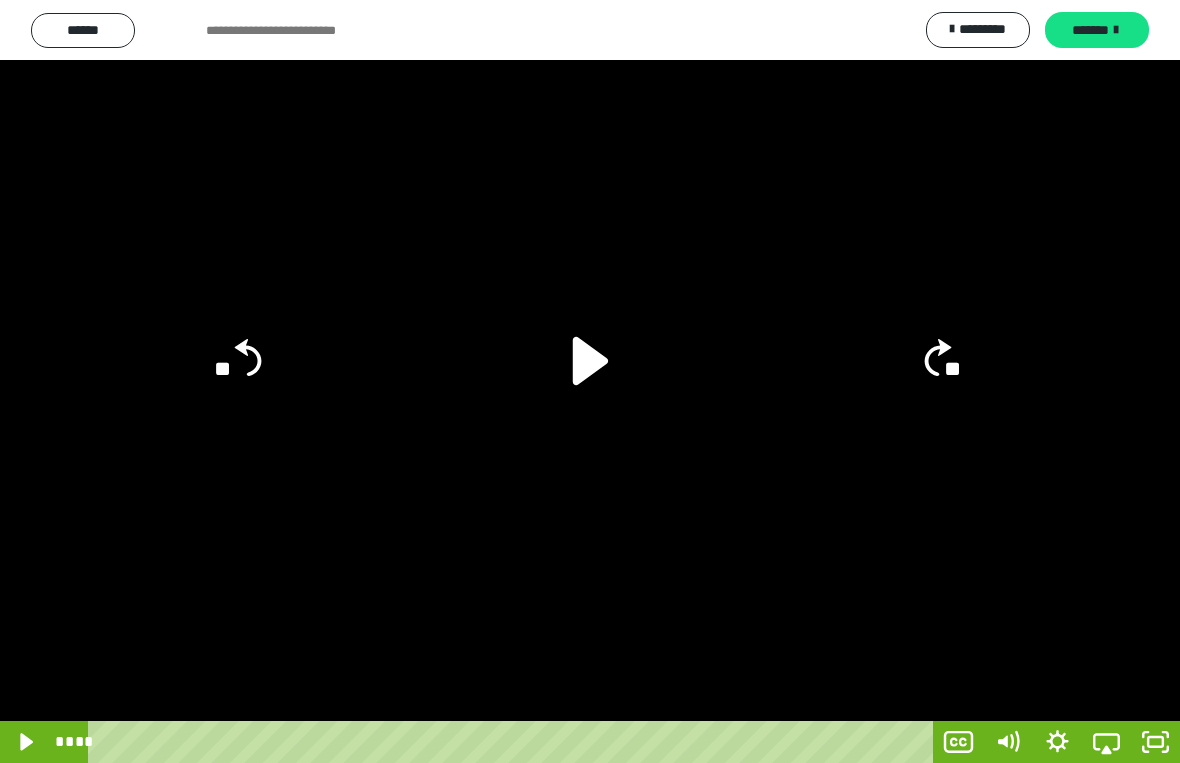 click 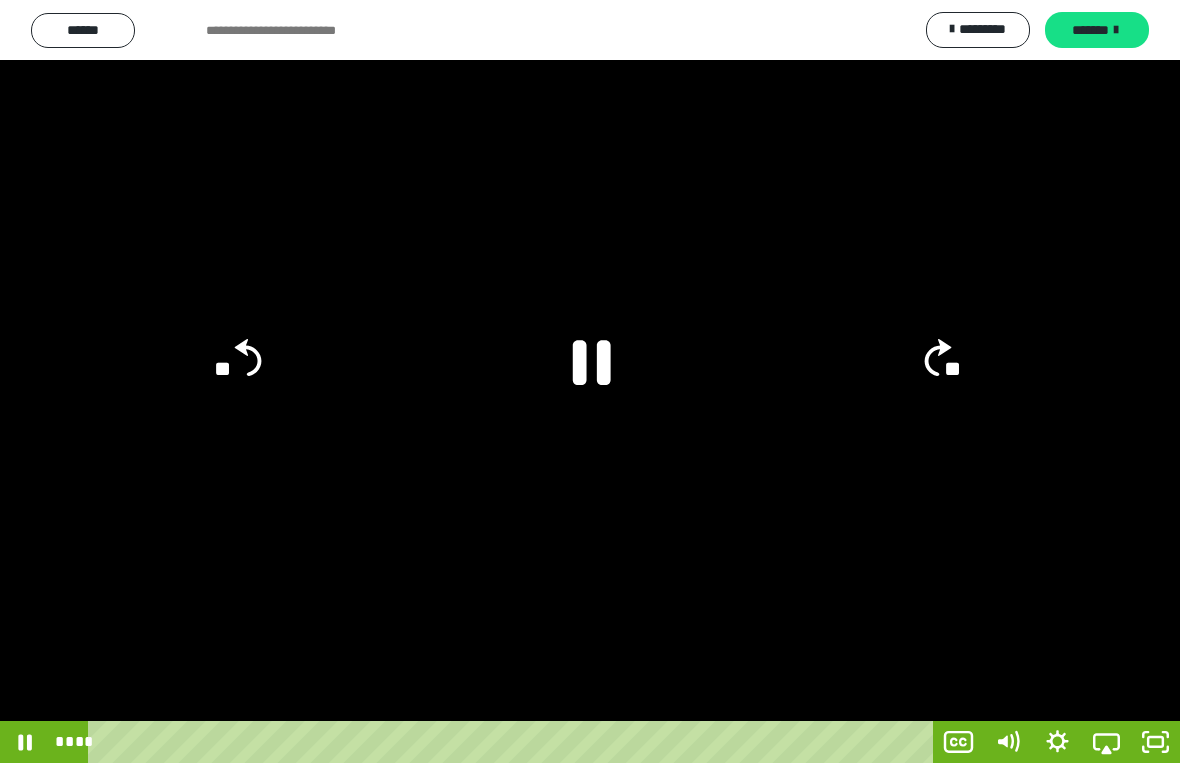 click 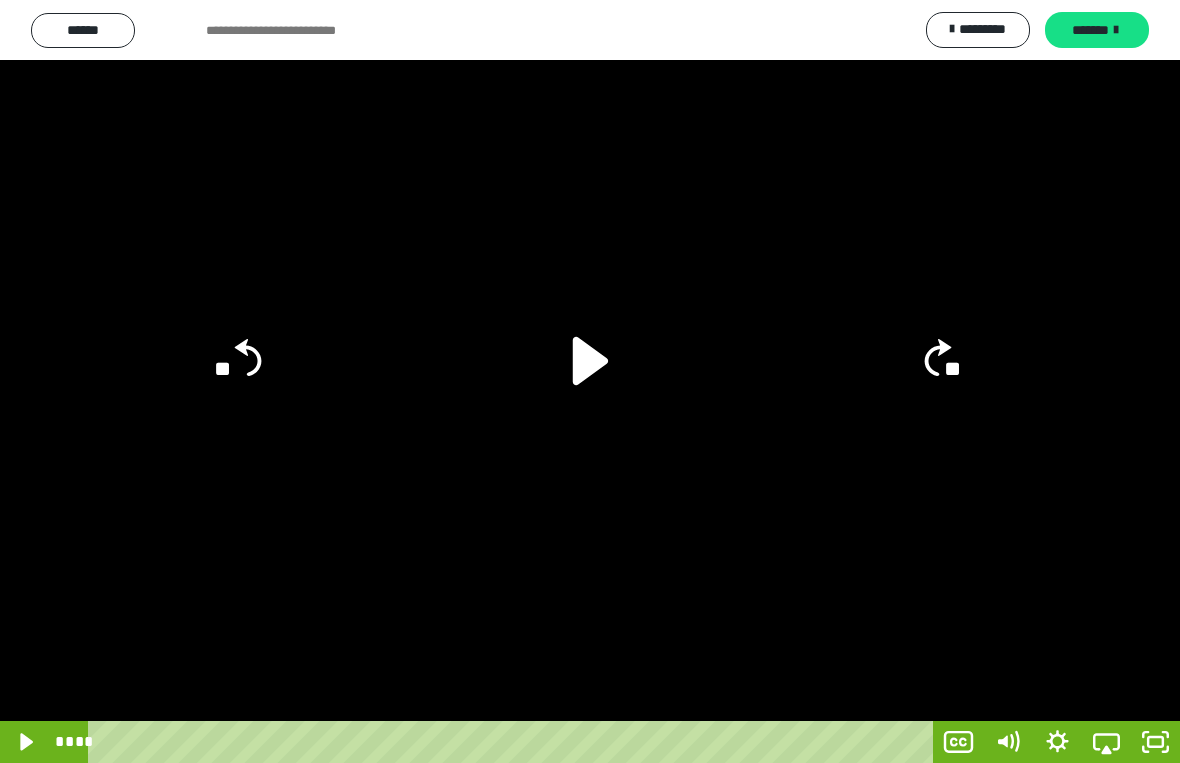 click 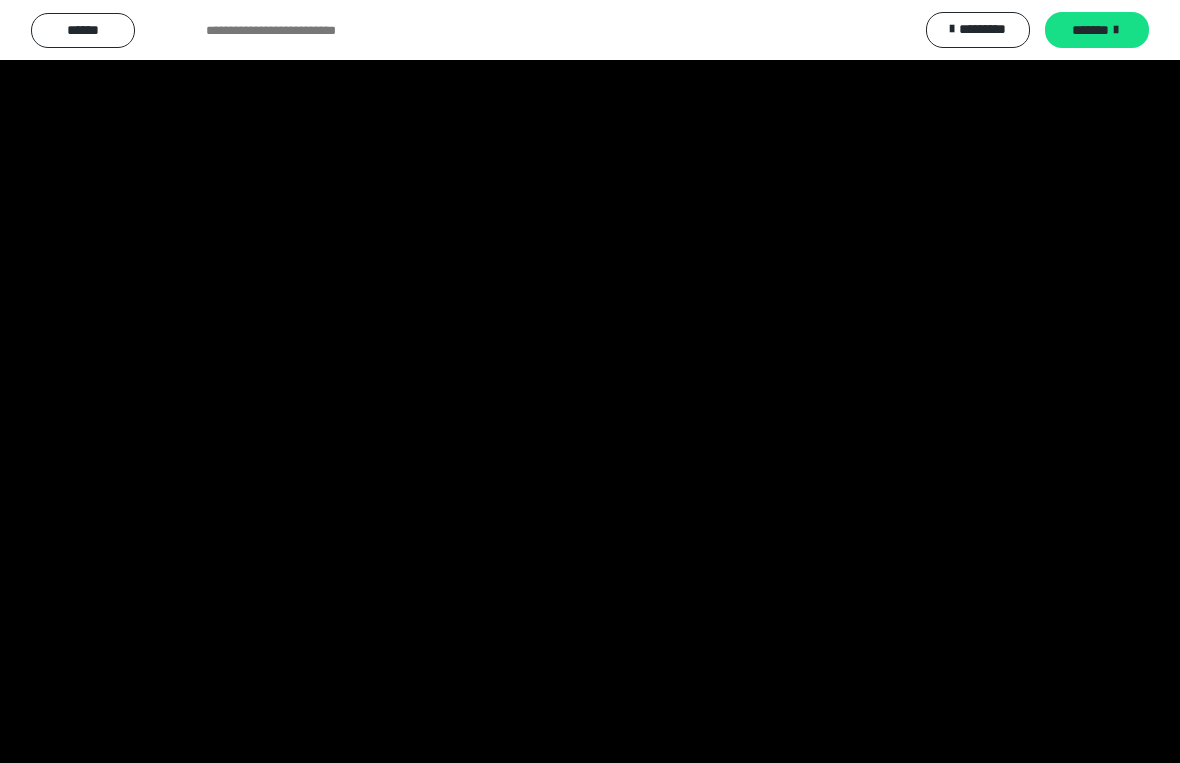 click at bounding box center [590, 381] 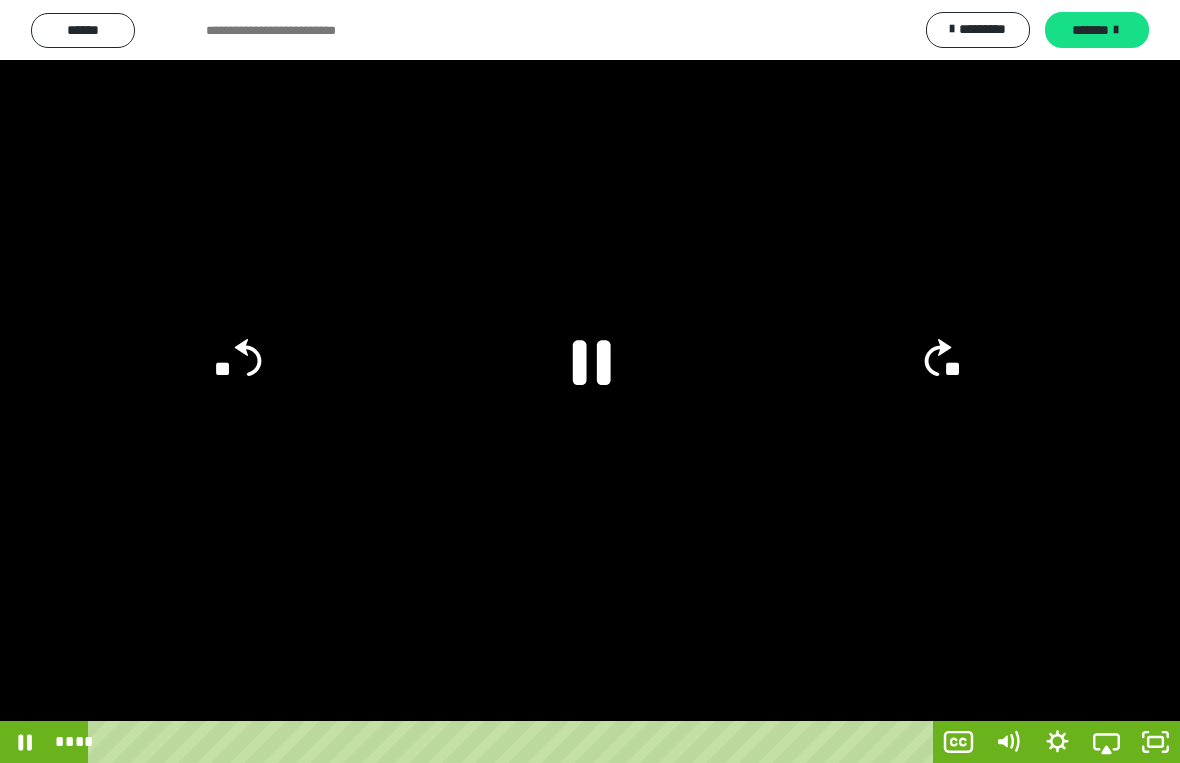 click 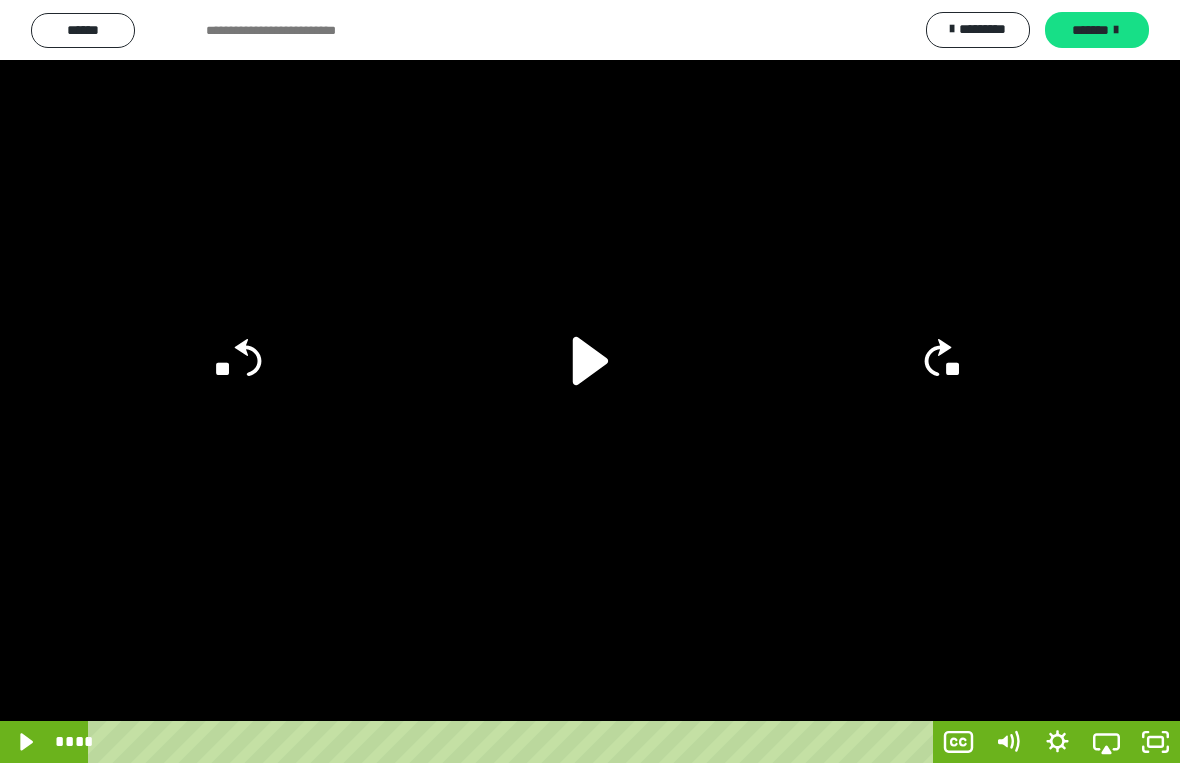click 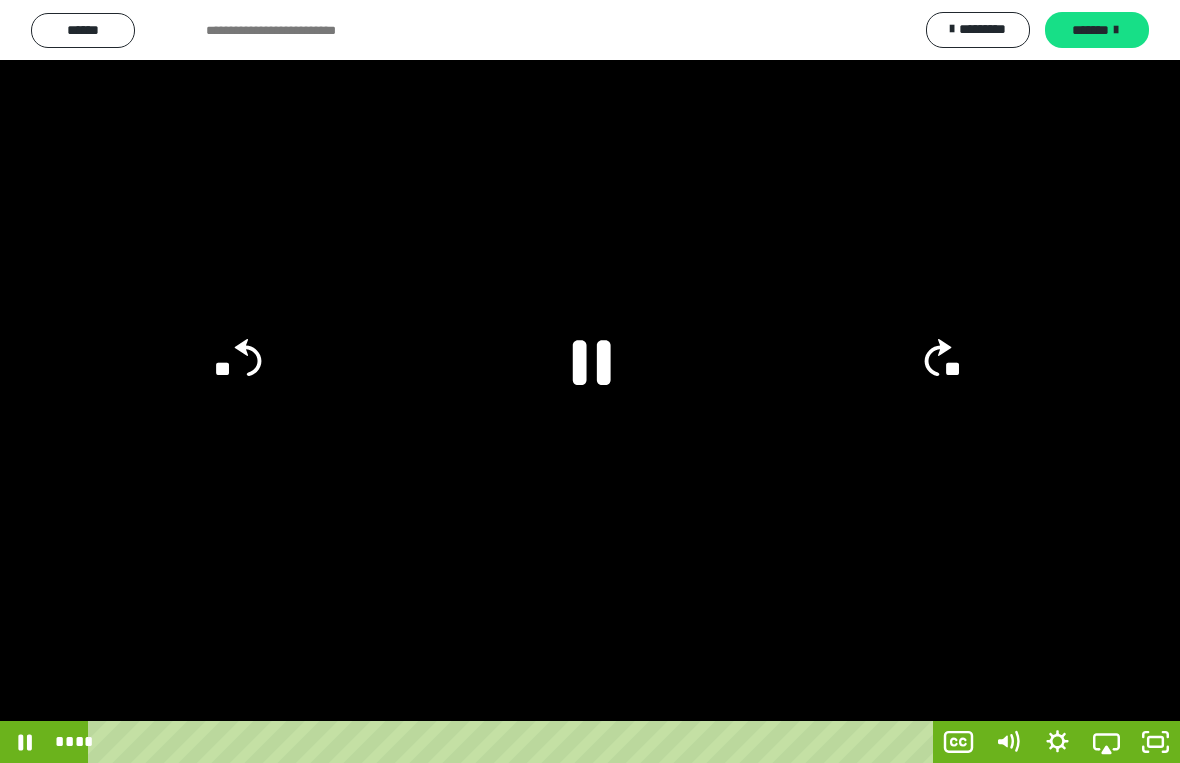 click 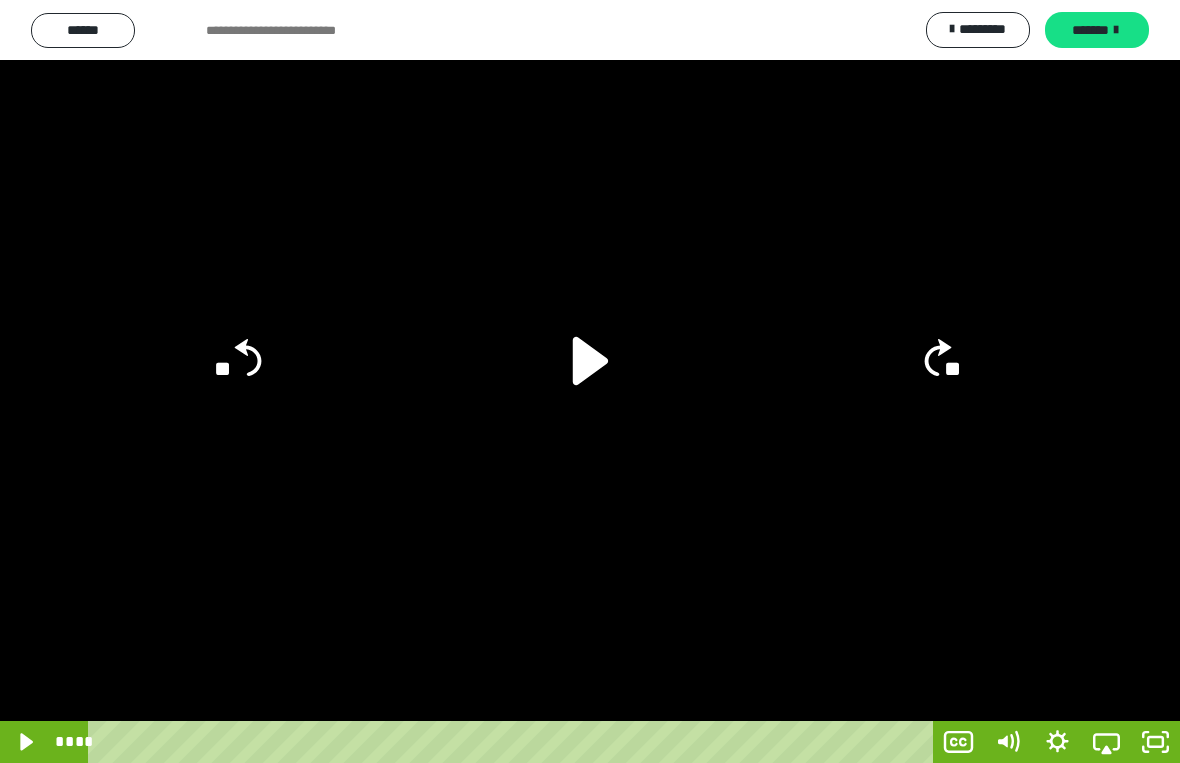 click 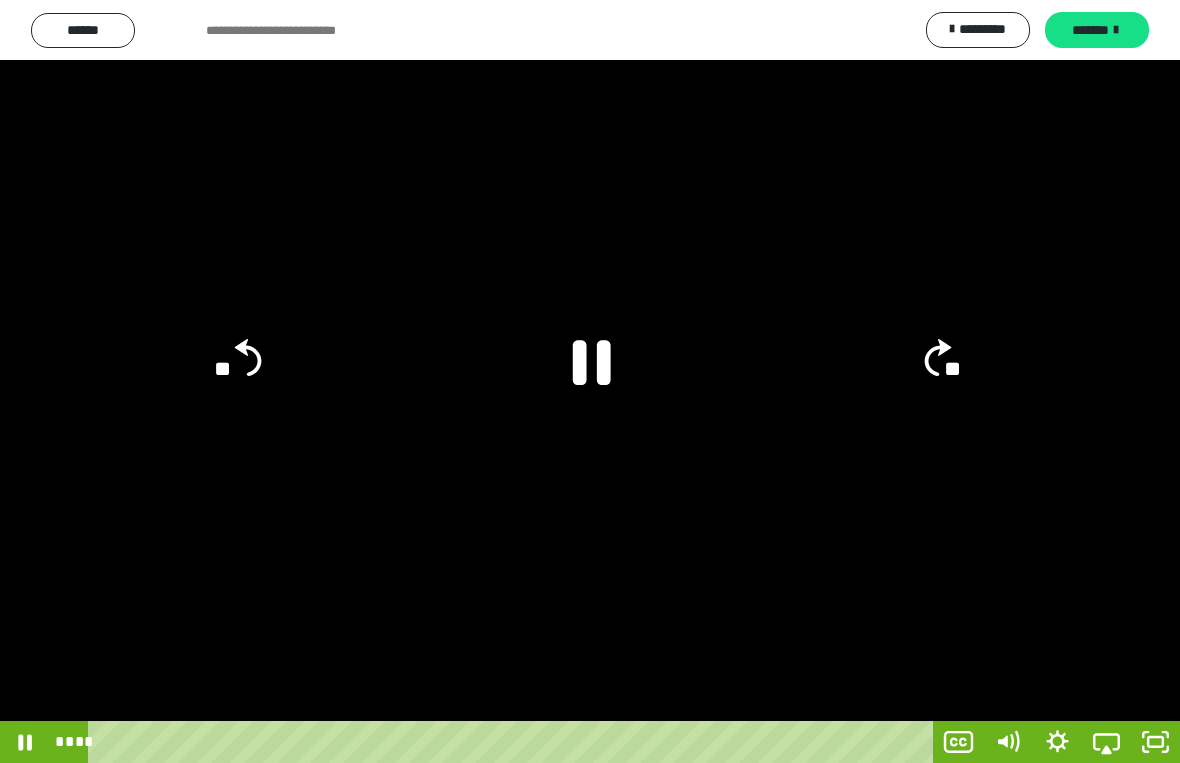 click 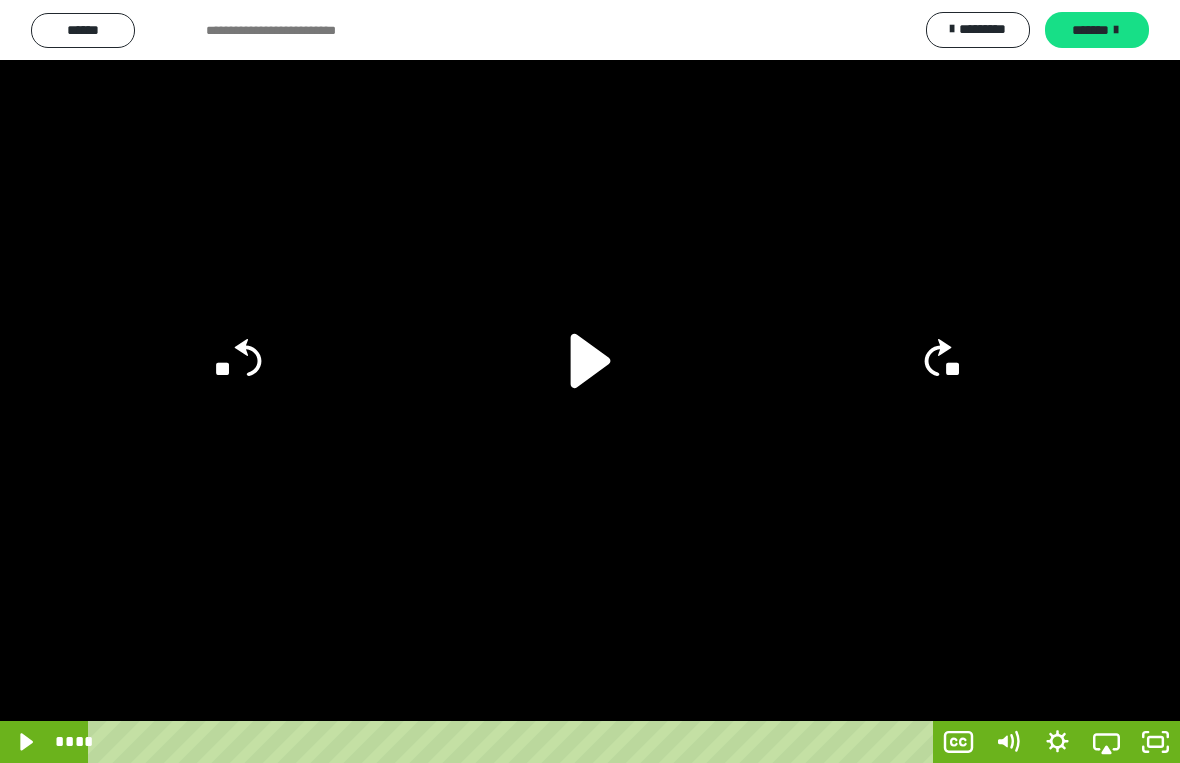 click 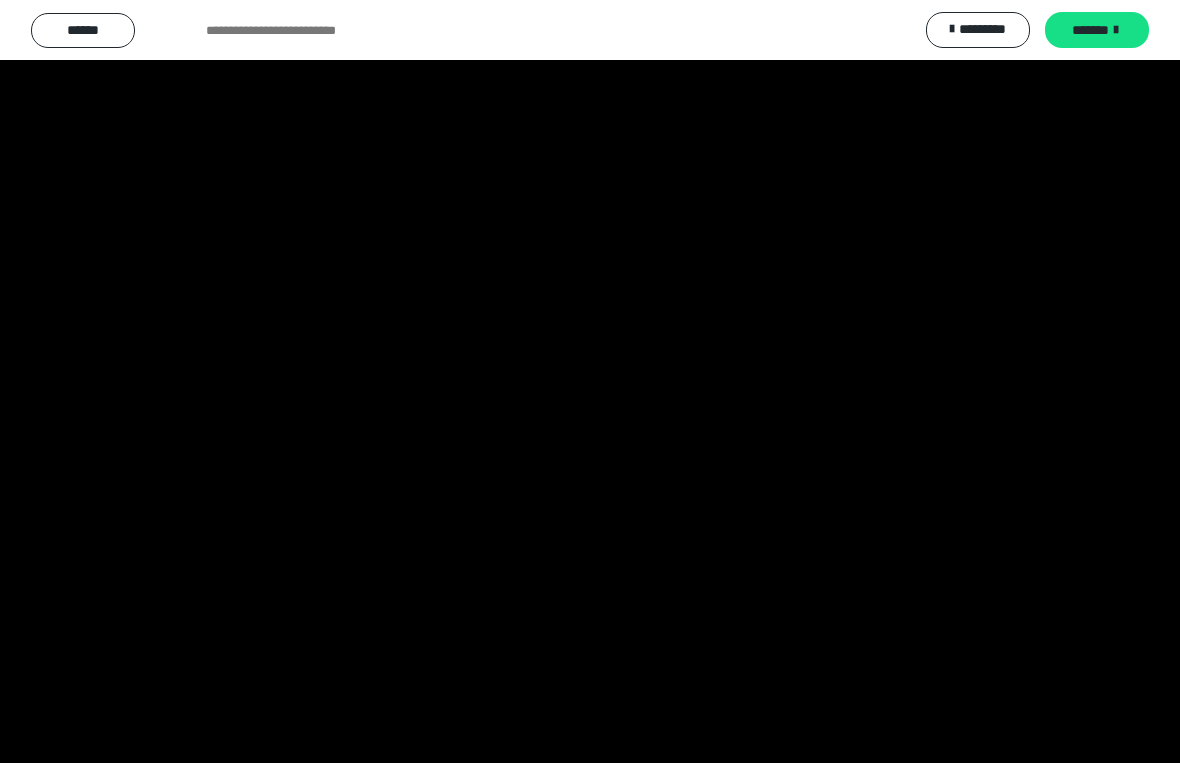 click at bounding box center [590, 381] 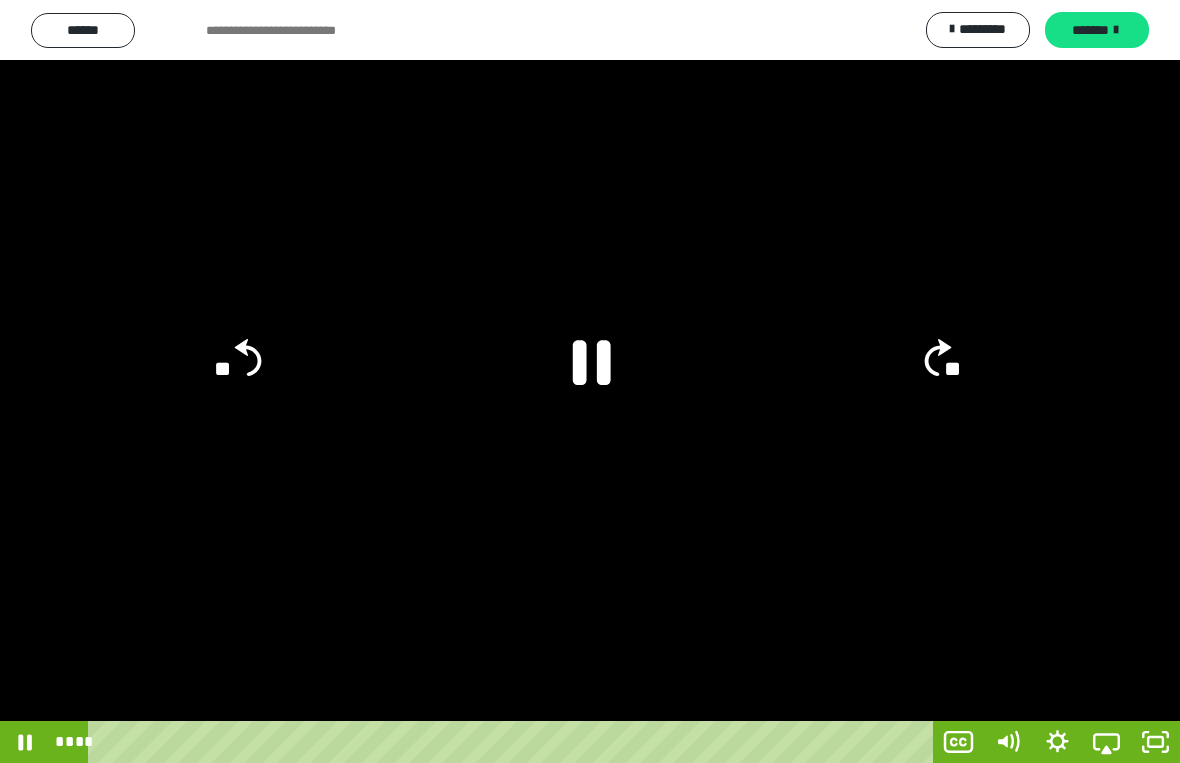 click 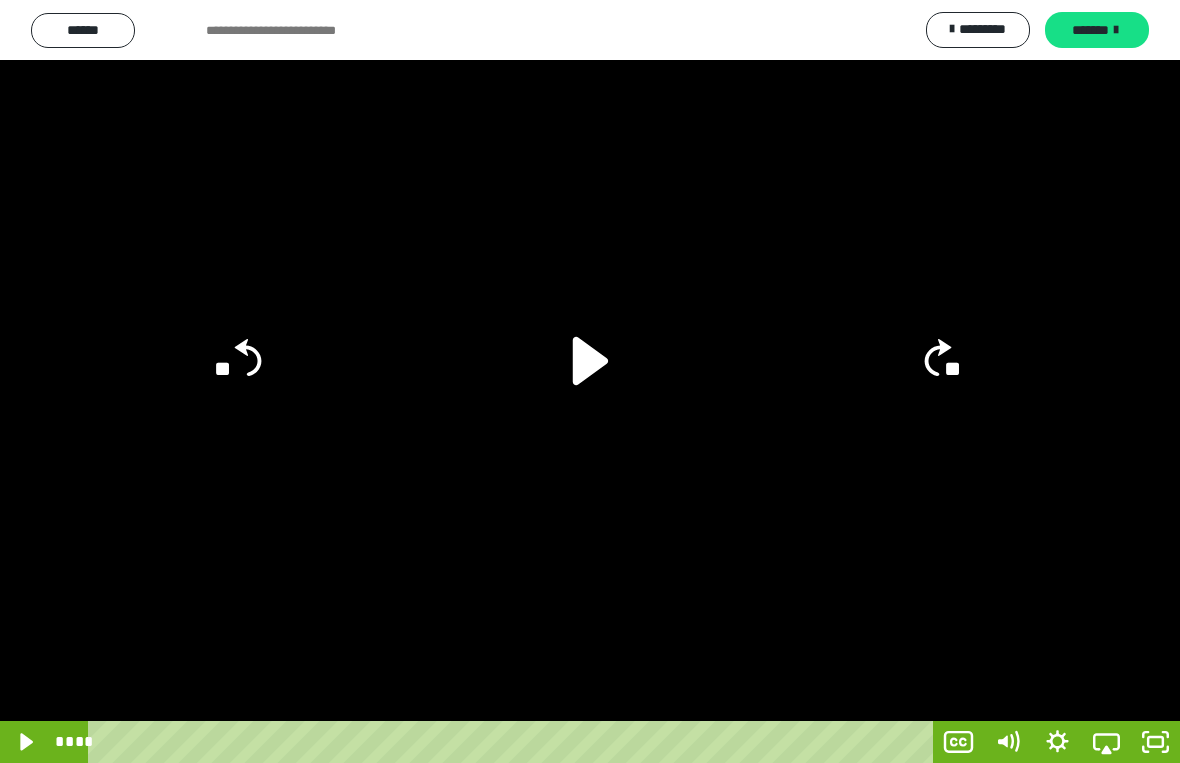 click 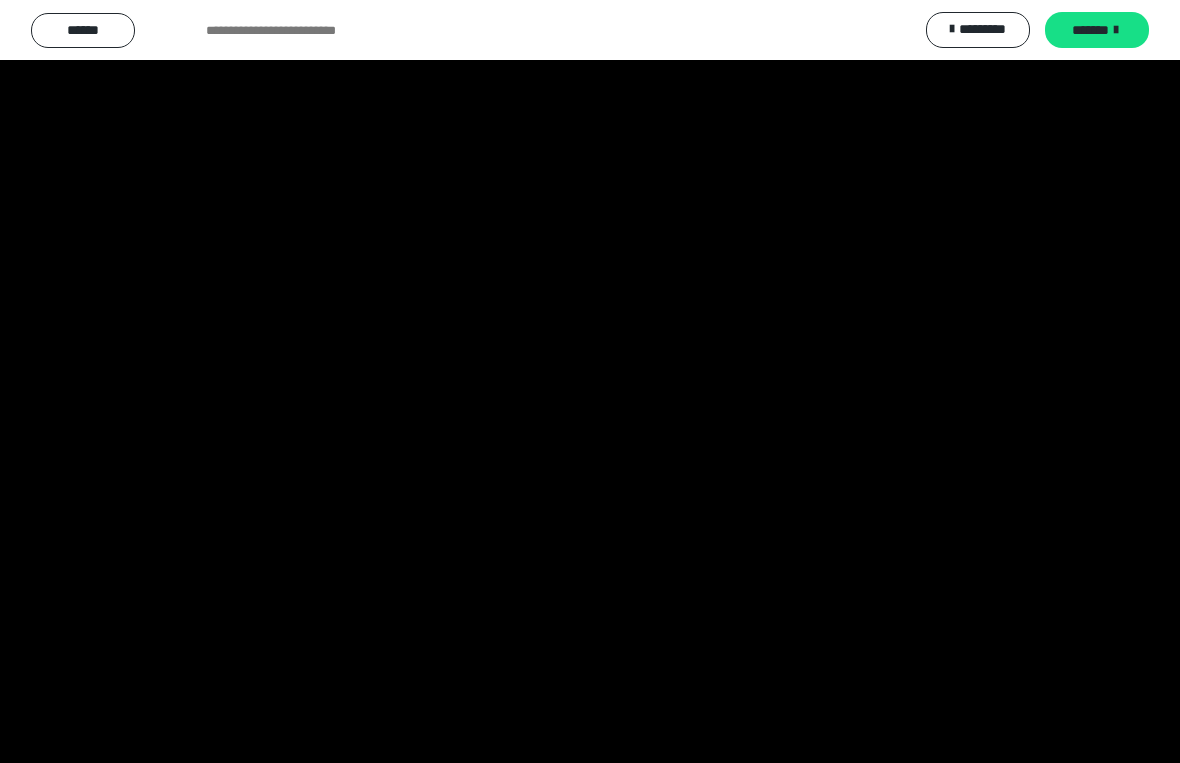 click at bounding box center [590, 381] 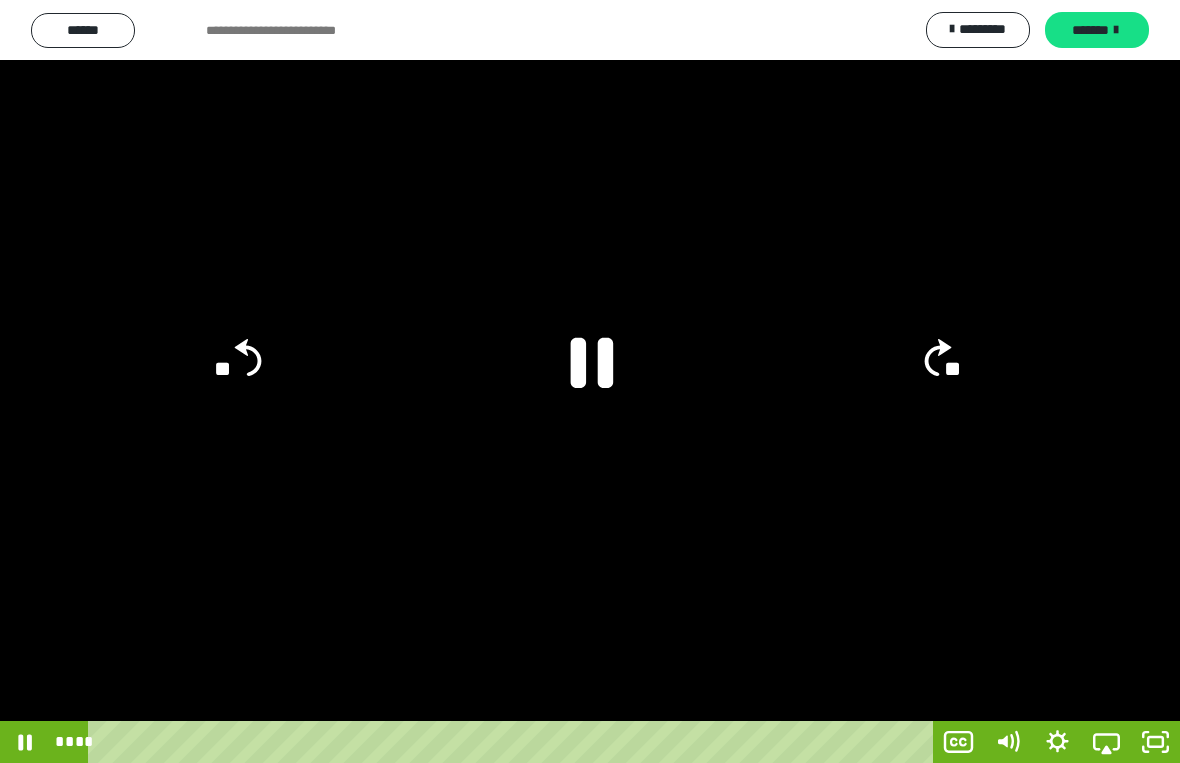 click 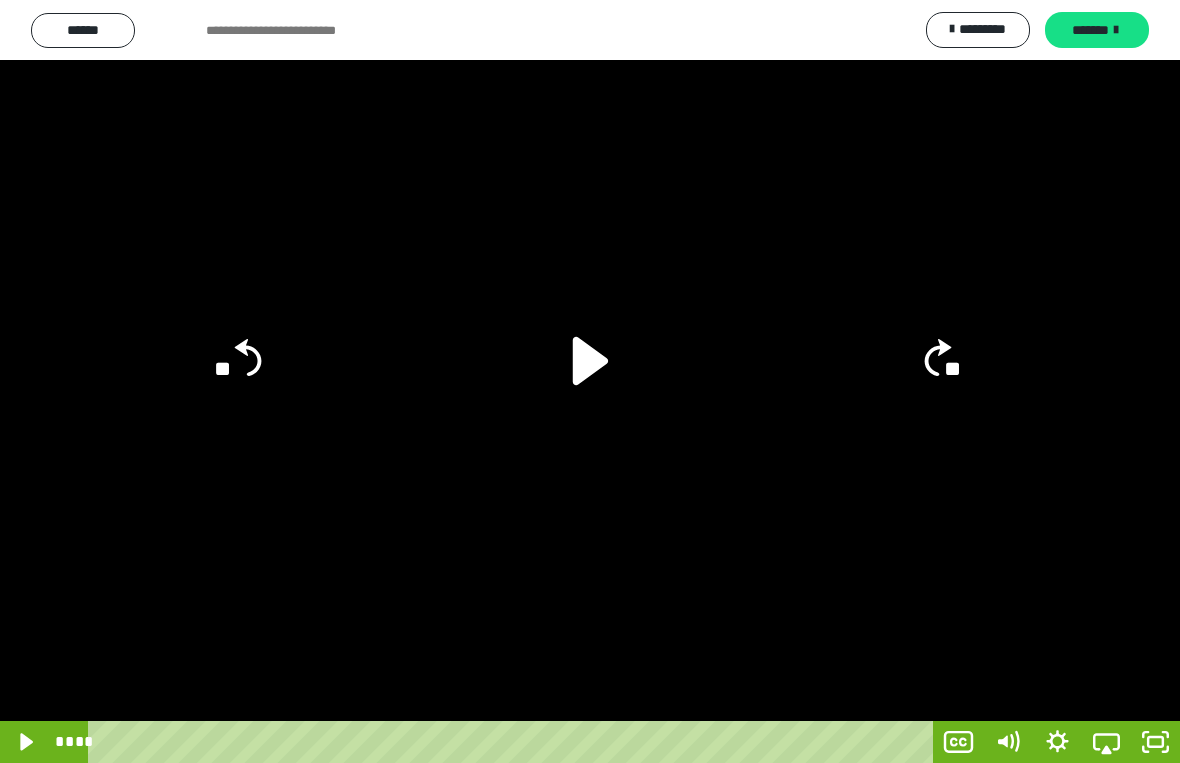 click 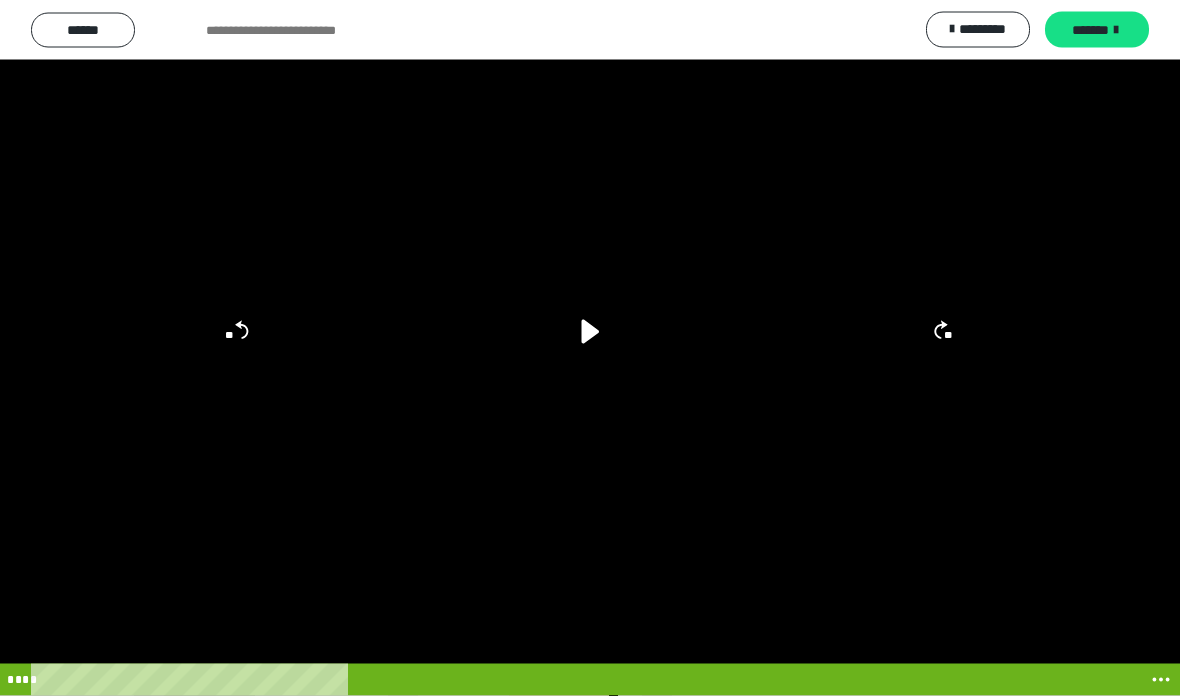 scroll, scrollTop: 0, scrollLeft: 0, axis: both 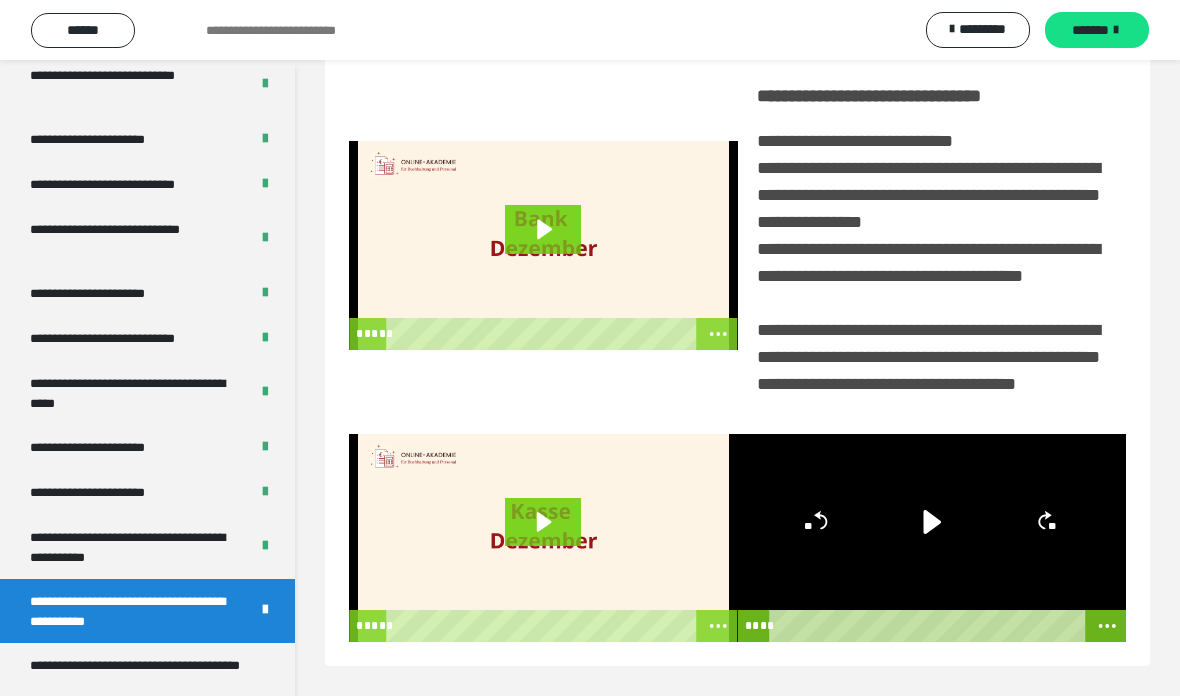 click on "**********" at bounding box center [139, 675] 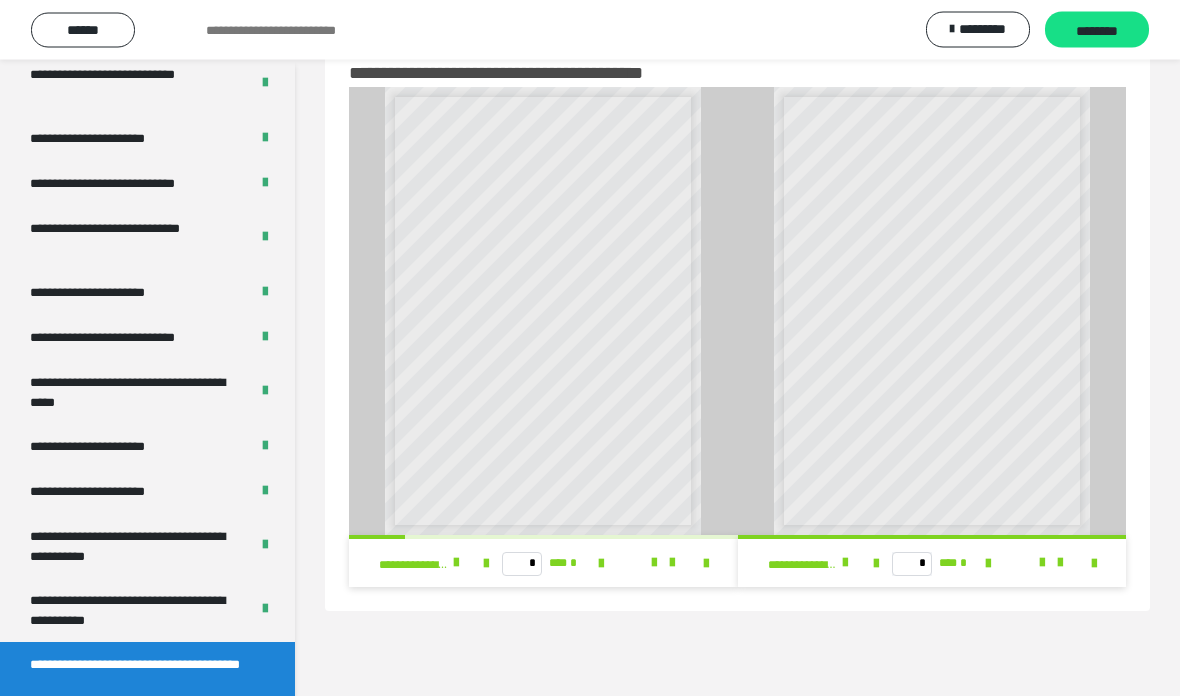 scroll, scrollTop: 0, scrollLeft: 0, axis: both 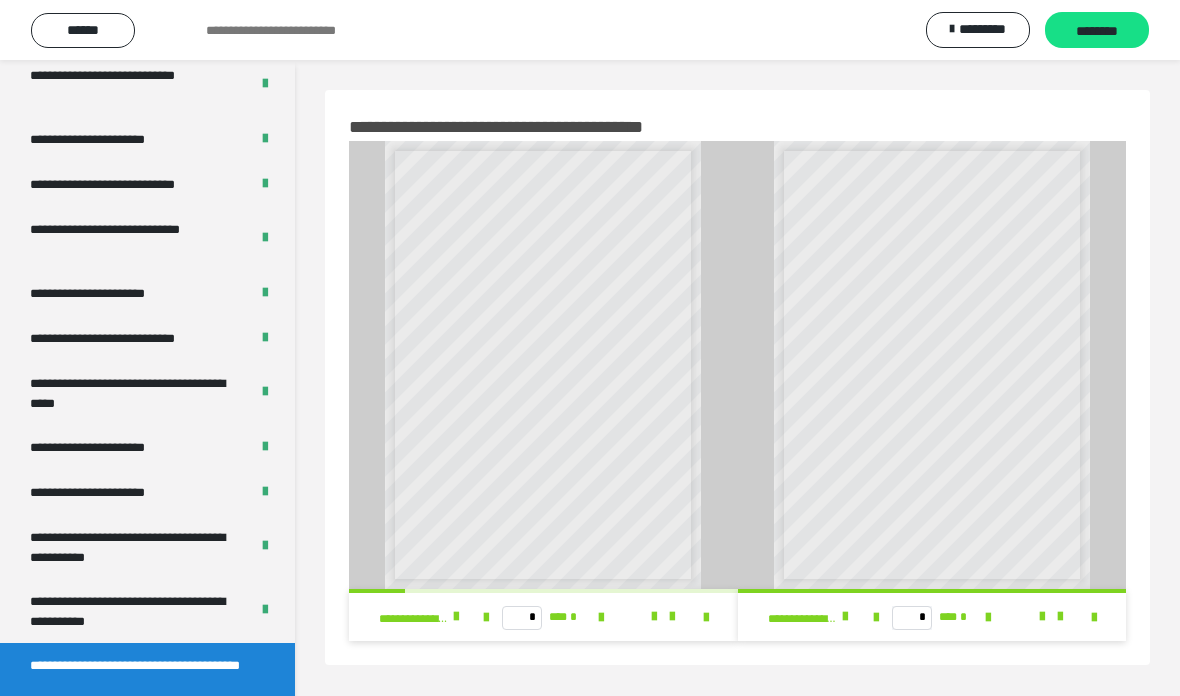click at bounding box center (456, 617) 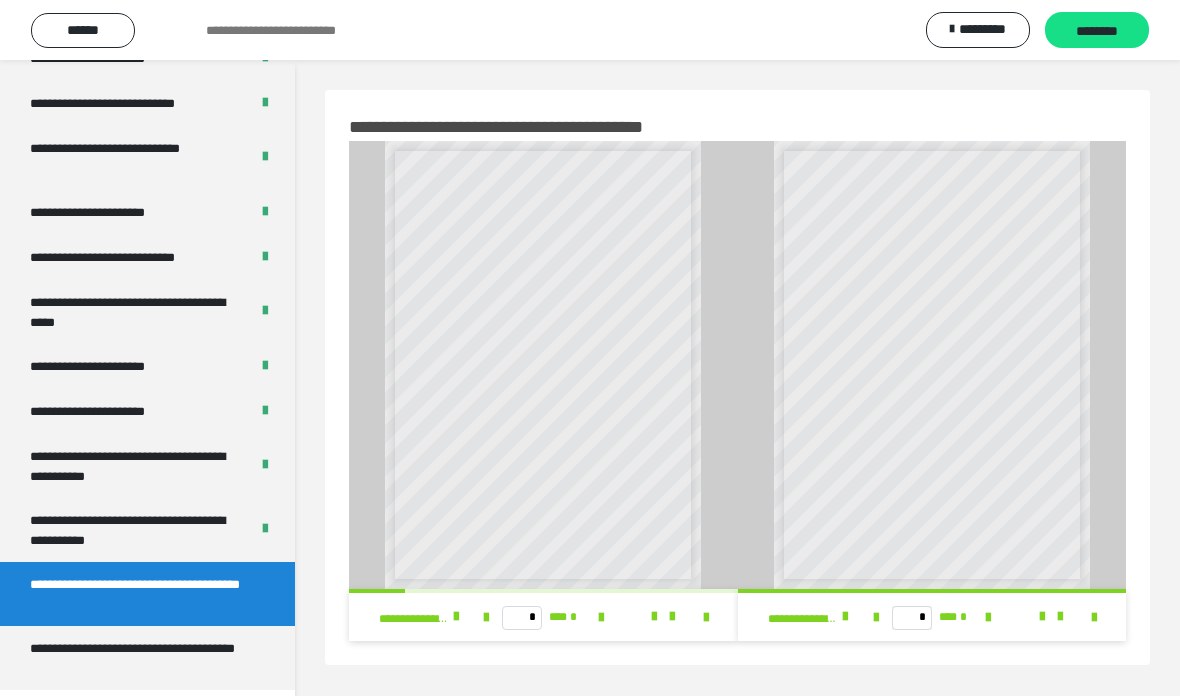 scroll, scrollTop: 3747, scrollLeft: 0, axis: vertical 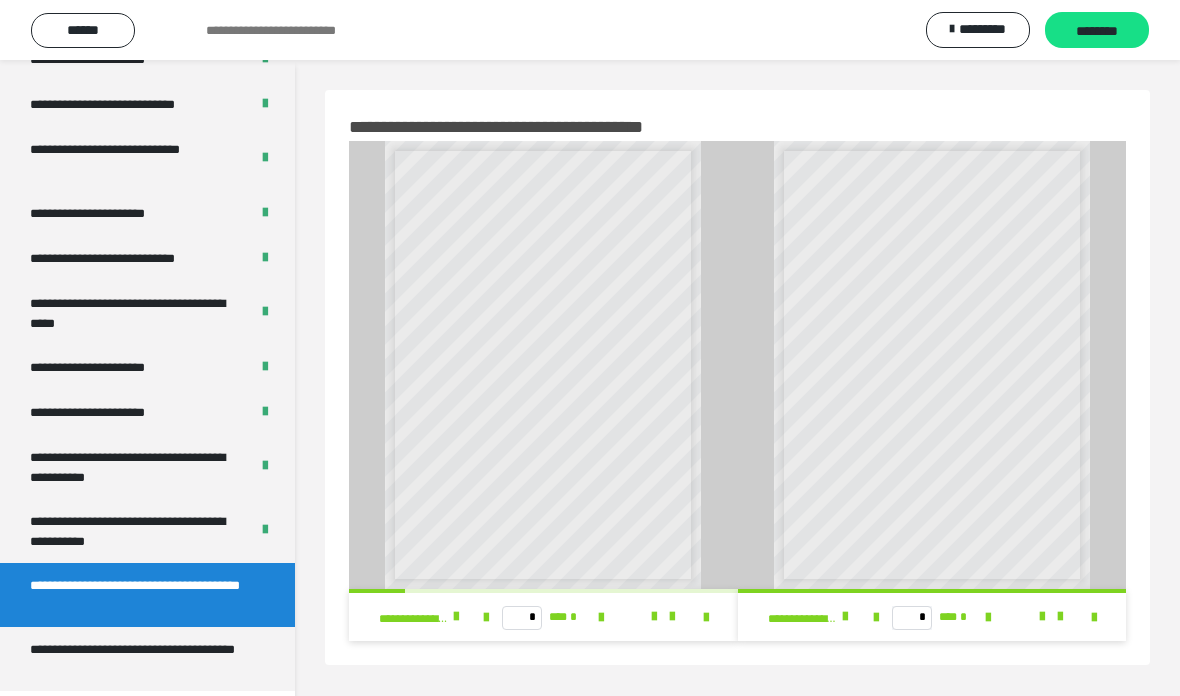 click on "********" at bounding box center [1097, 31] 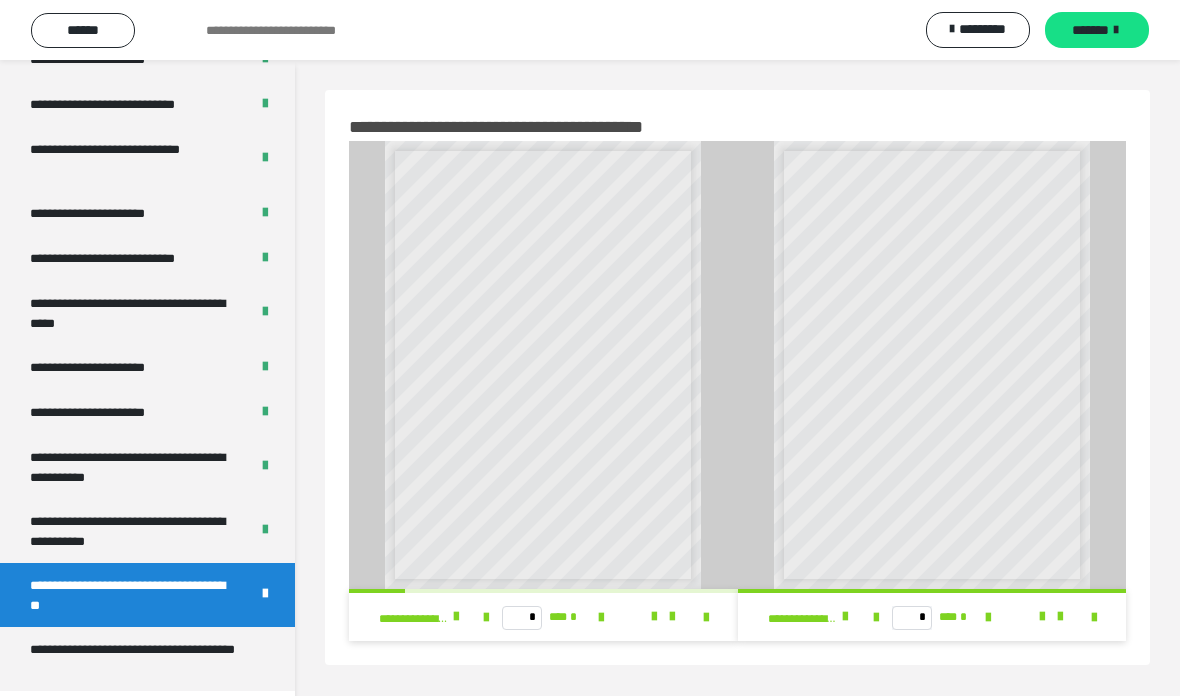 click on "**********" at bounding box center (139, 659) 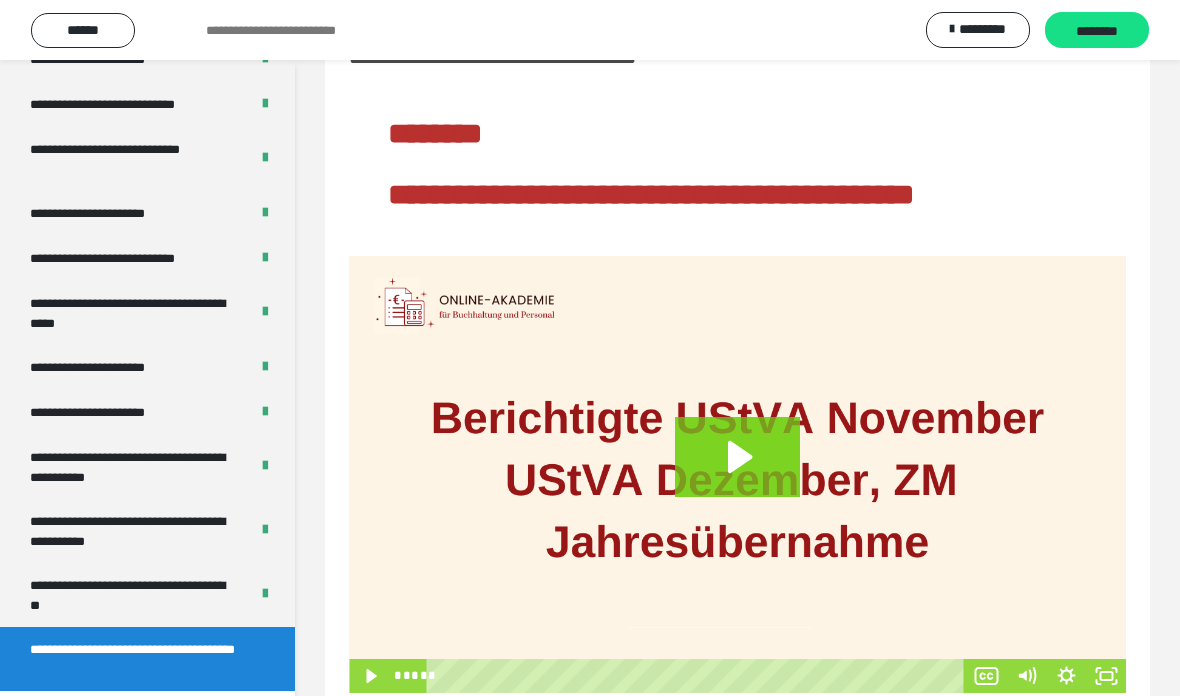scroll, scrollTop: 165, scrollLeft: 0, axis: vertical 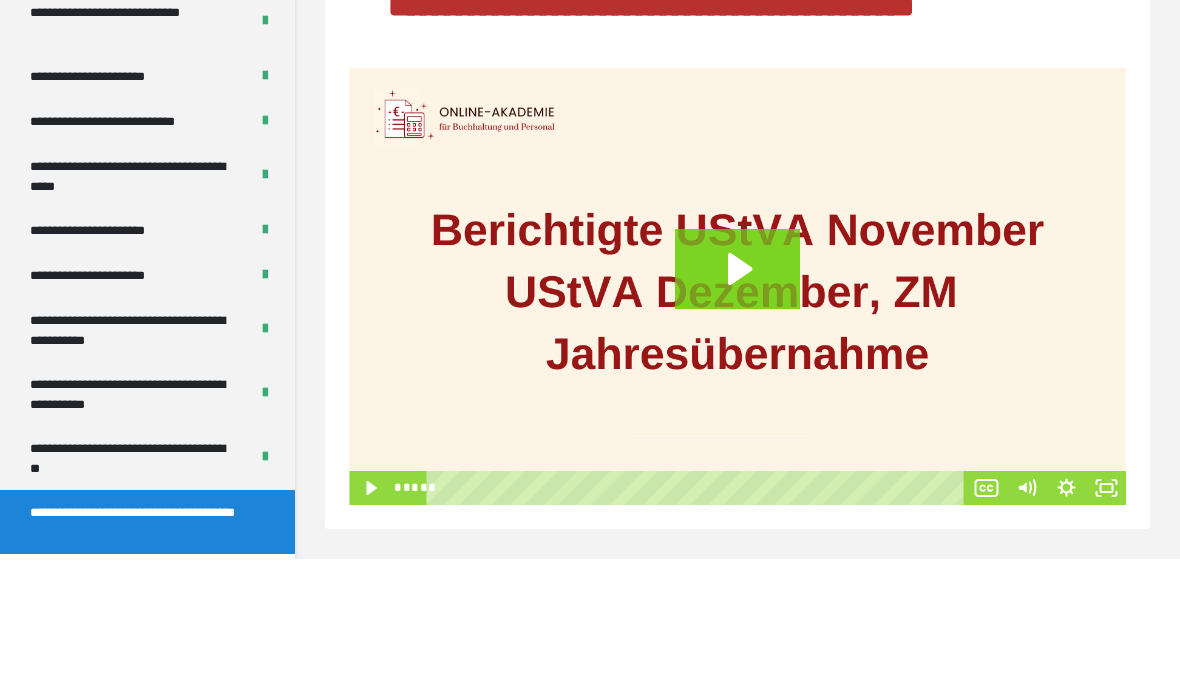 click 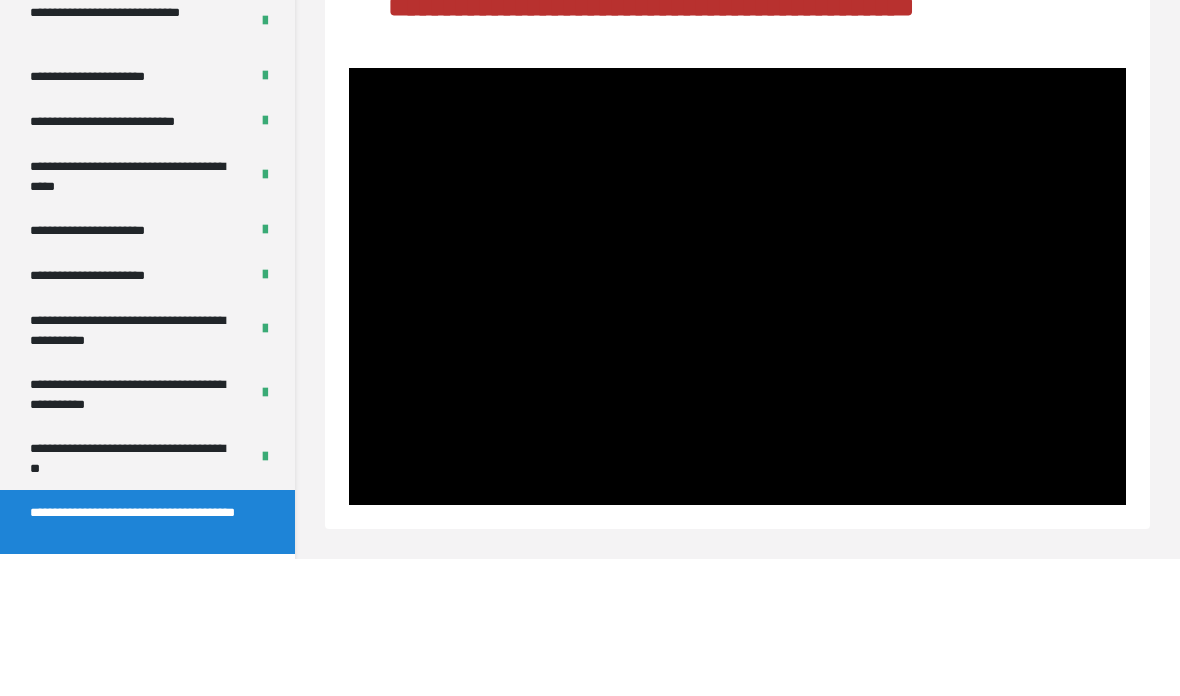 click at bounding box center [737, 423] 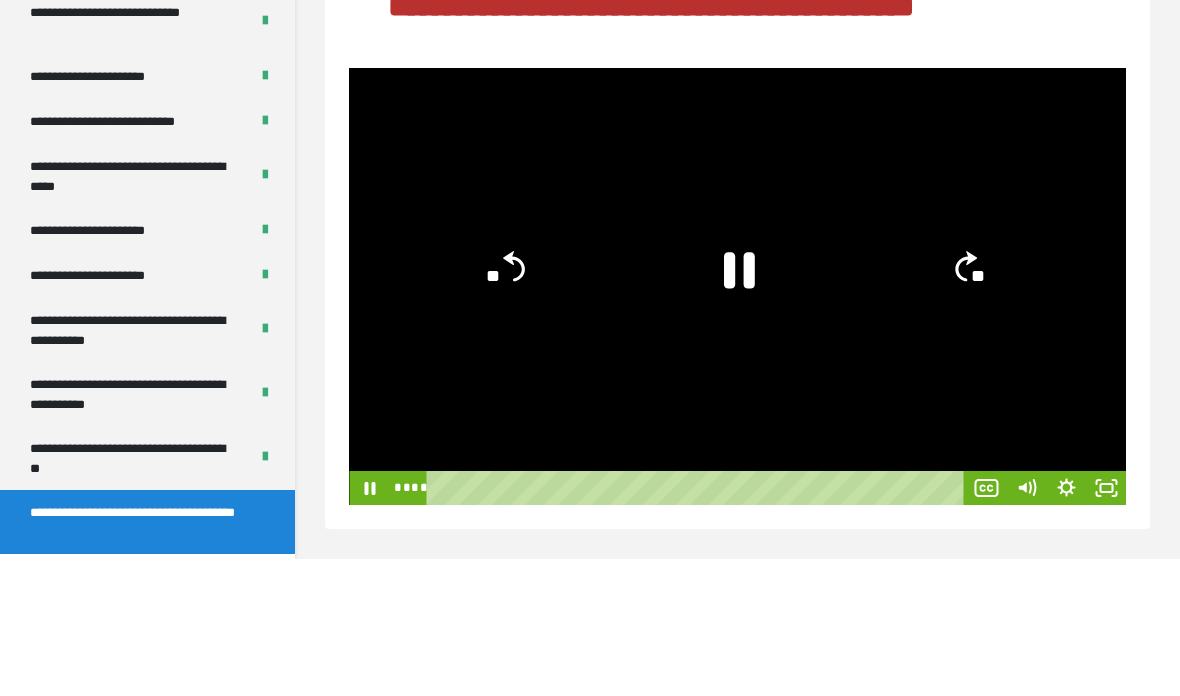 click 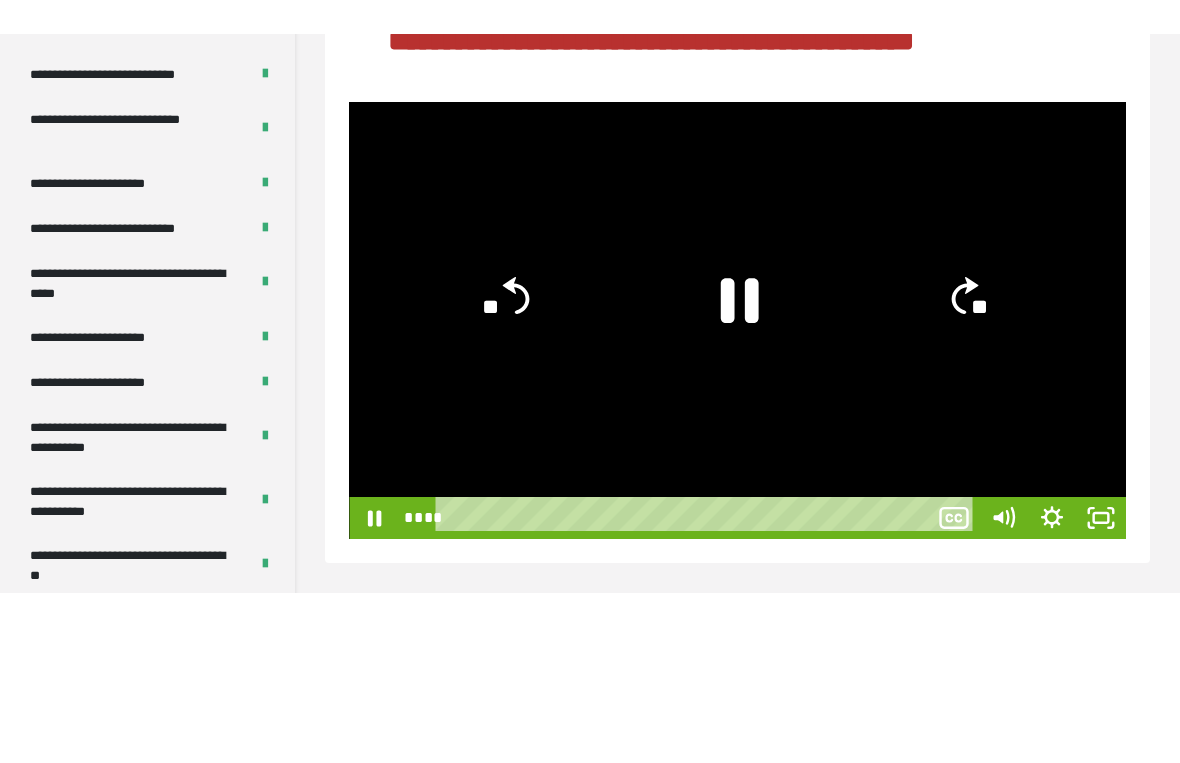 scroll, scrollTop: 24, scrollLeft: 0, axis: vertical 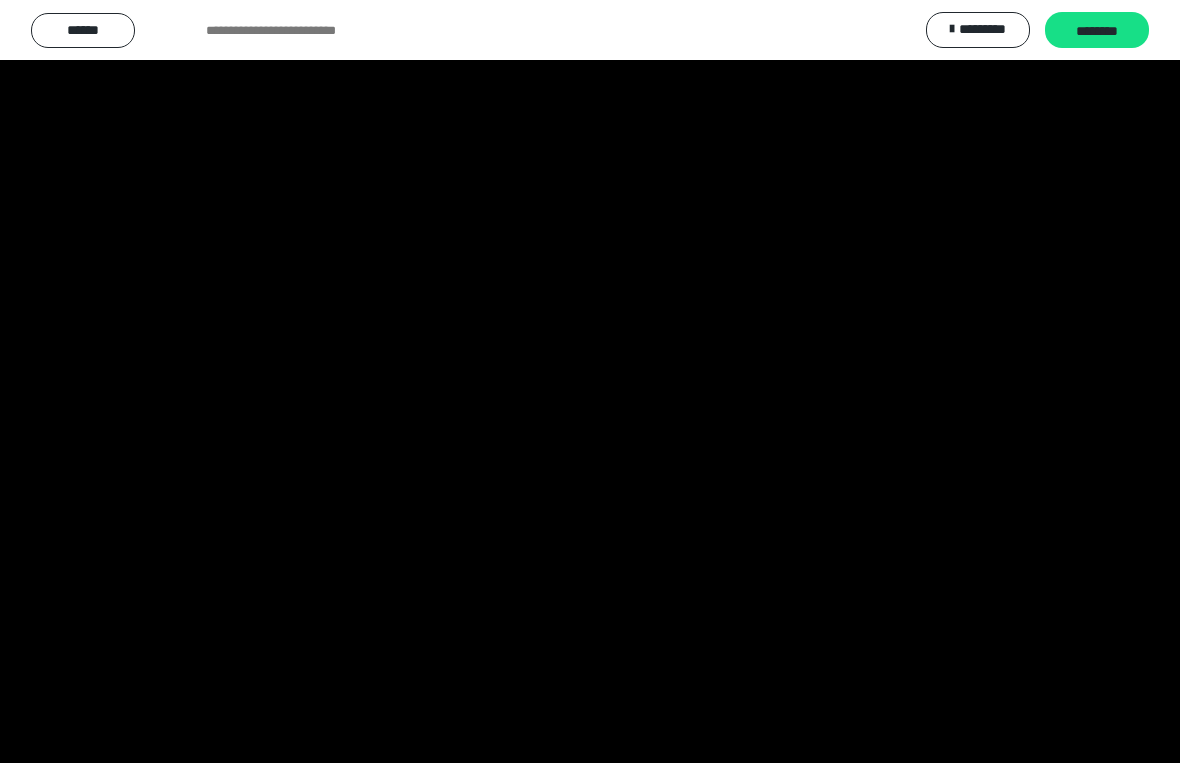 click at bounding box center (590, 381) 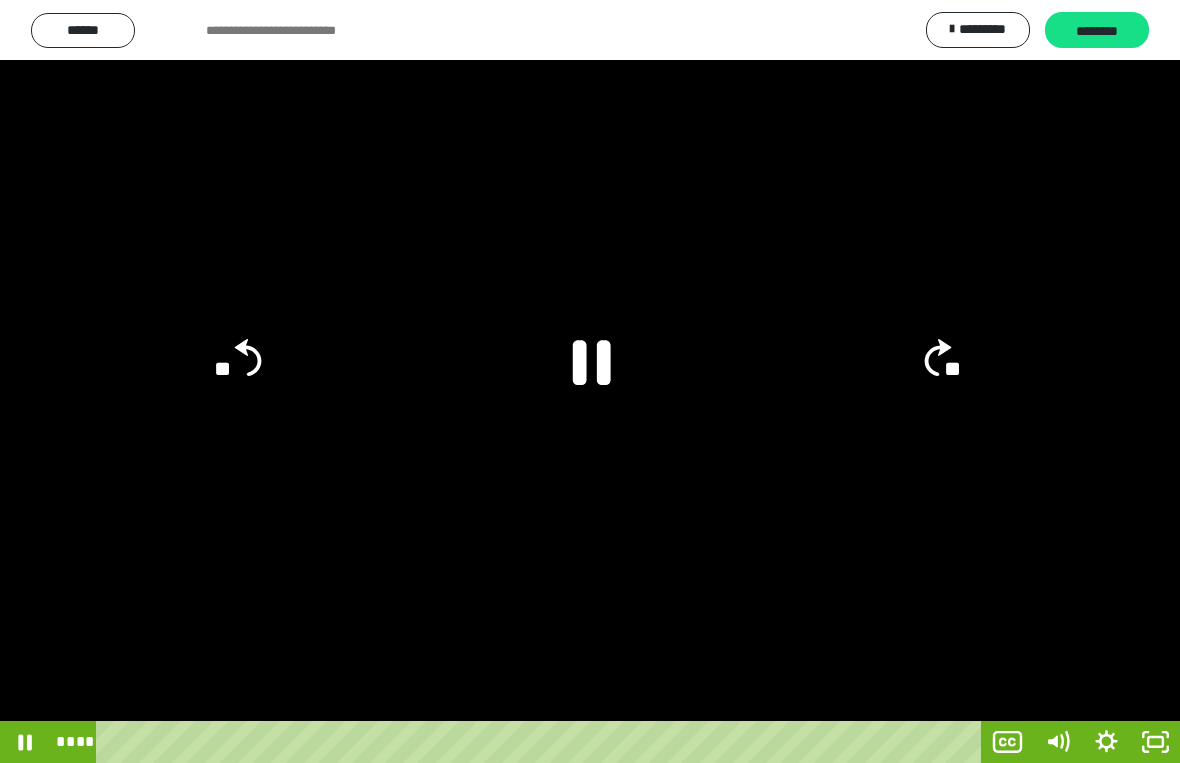 click 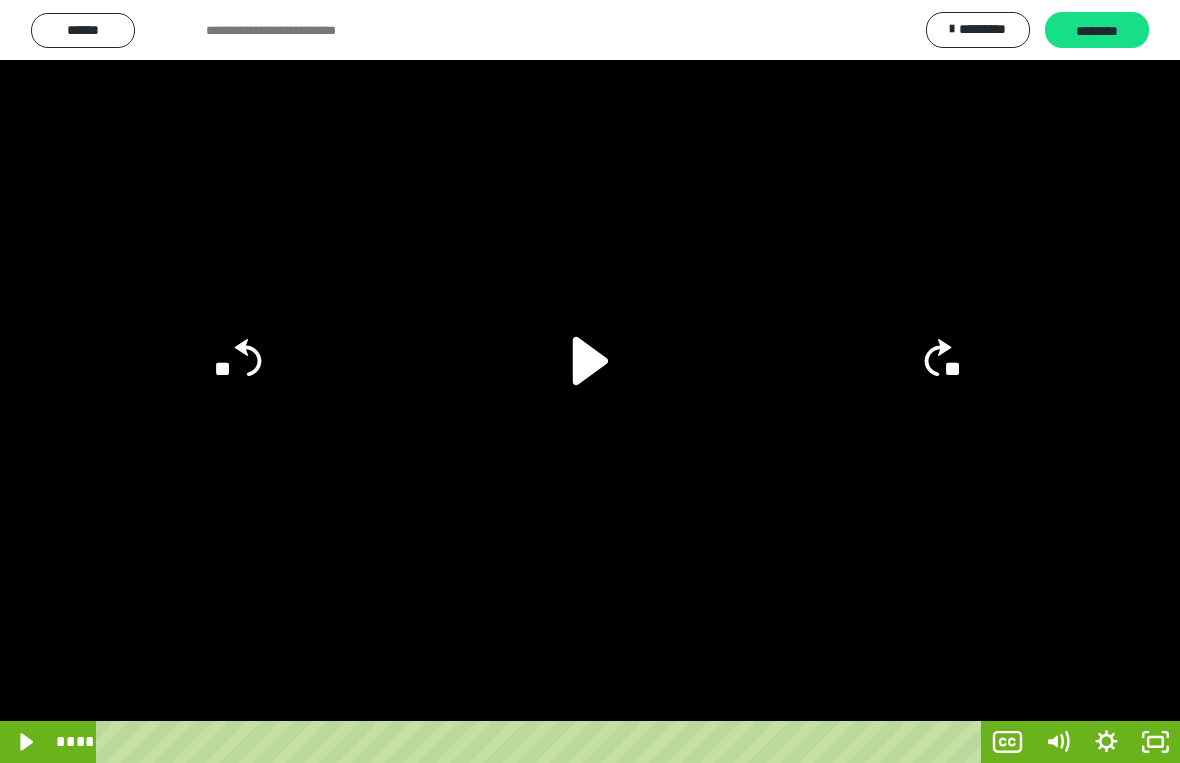 click 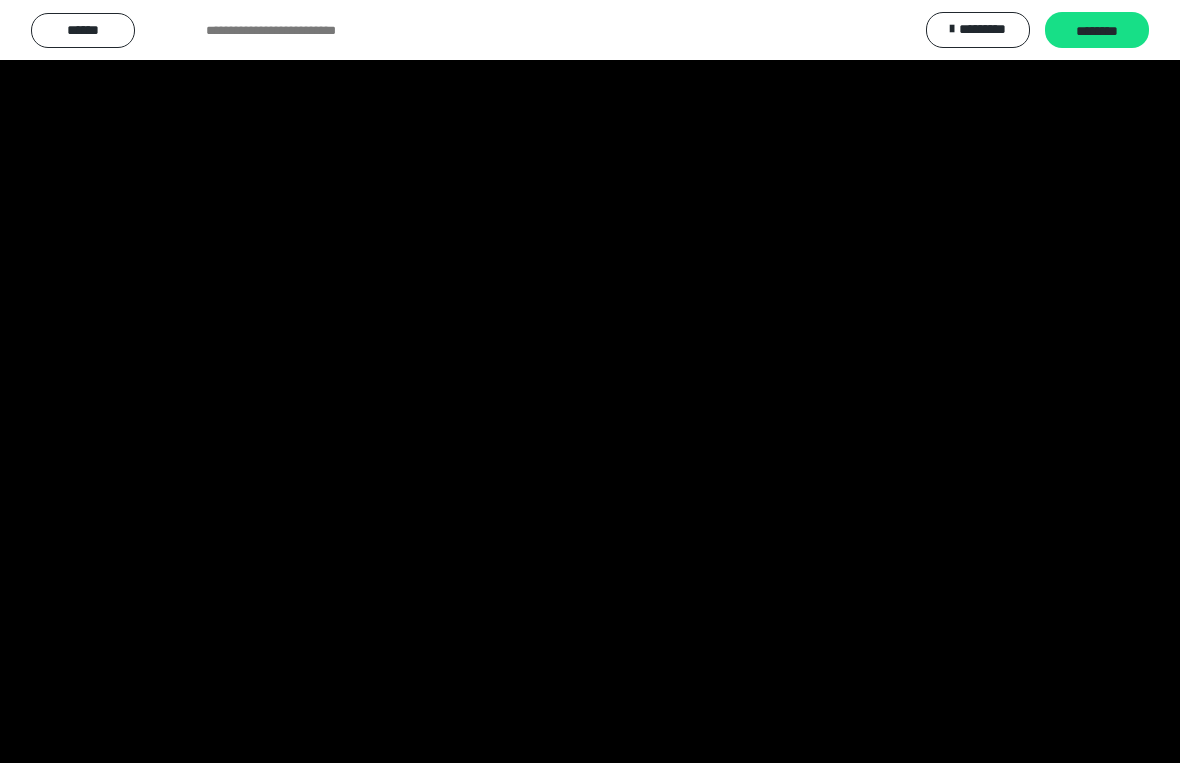 click at bounding box center [590, 381] 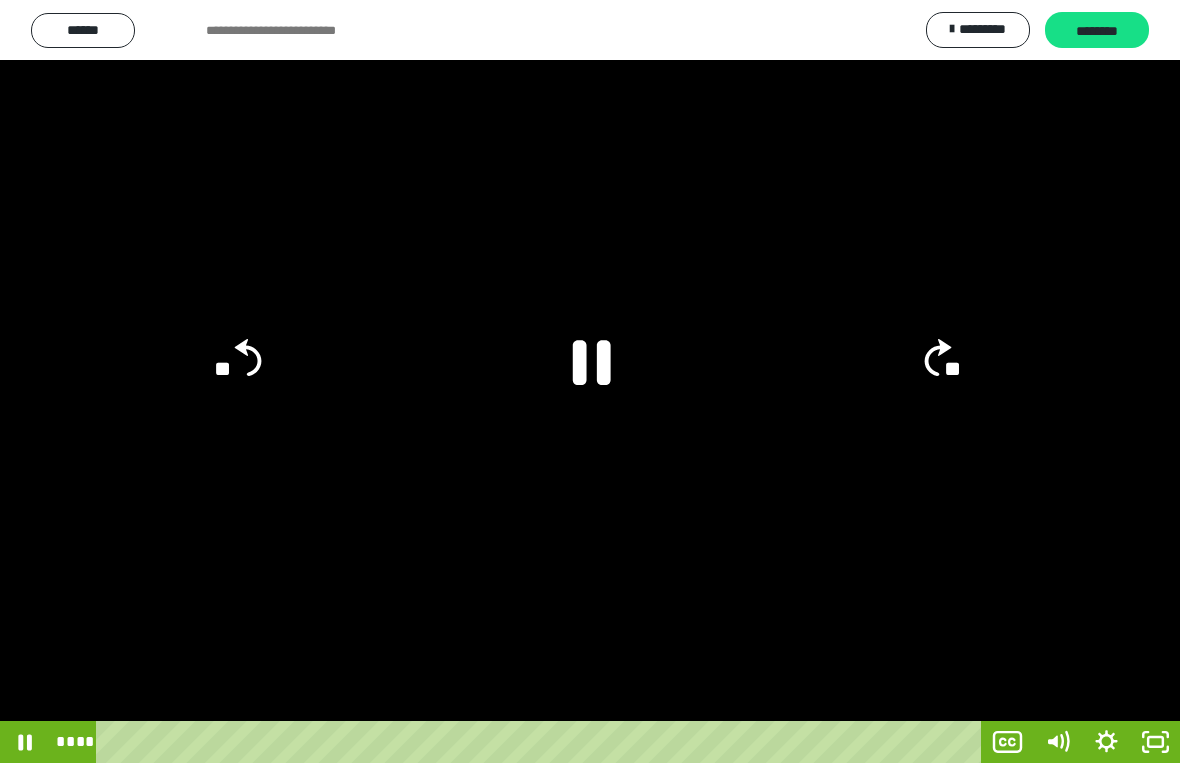 click on "**" 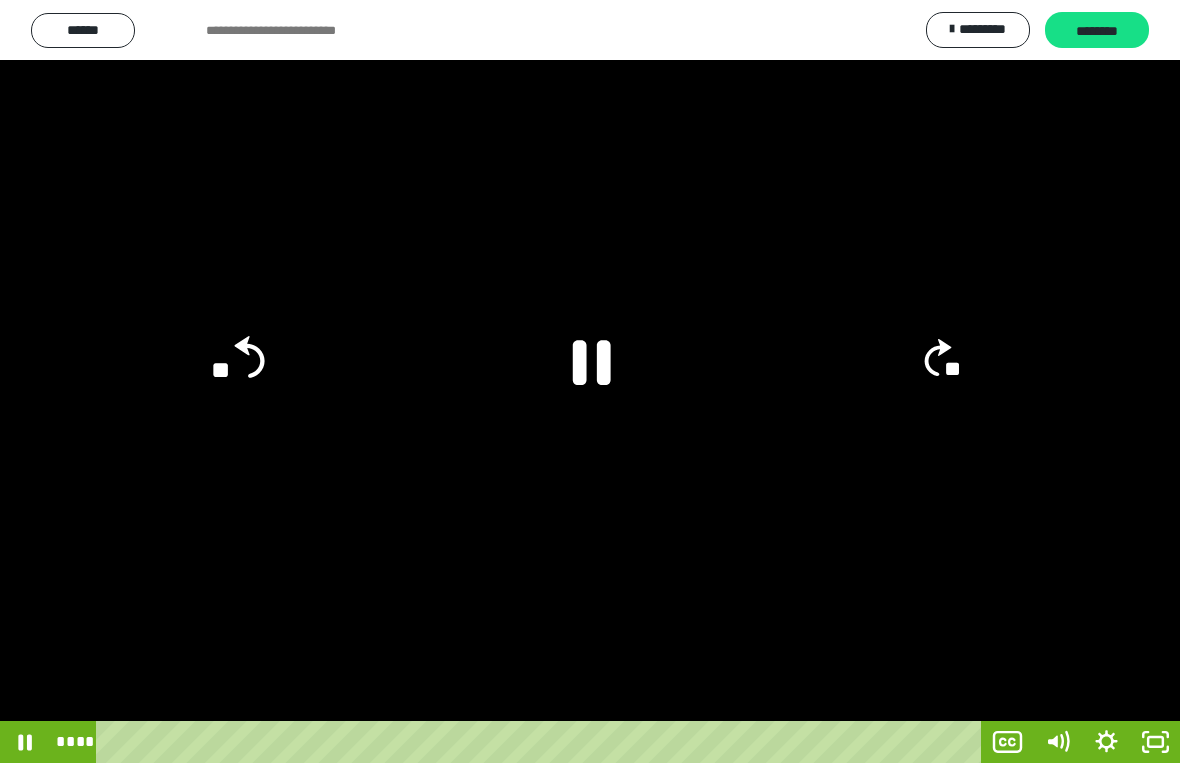 click on "**" 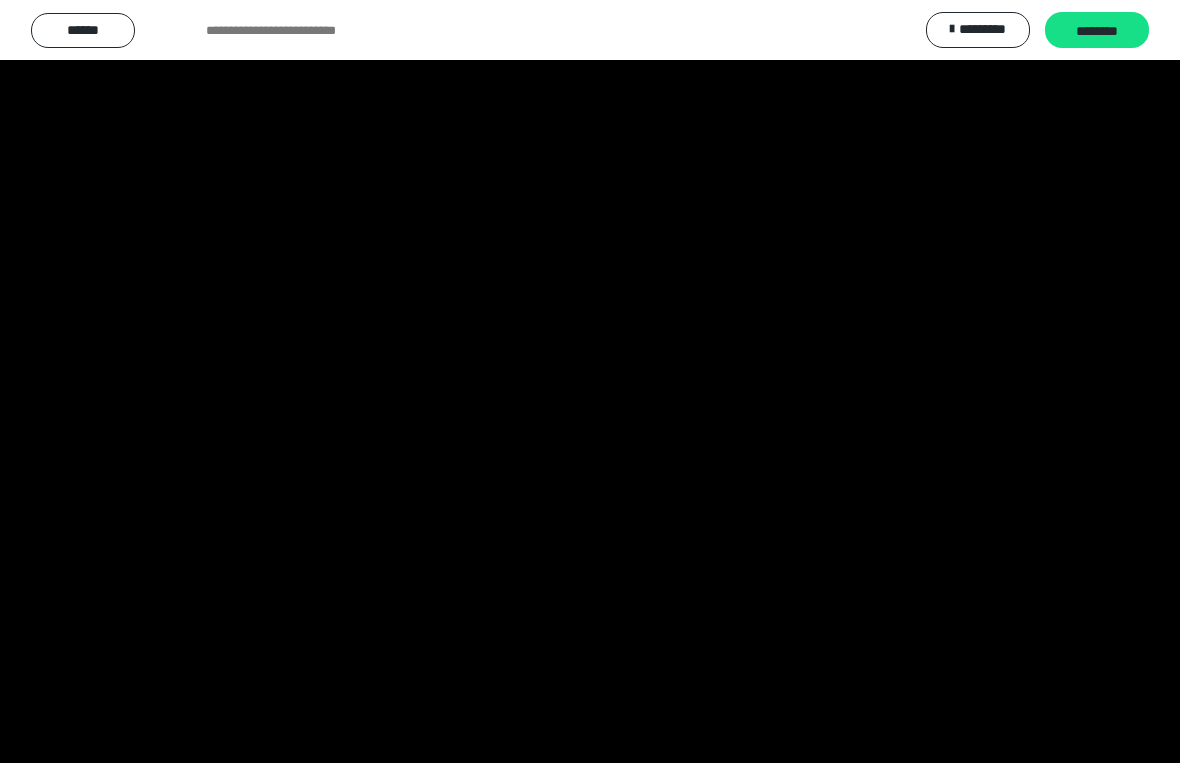 click at bounding box center [590, 381] 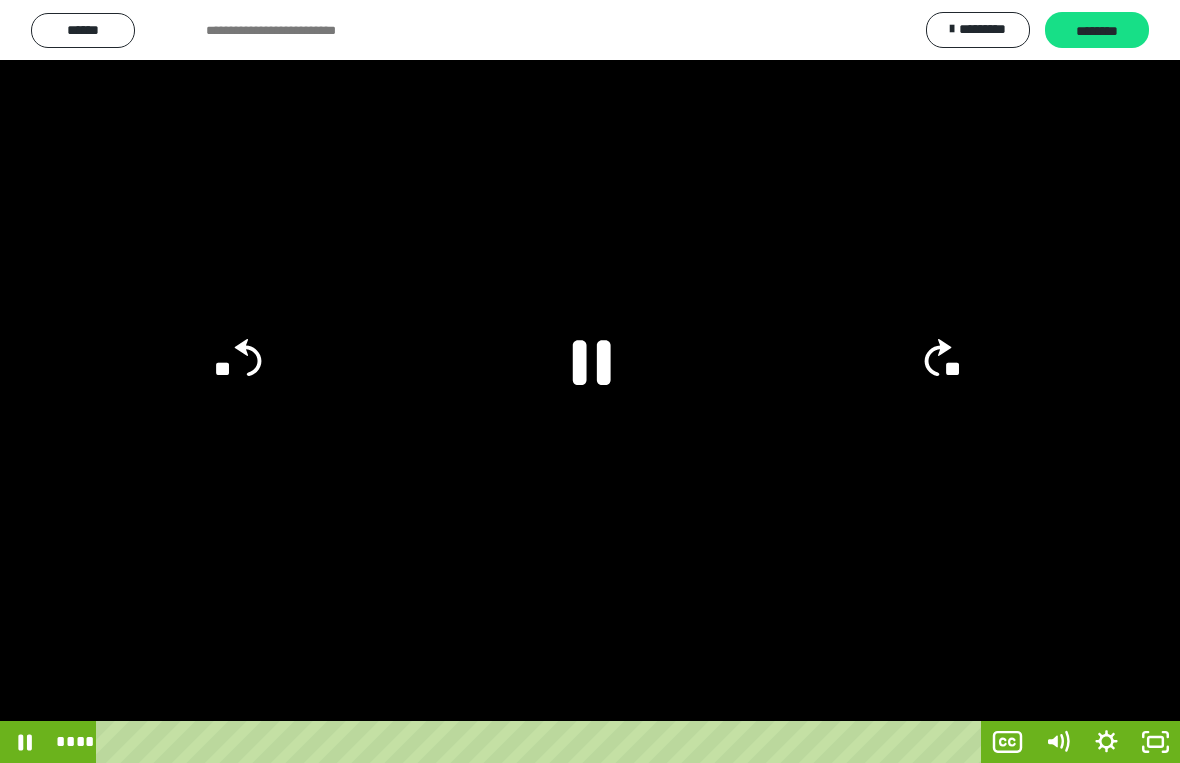 click 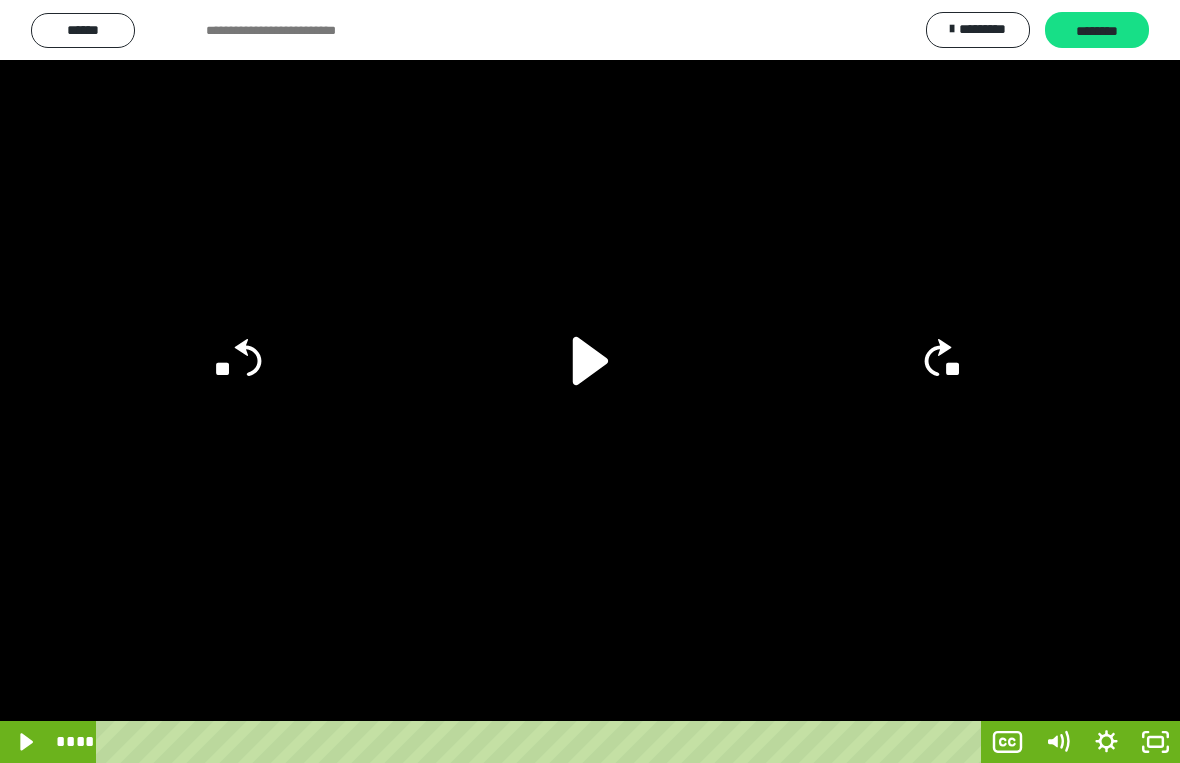 click 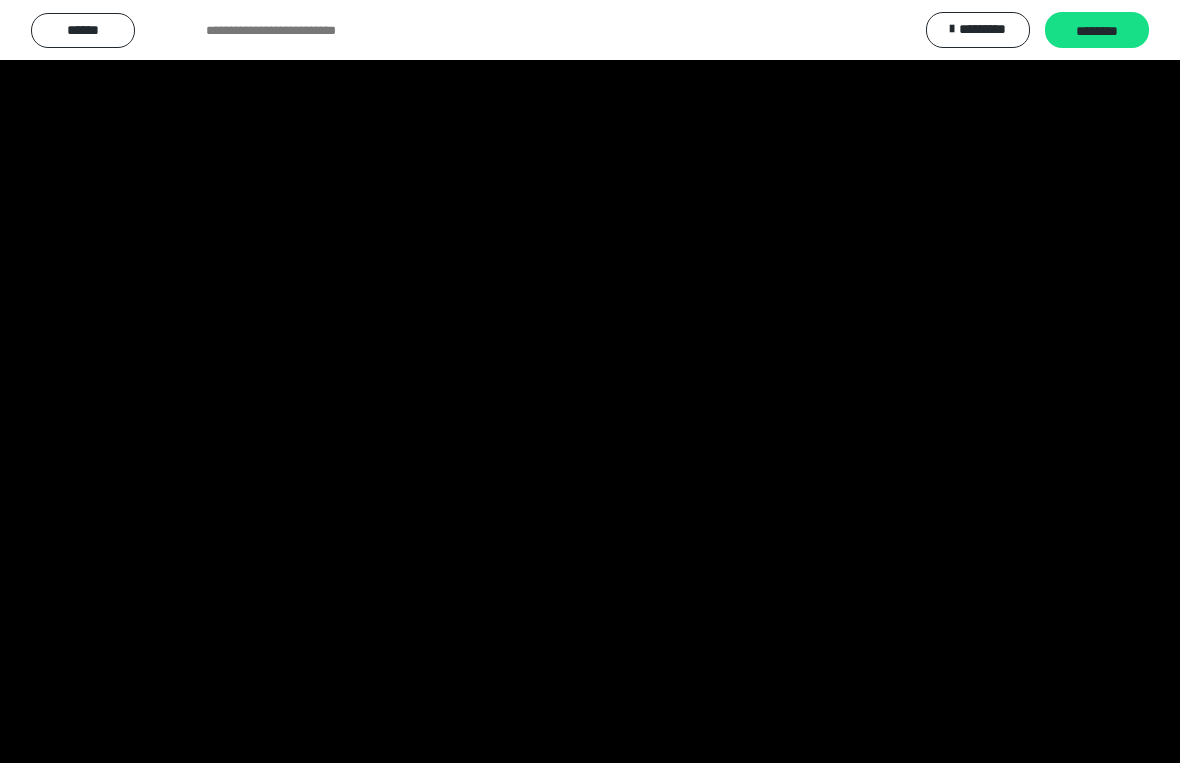 click at bounding box center (590, 381) 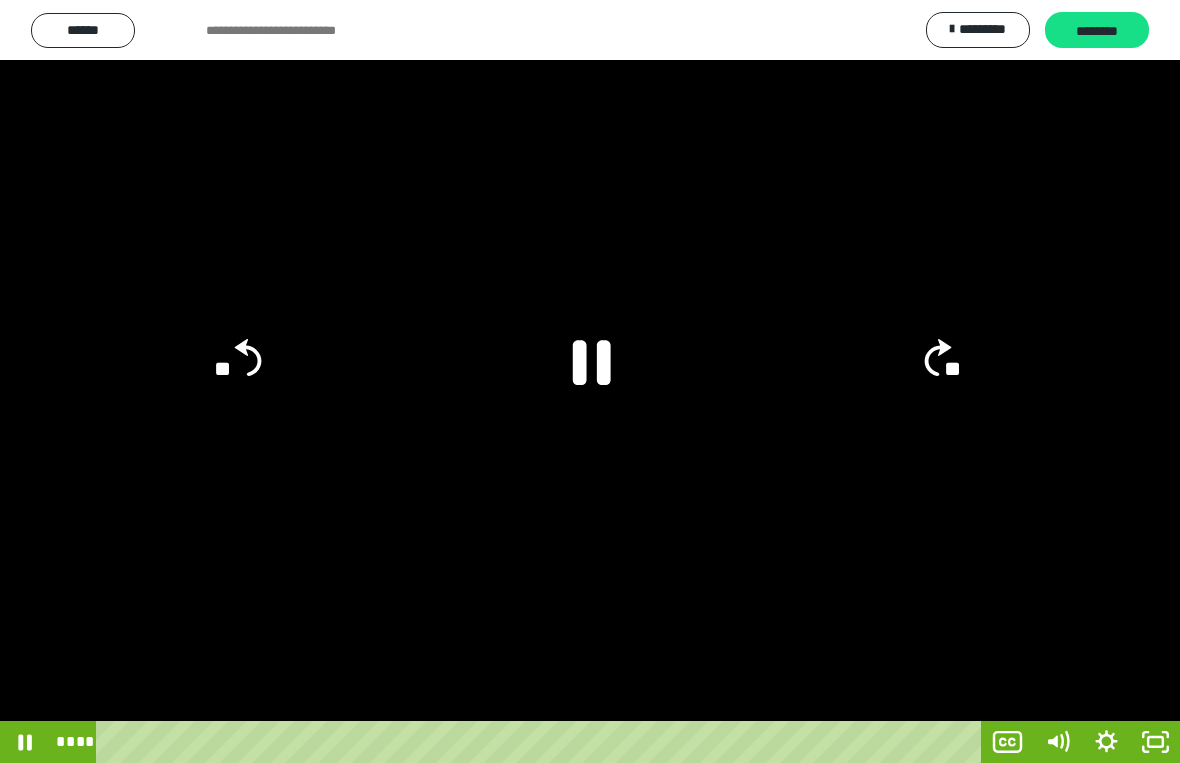 click 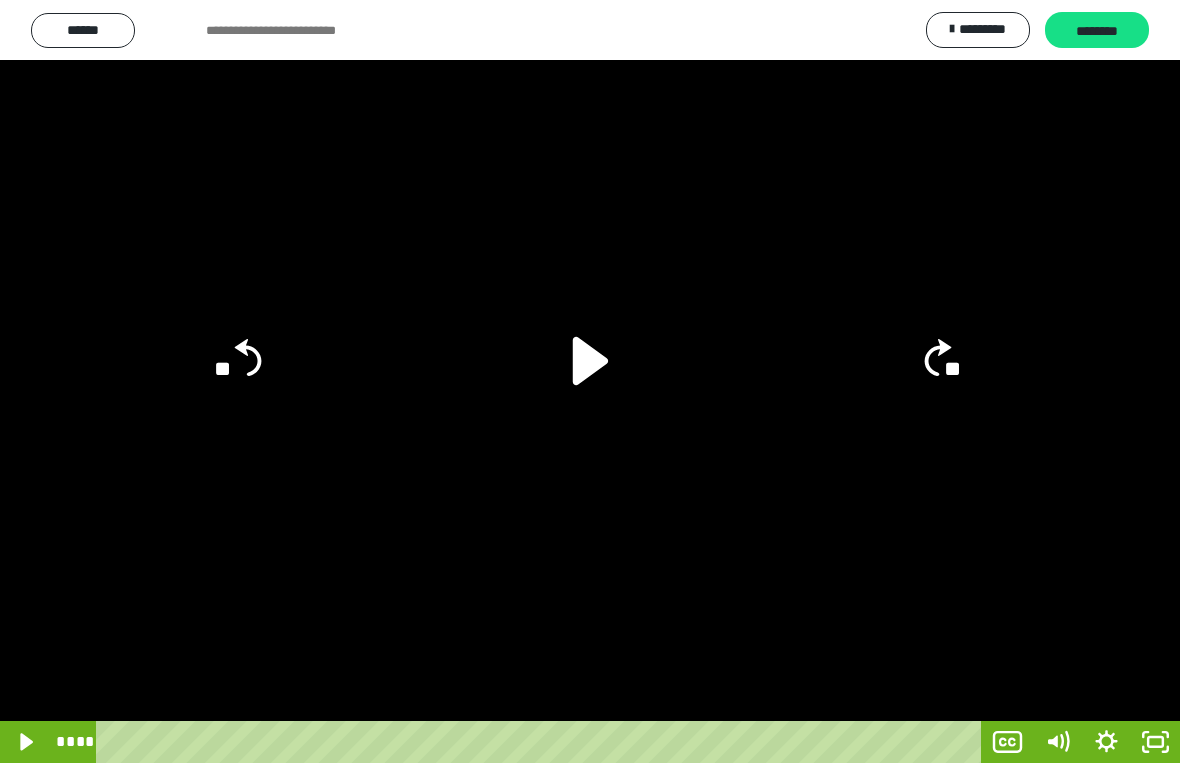click 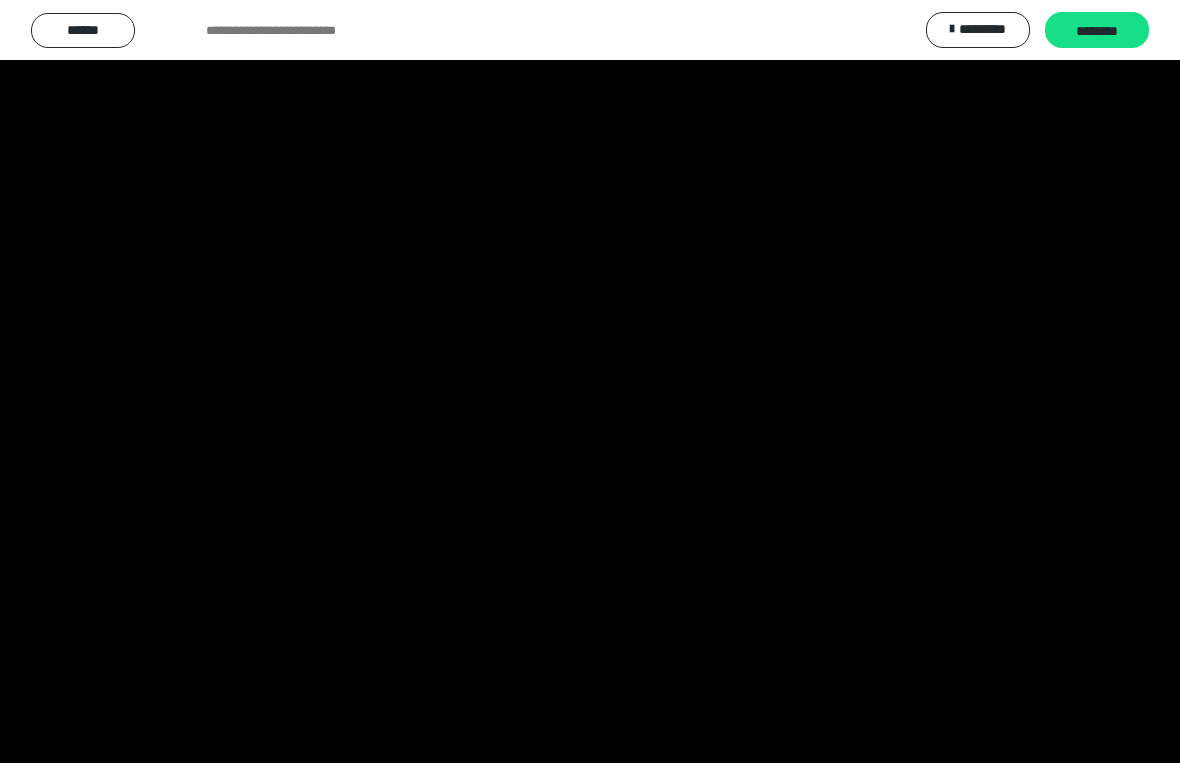 click at bounding box center [590, 381] 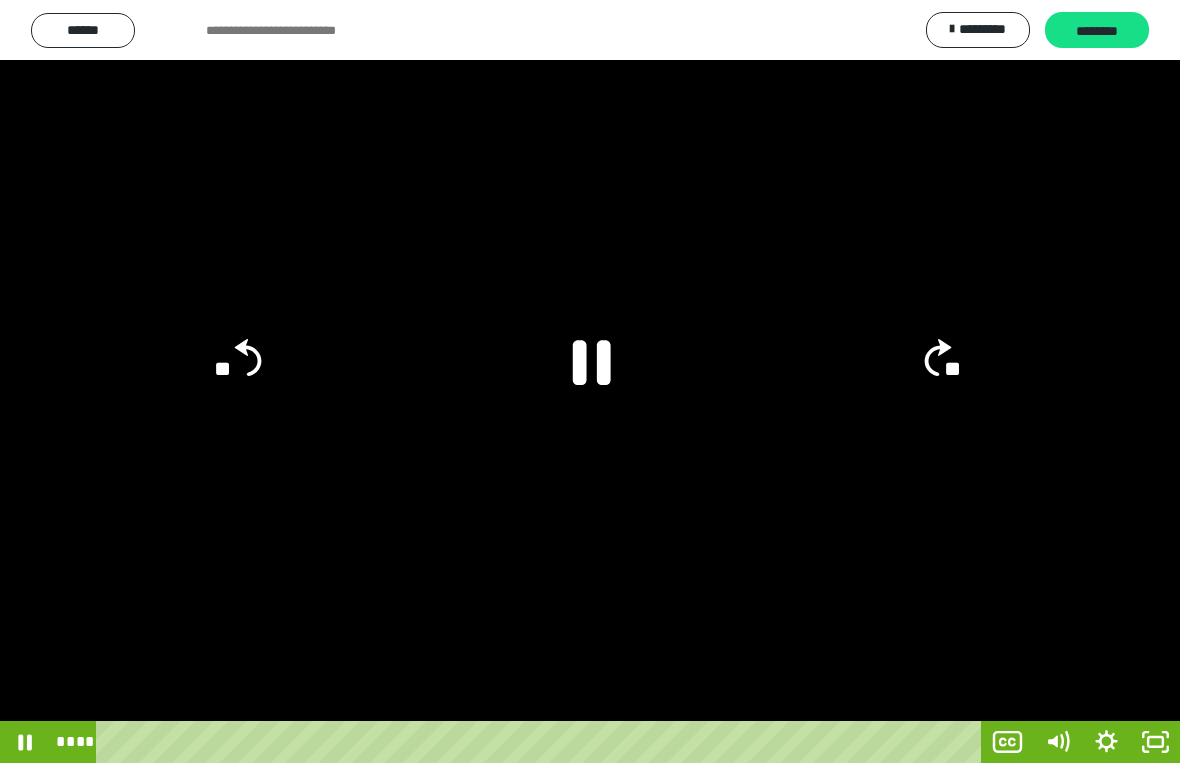 click 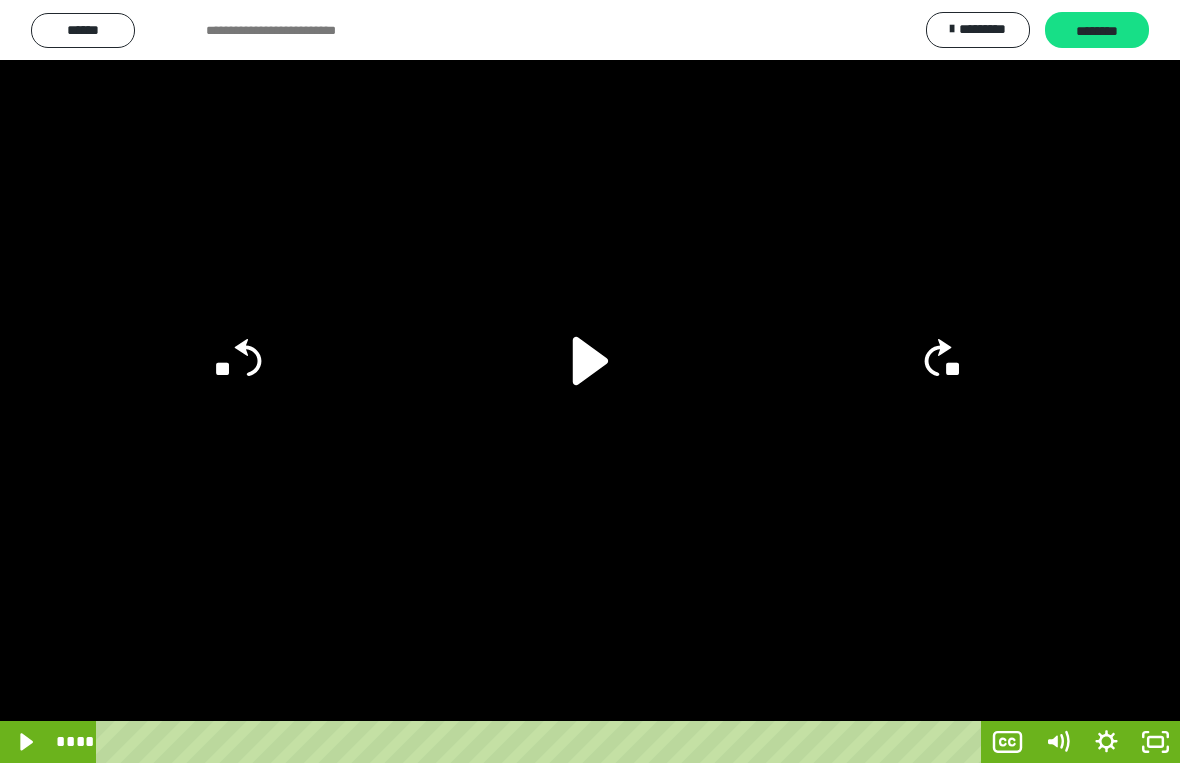 click 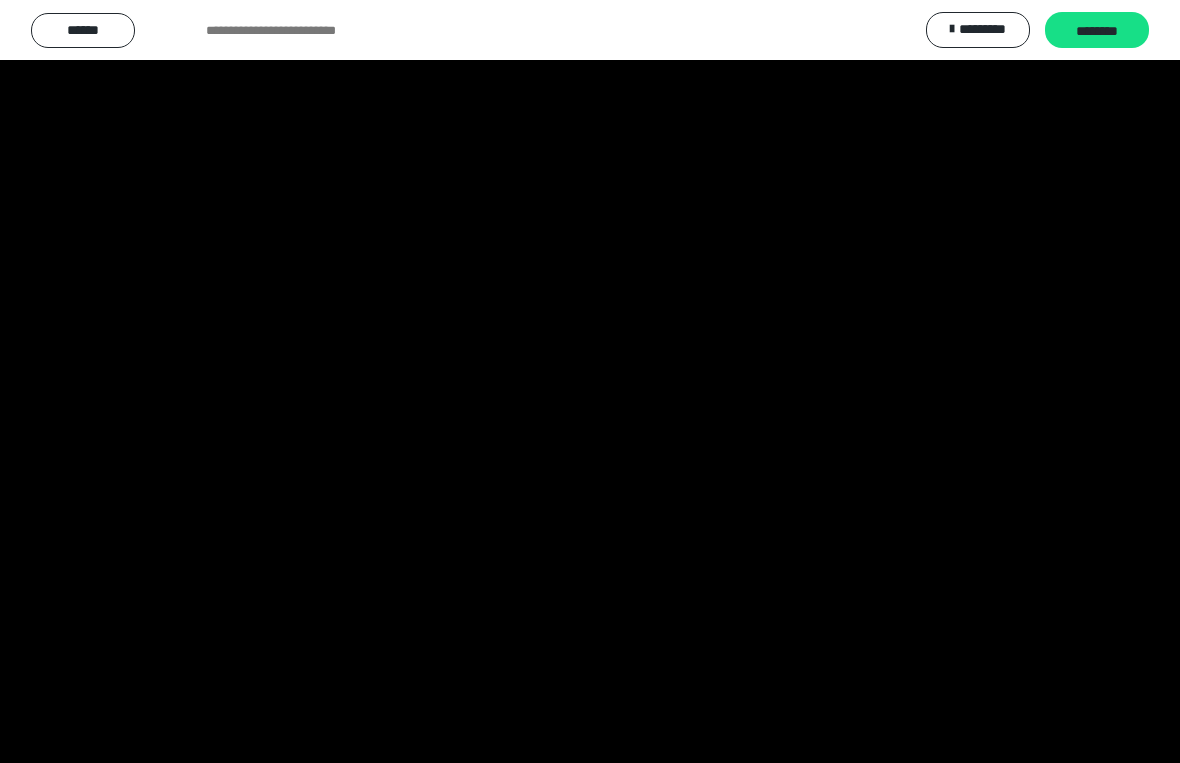 click at bounding box center (590, 381) 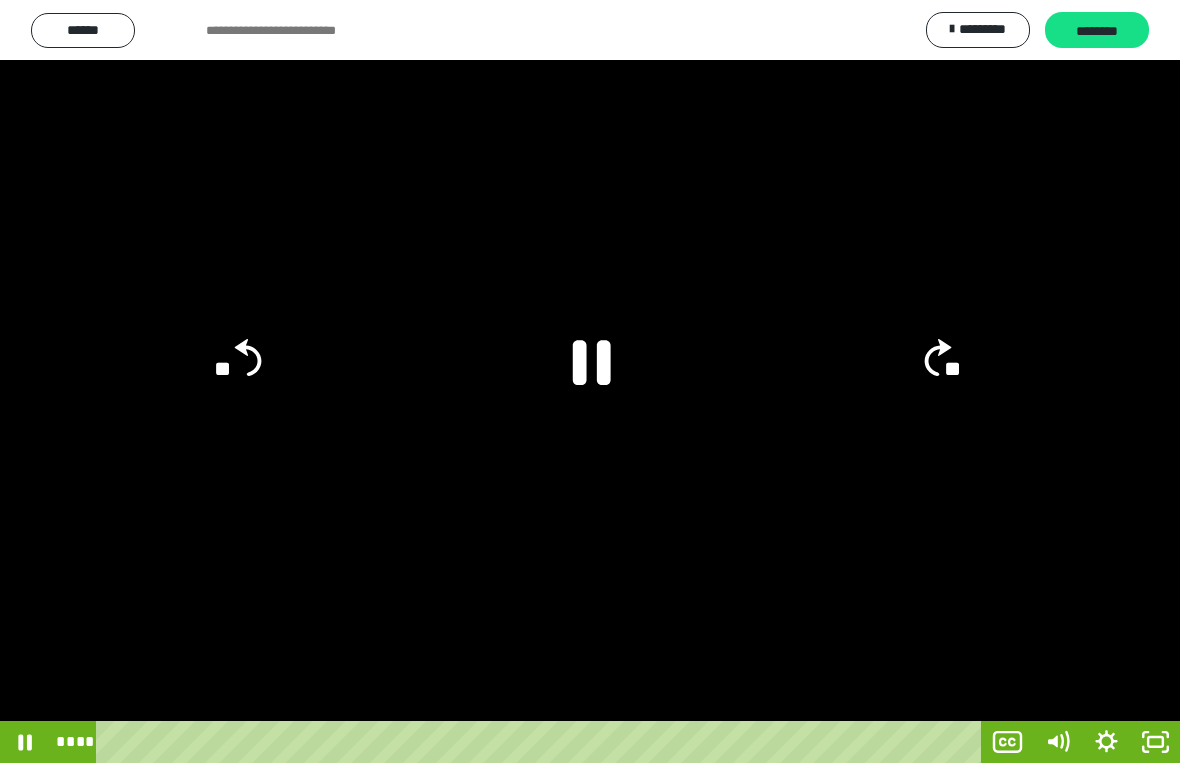 click on "**" 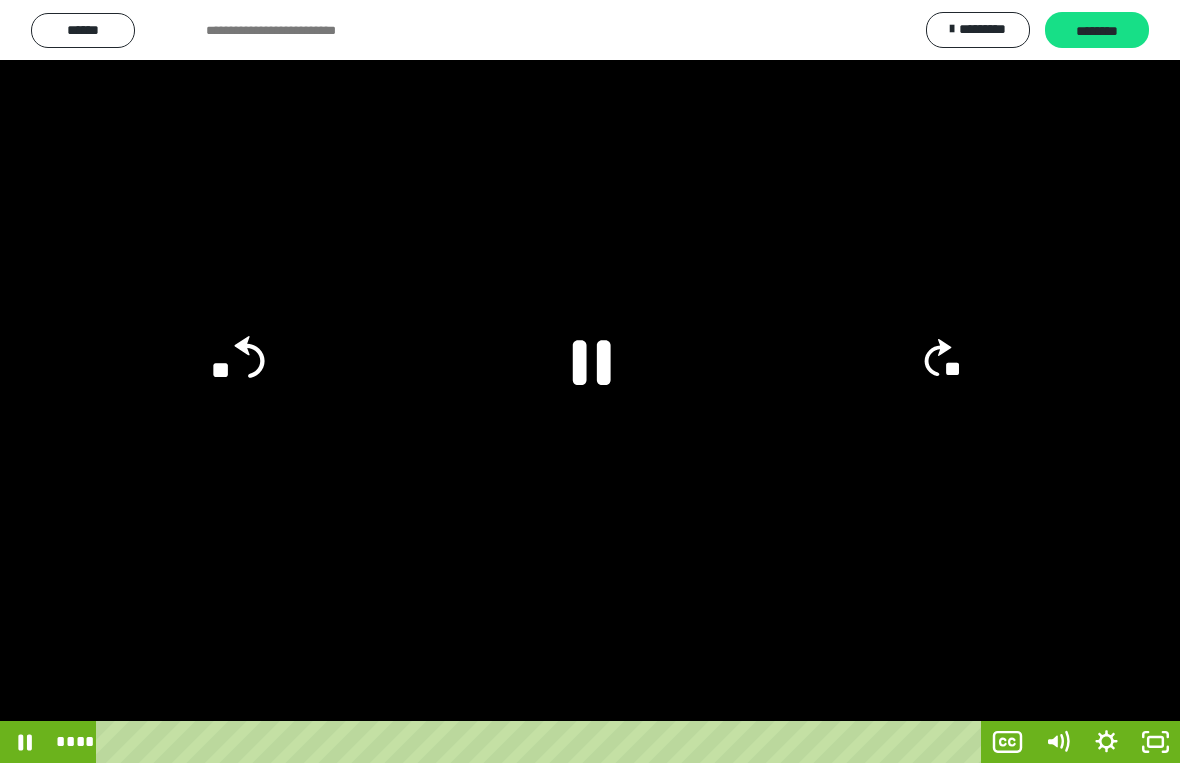 click on "**" 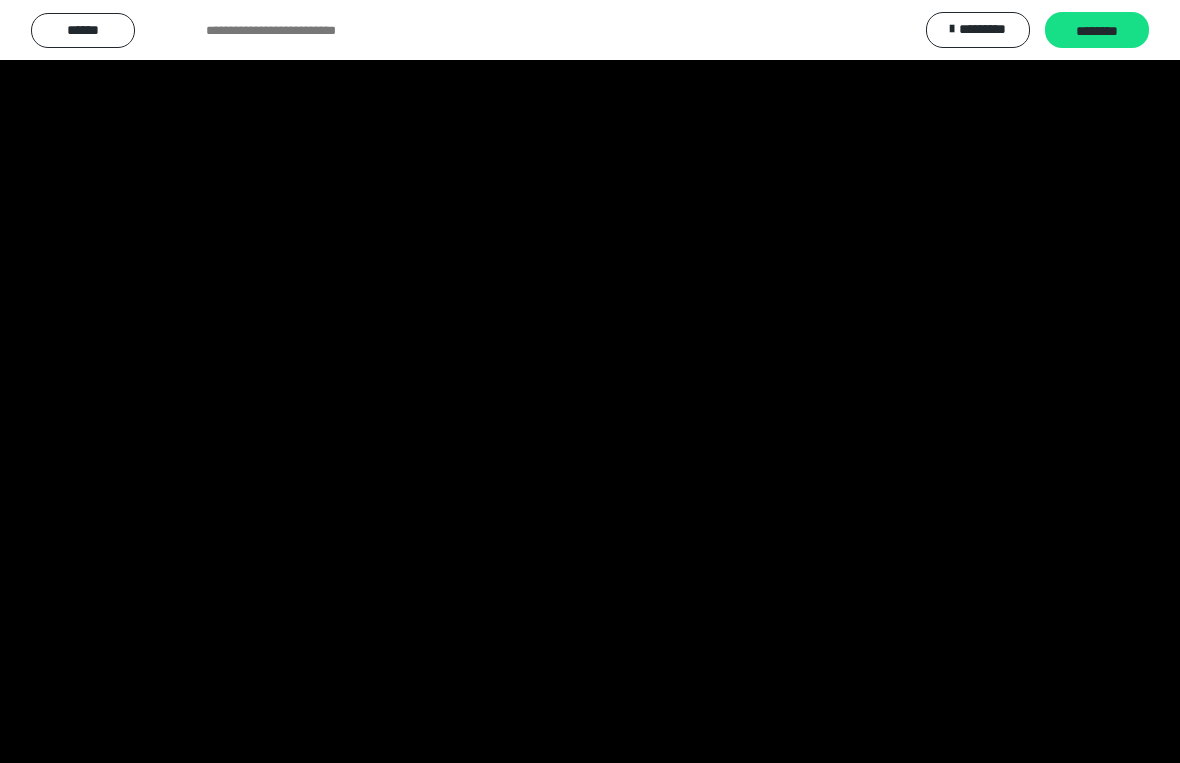click at bounding box center (590, 381) 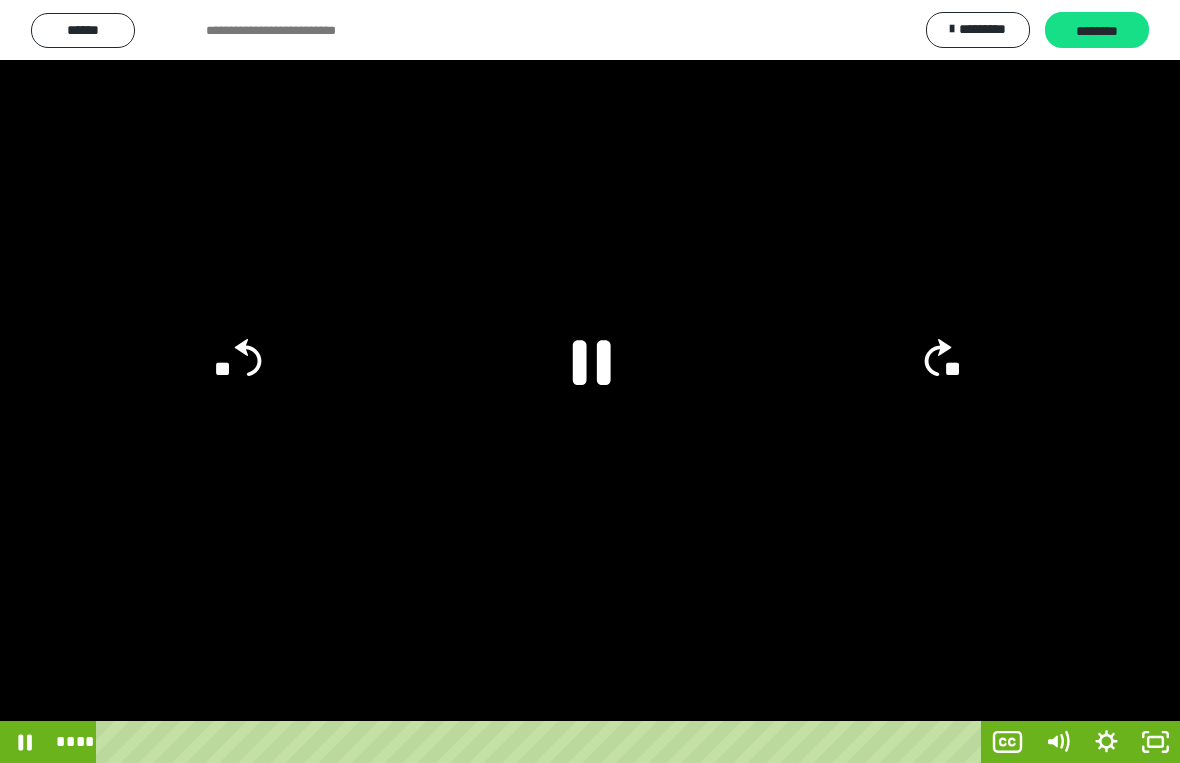 click 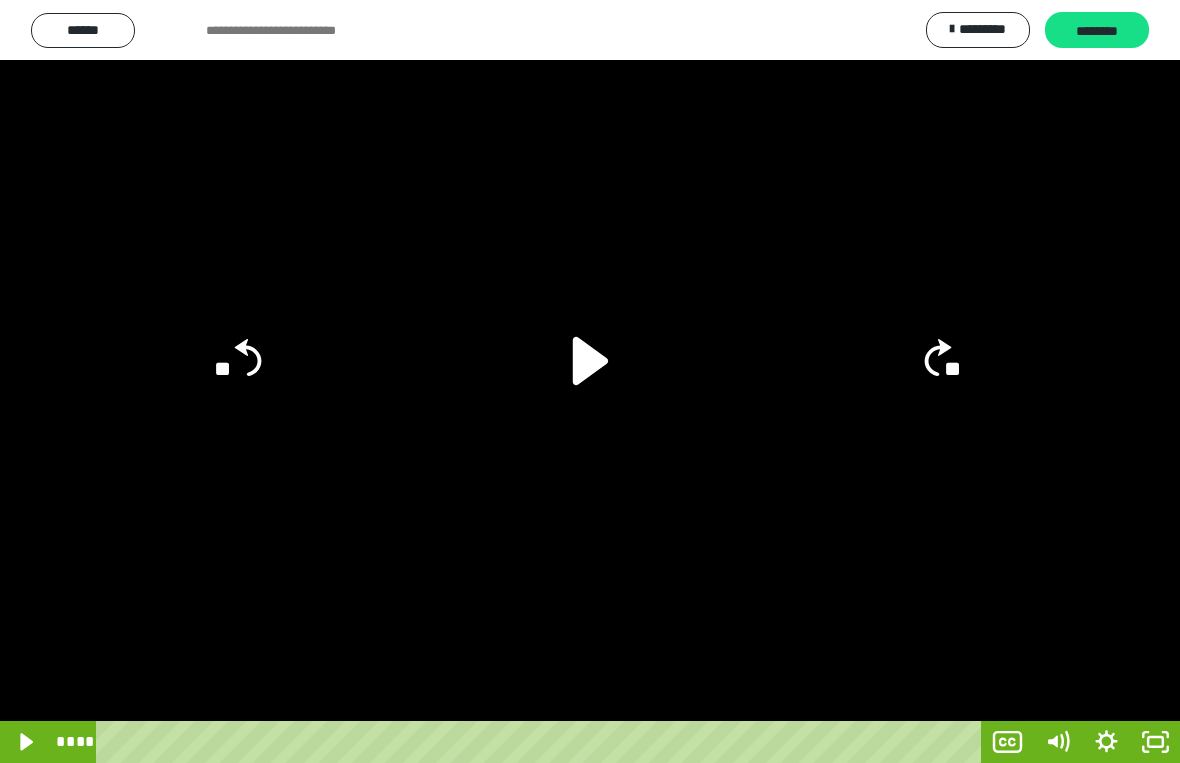 click on "**" 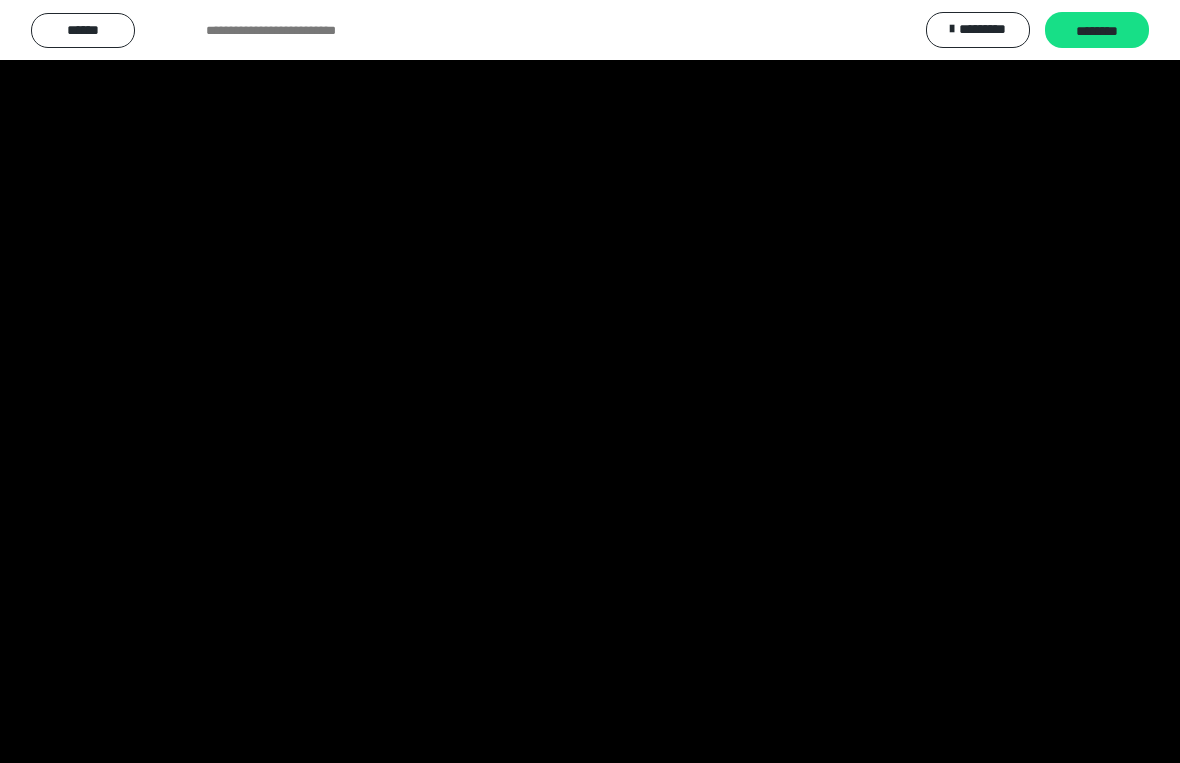 click at bounding box center [590, 381] 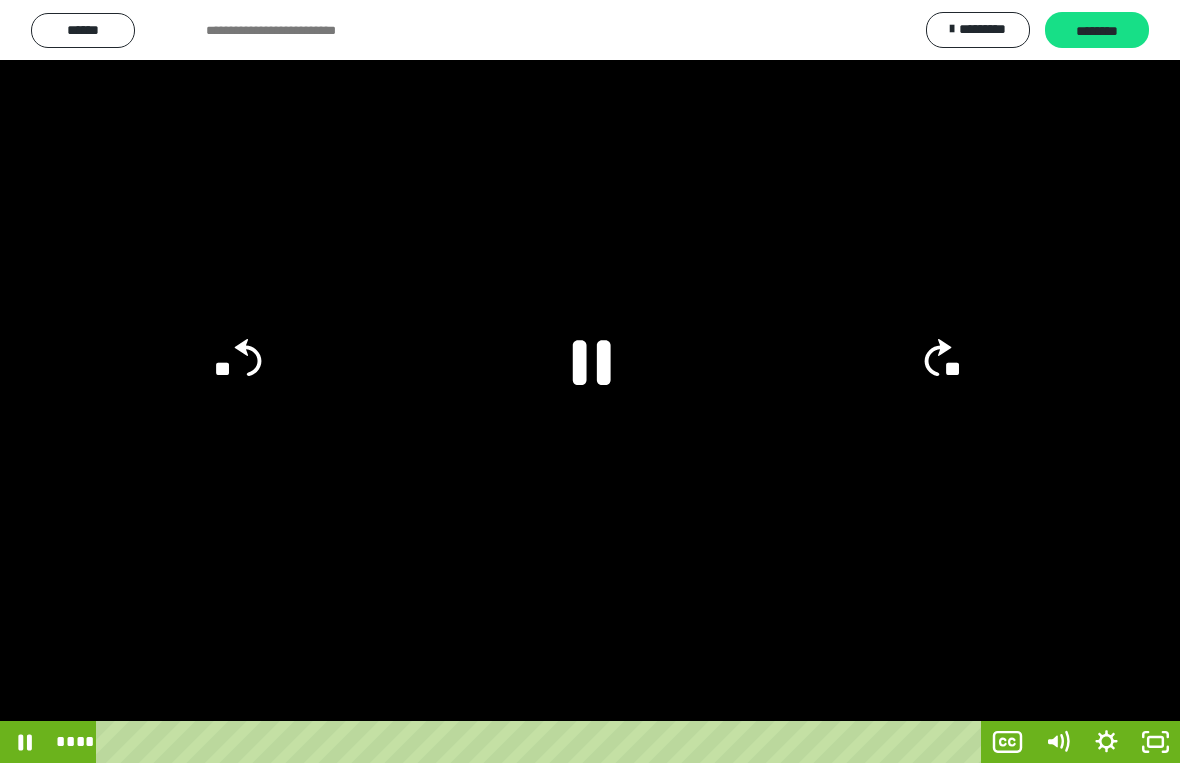 click 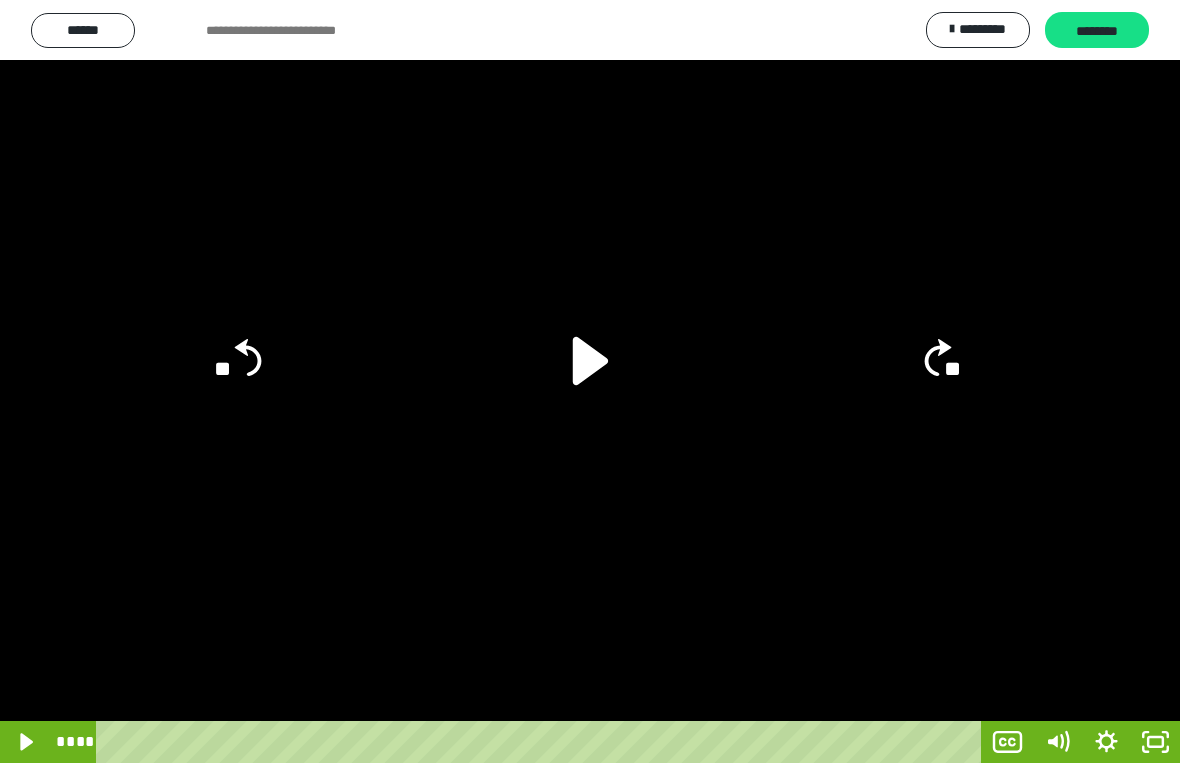 click 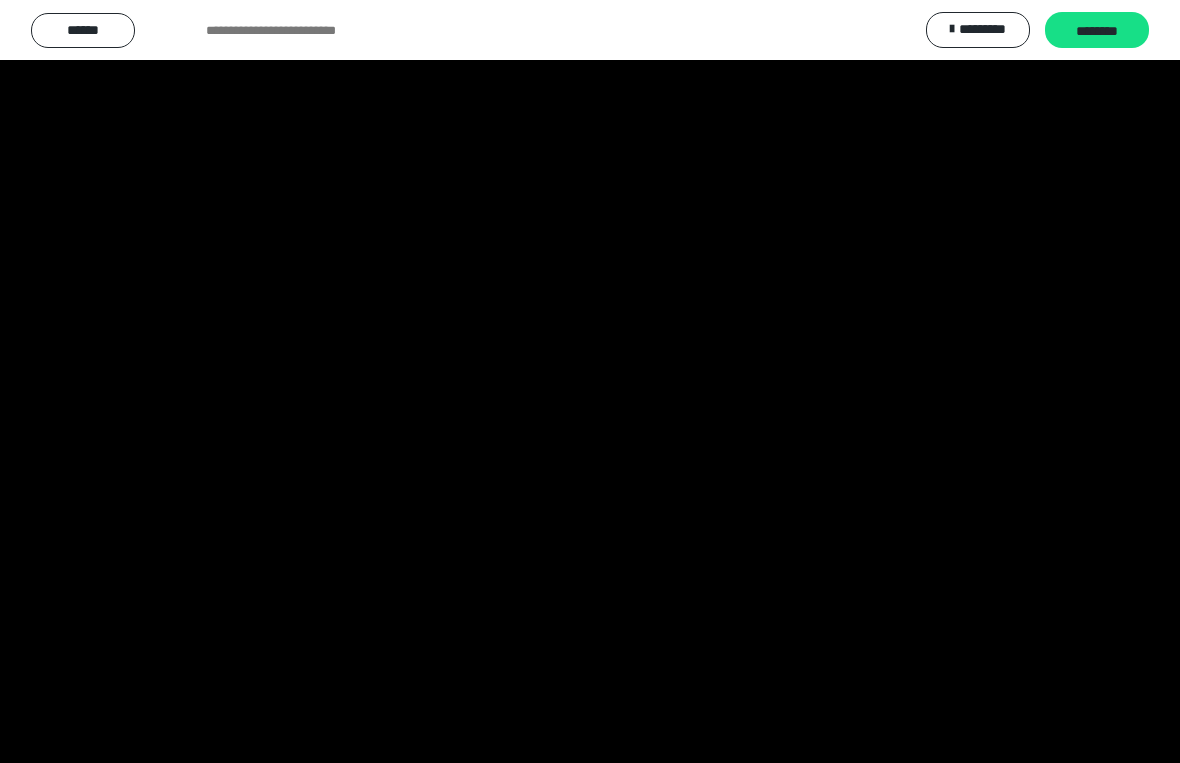 click at bounding box center (590, 381) 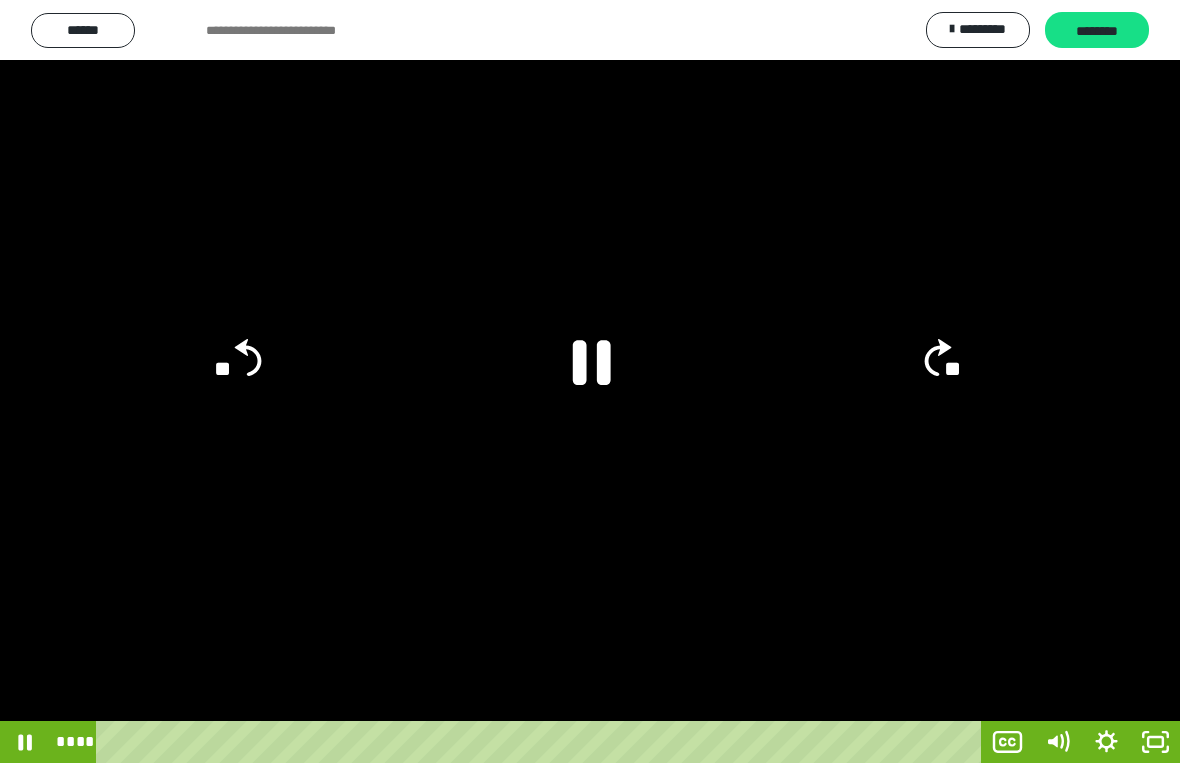click 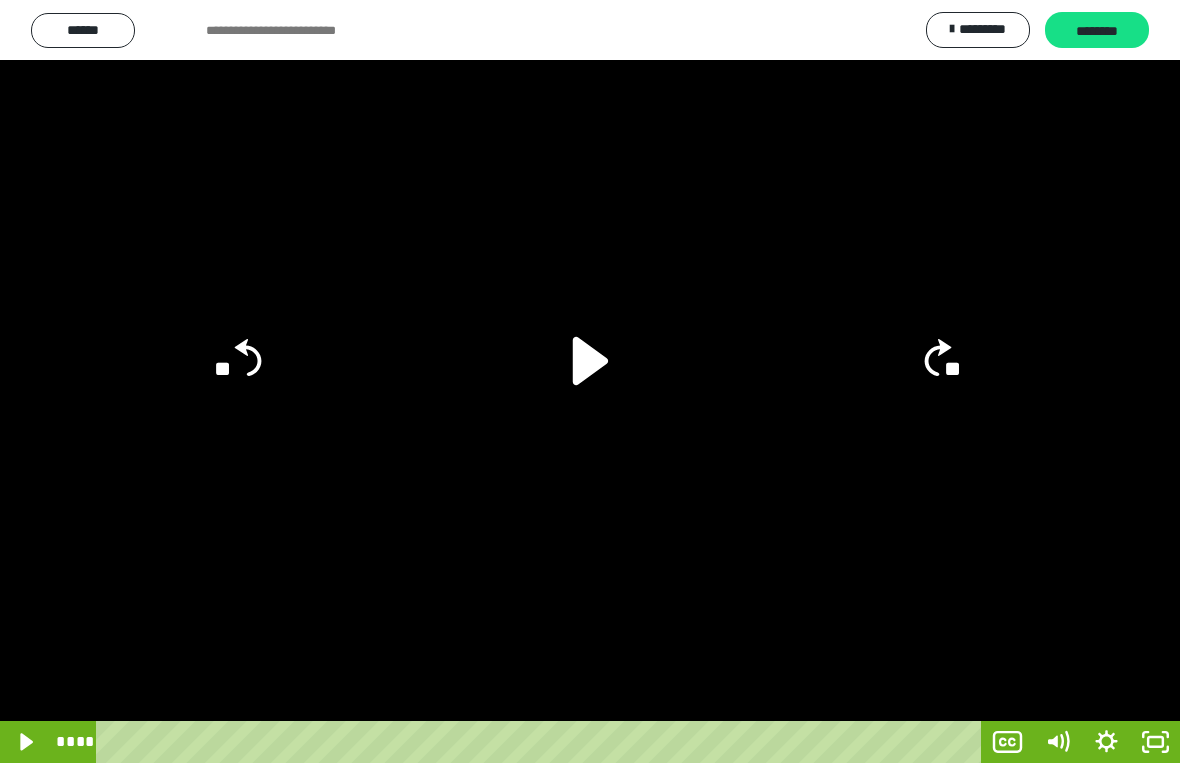 click 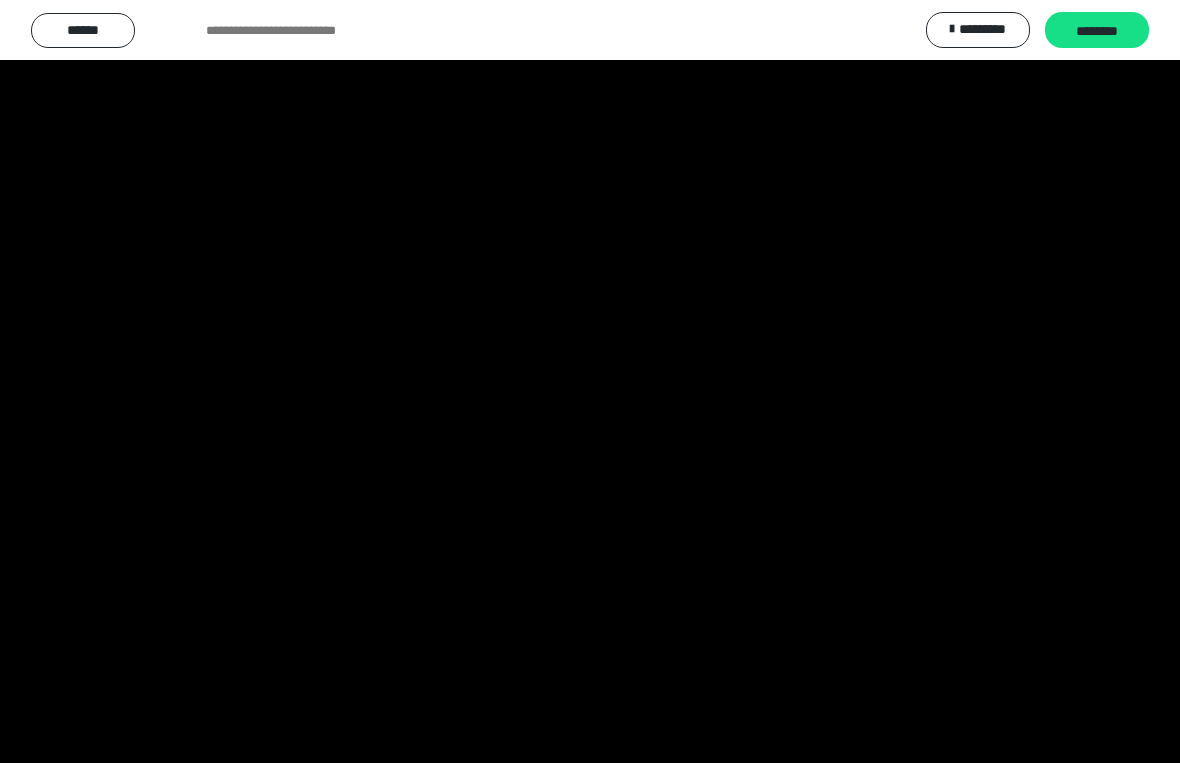 click at bounding box center [590, 381] 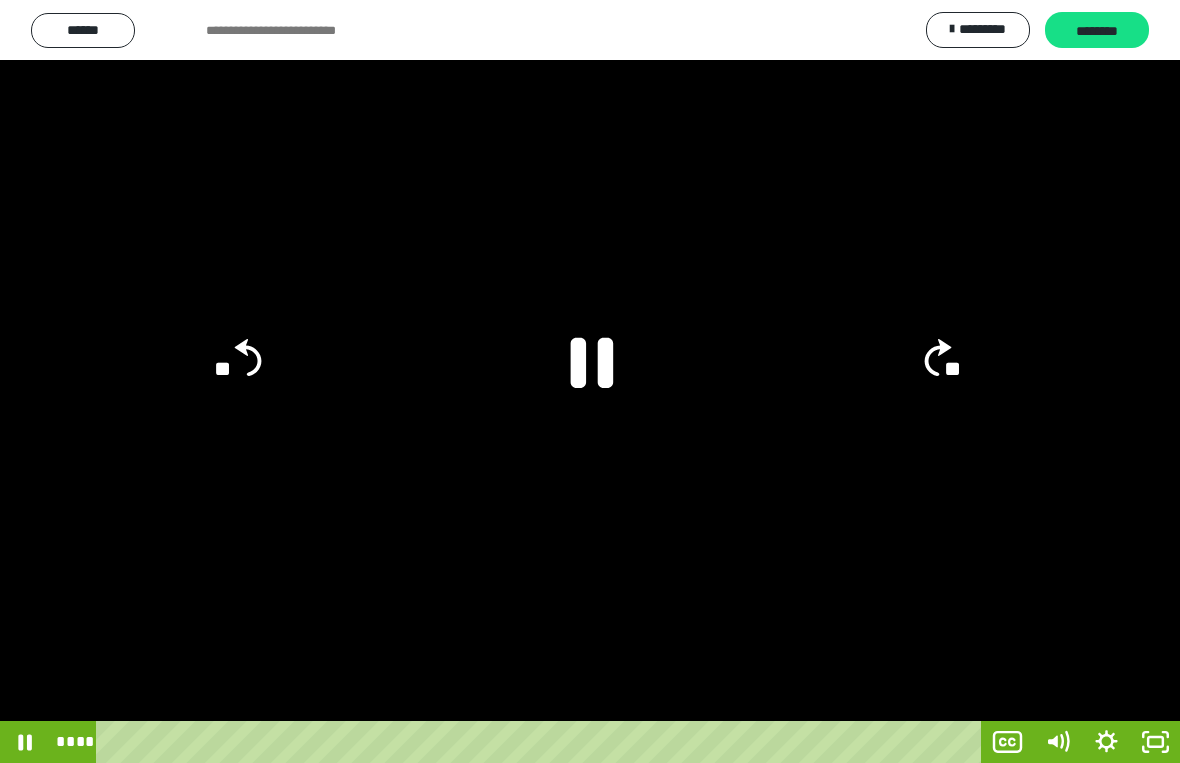 click 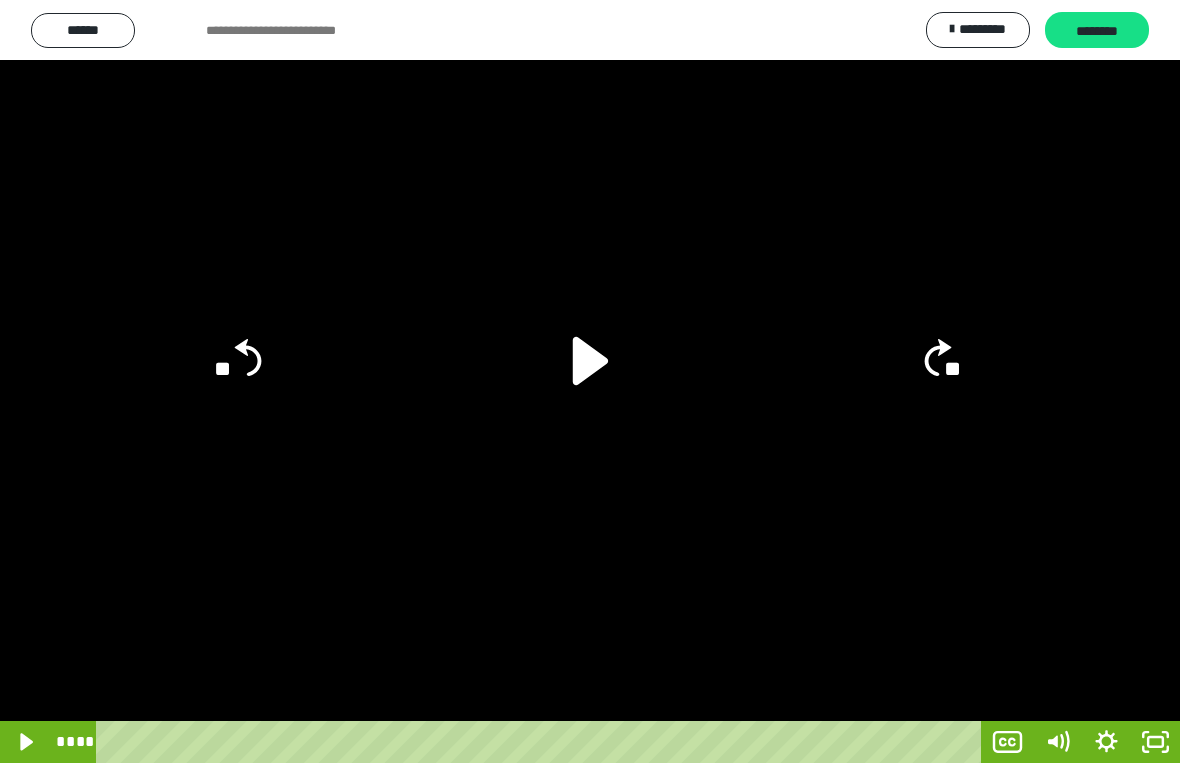 click 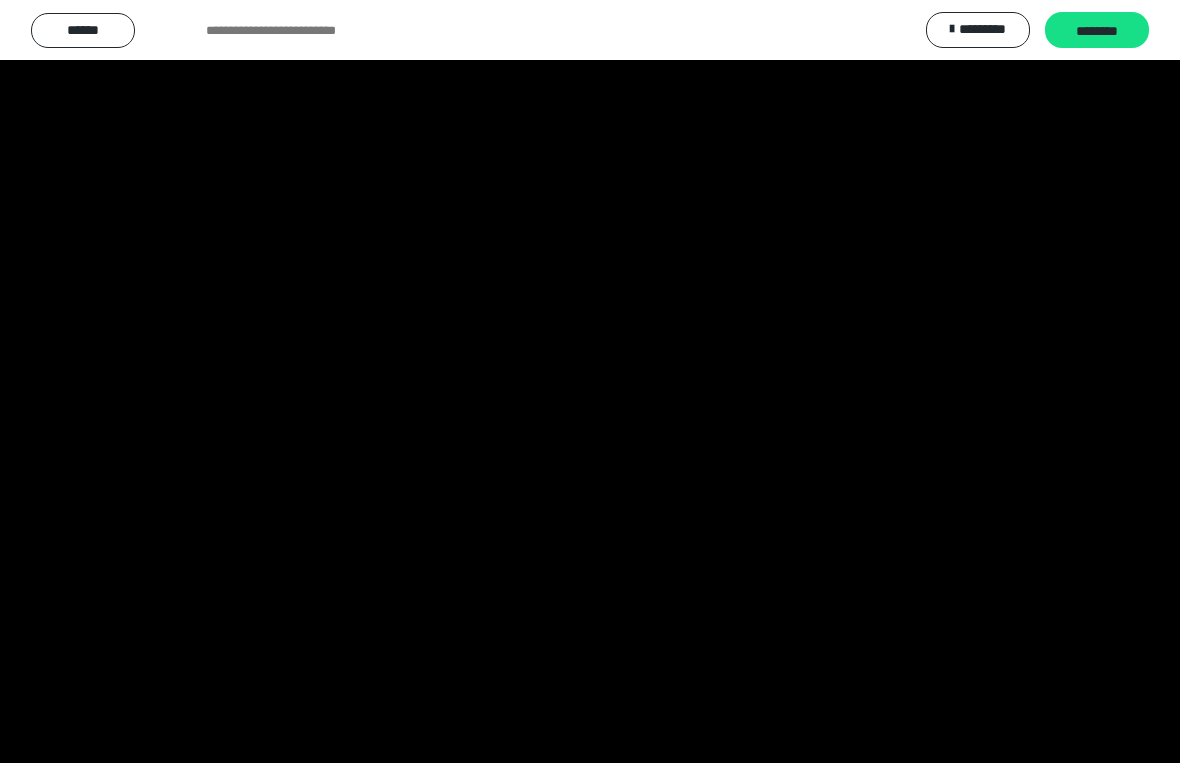 click at bounding box center (590, 381) 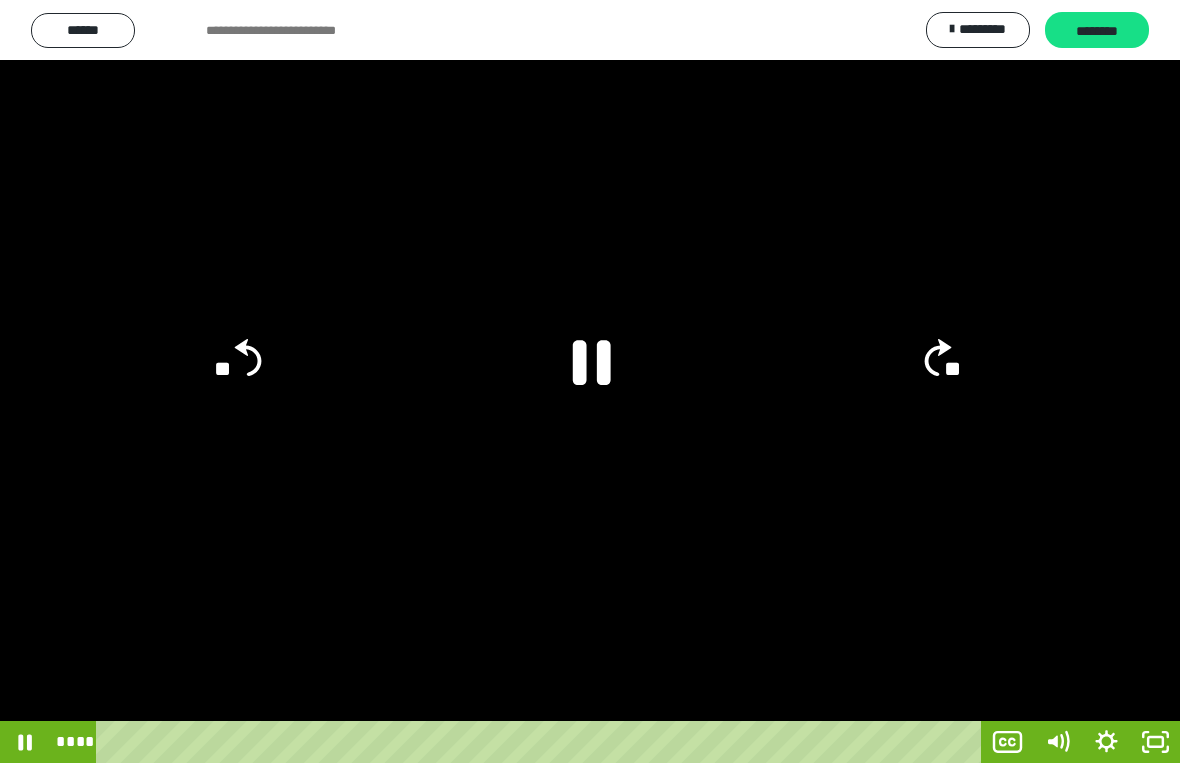 click 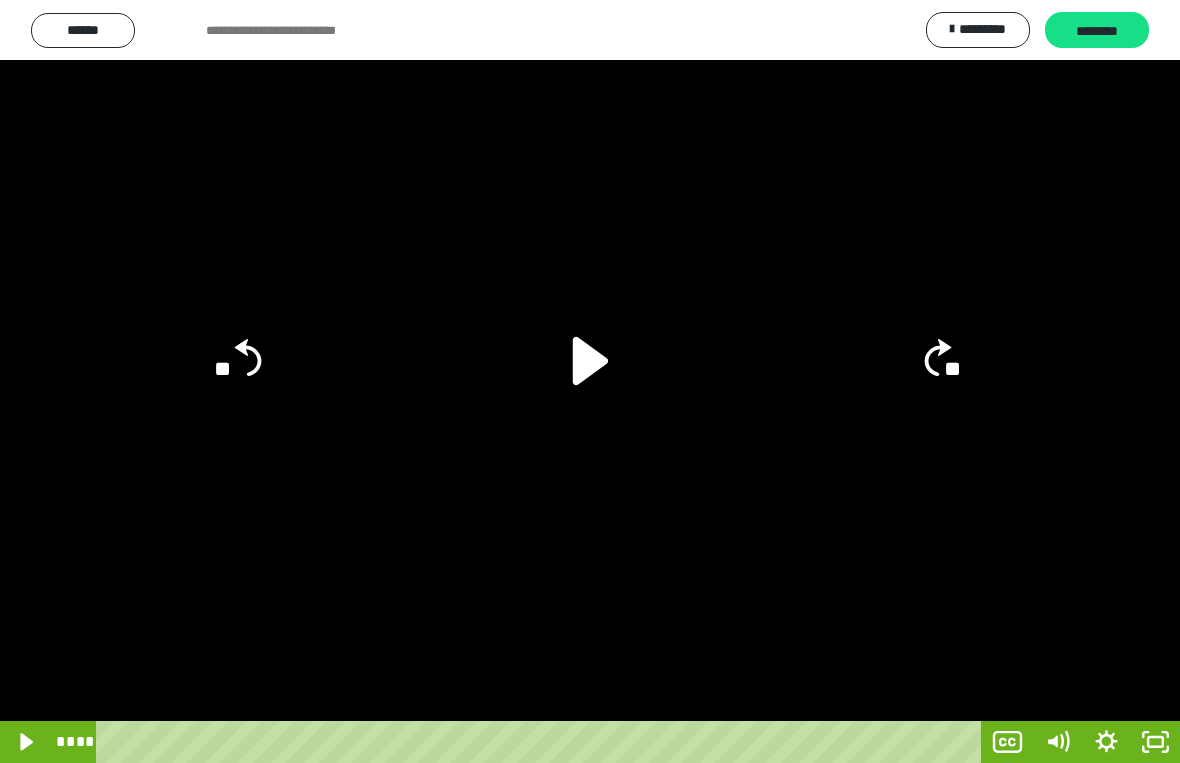 click 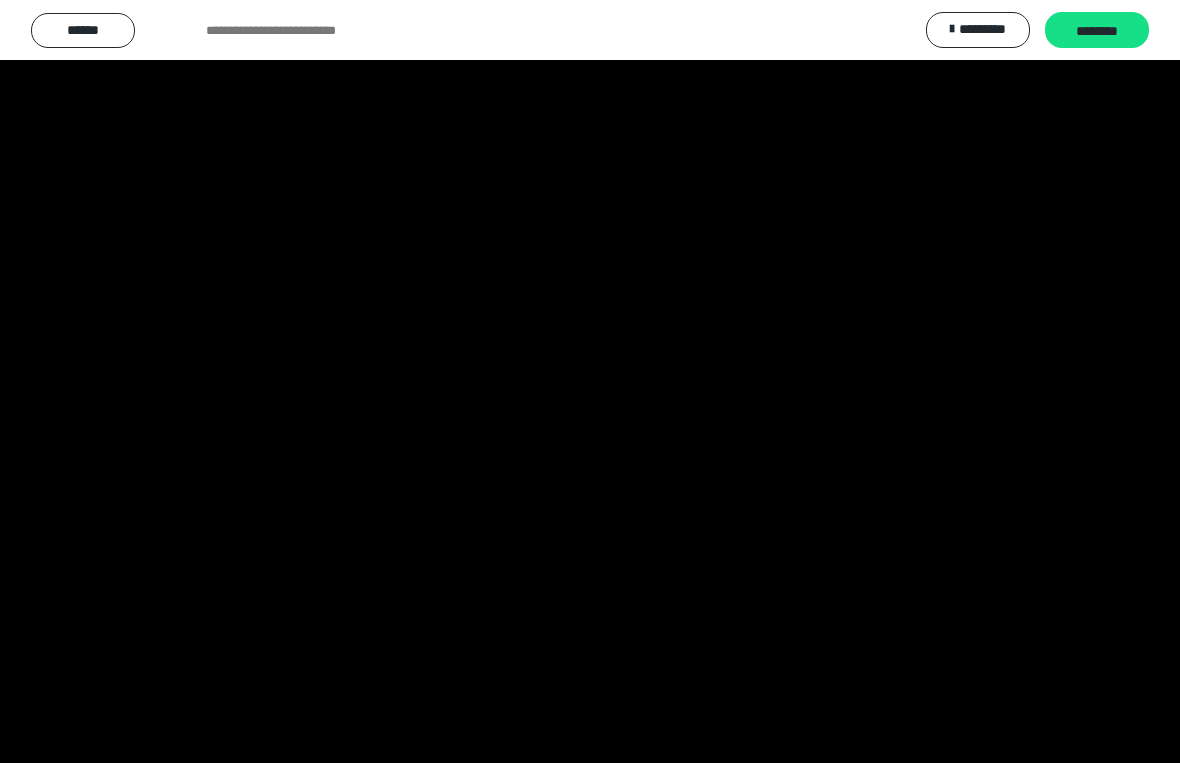 click at bounding box center (590, 381) 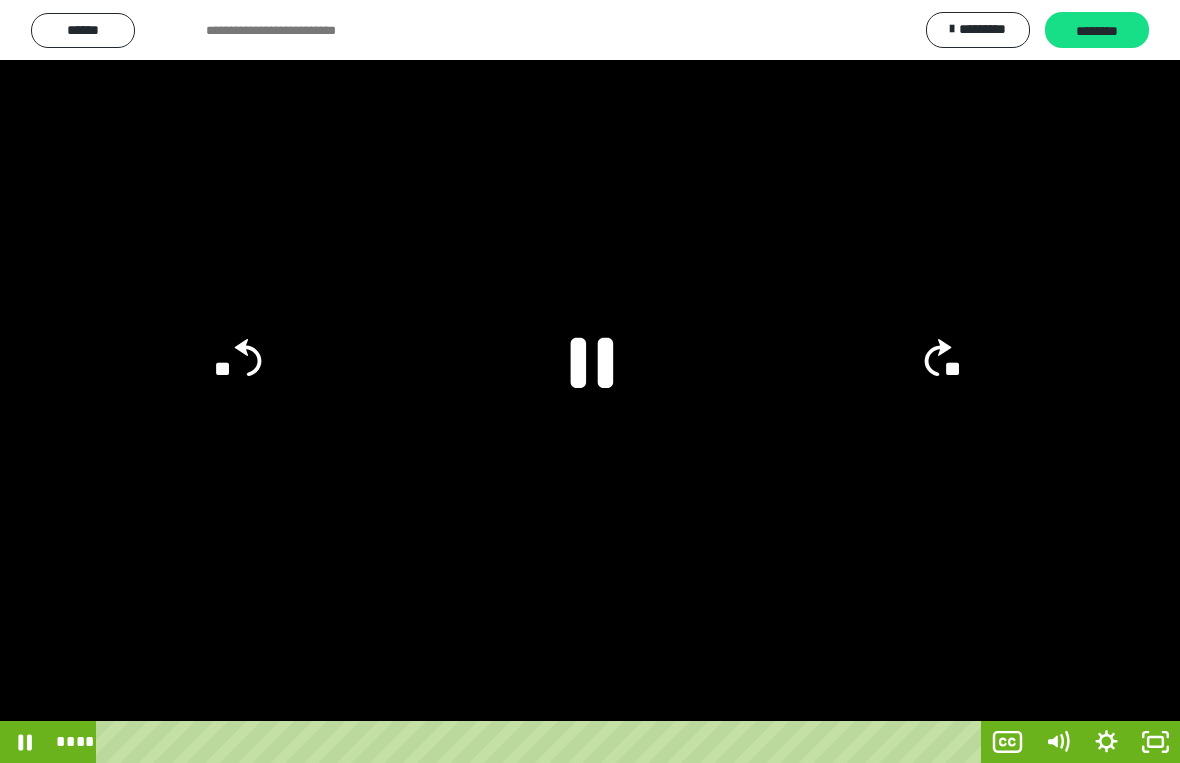 click 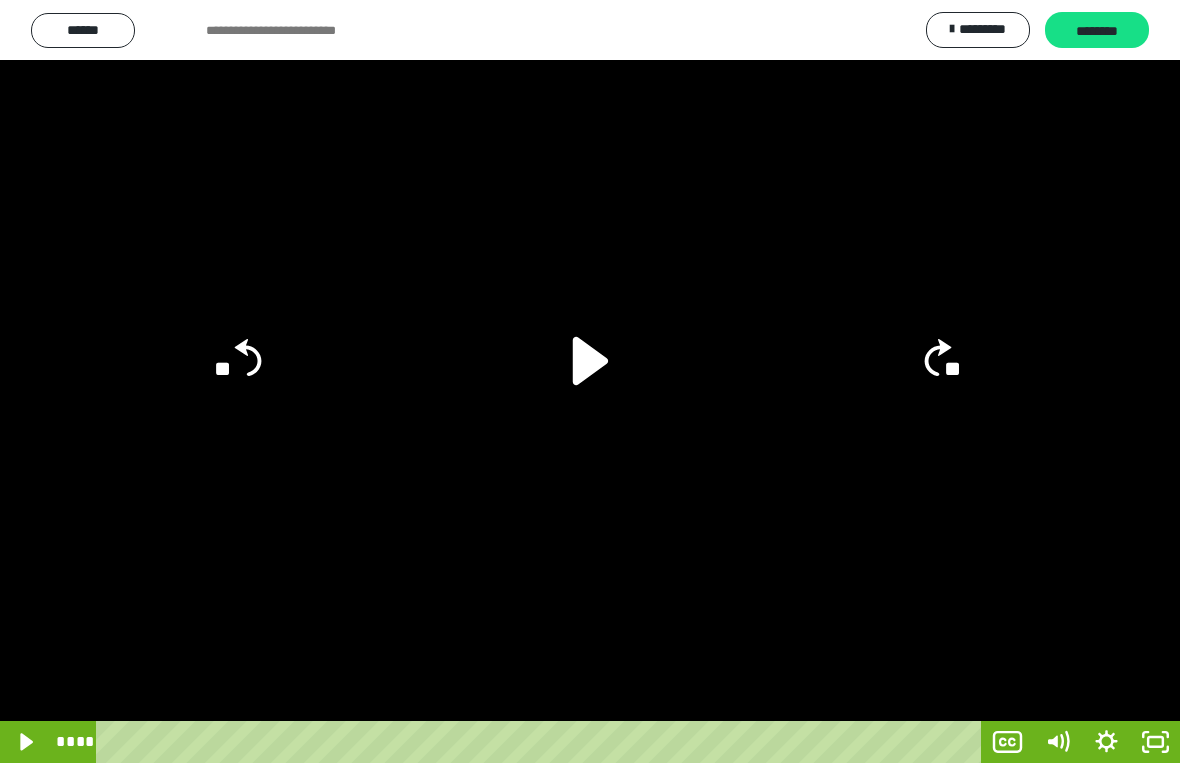click 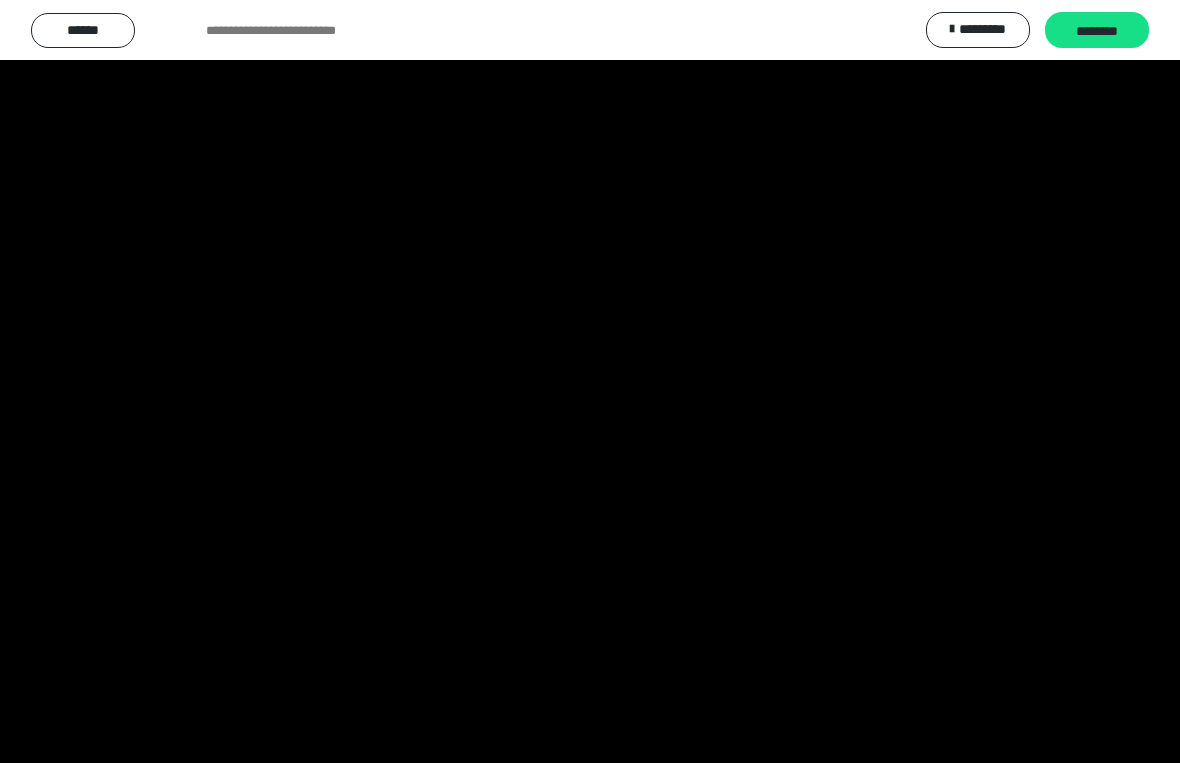 click at bounding box center [590, 381] 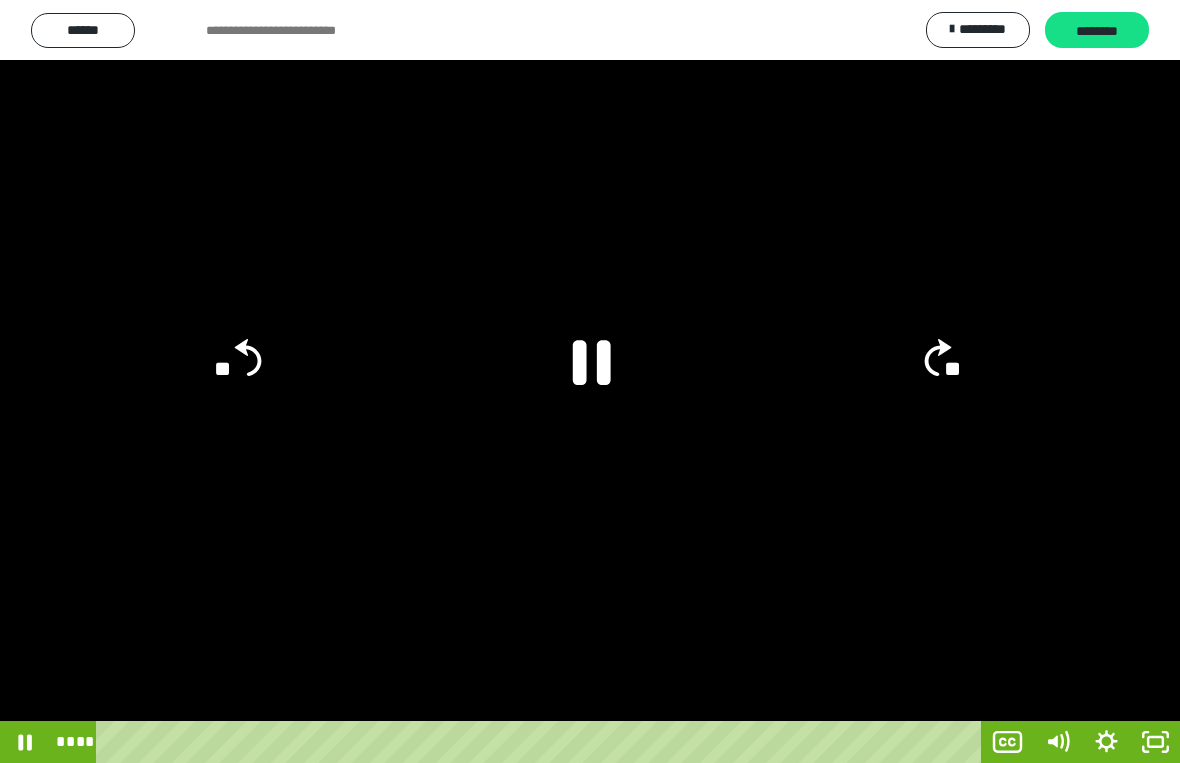 click 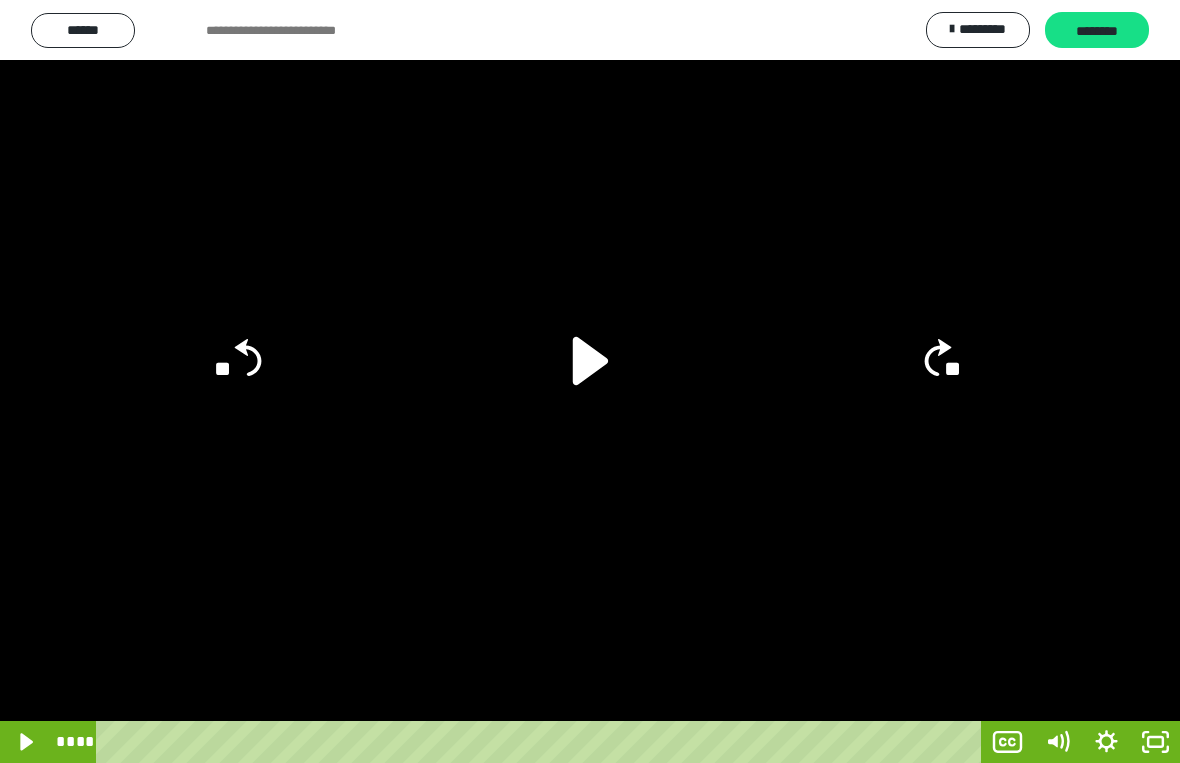 click on "**" 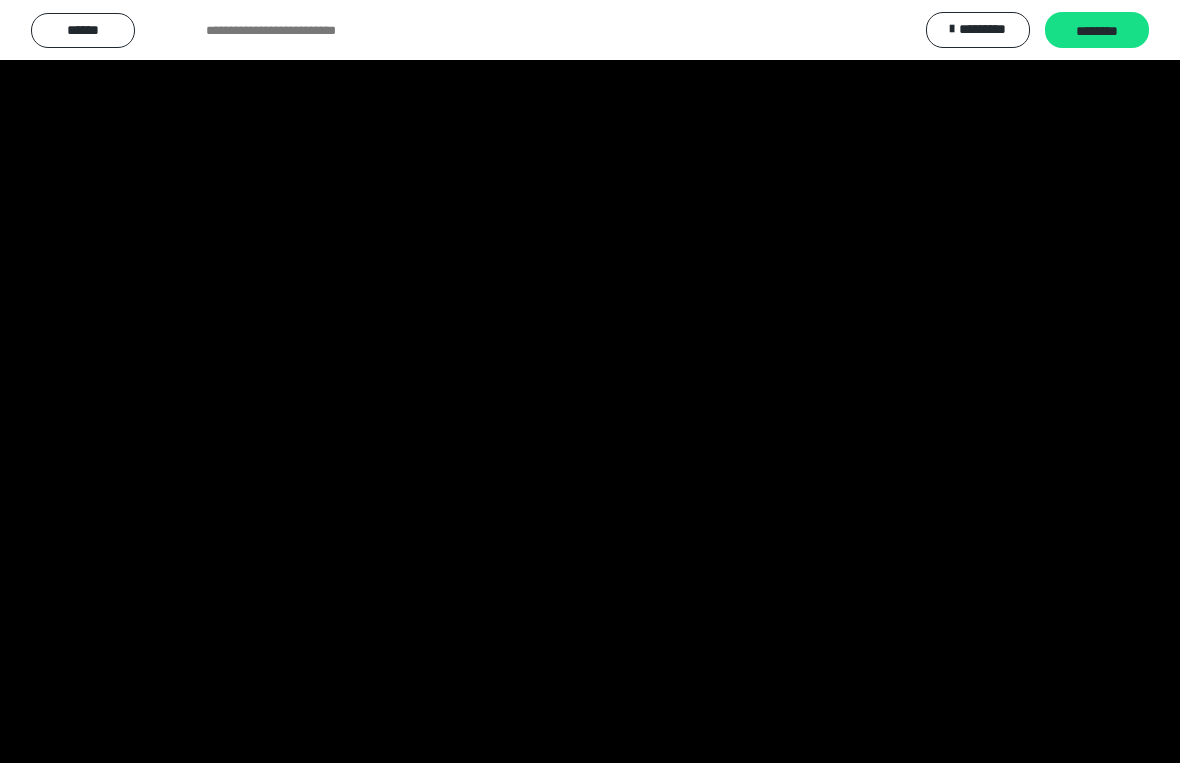 click at bounding box center [590, 381] 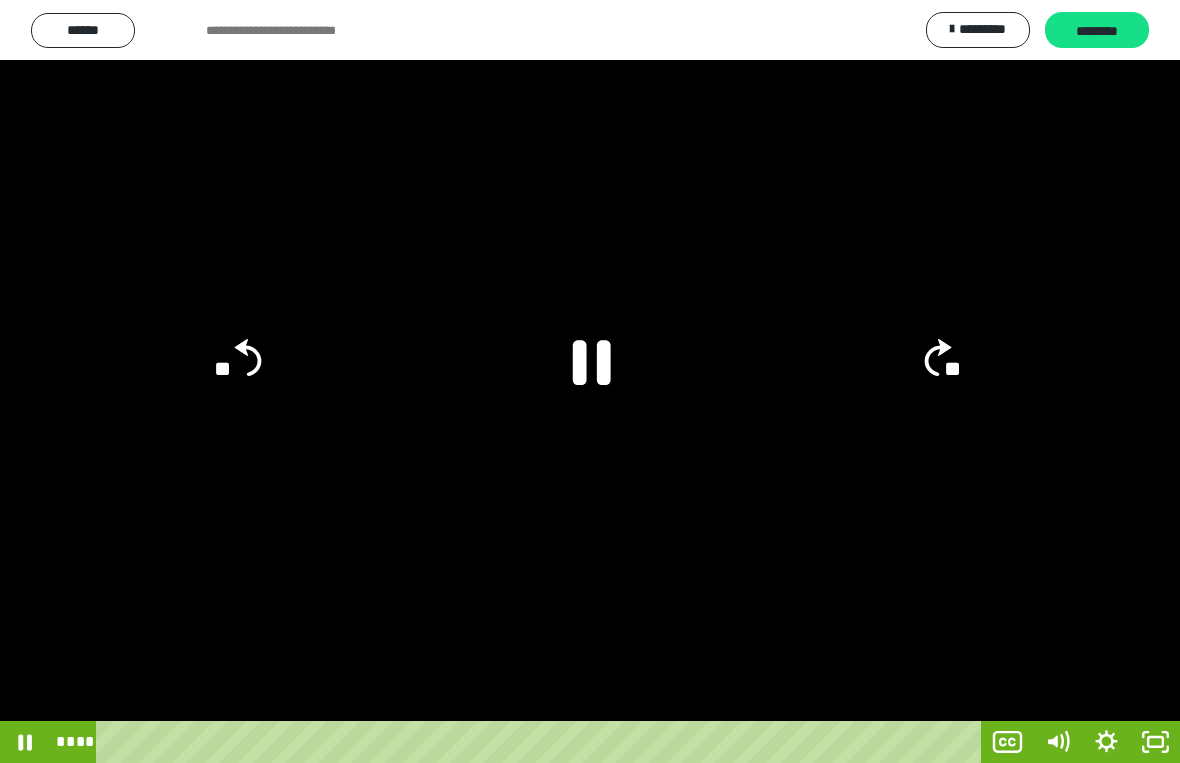 click 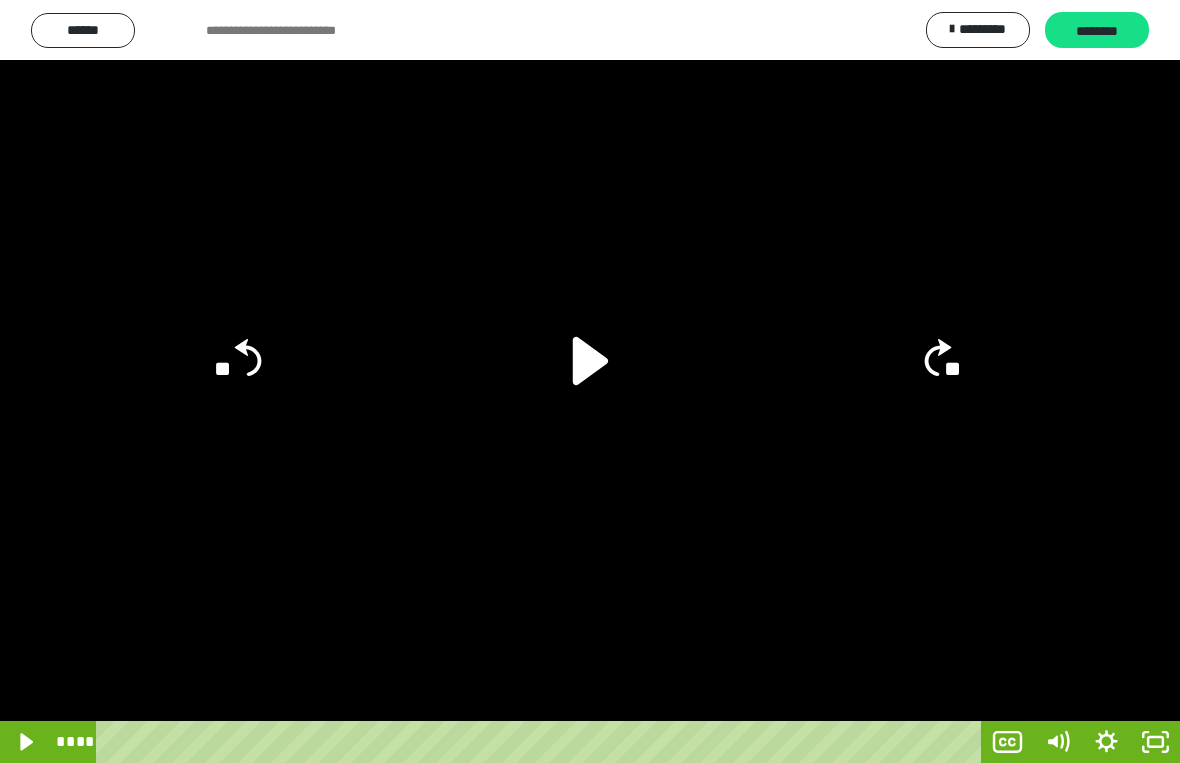 click 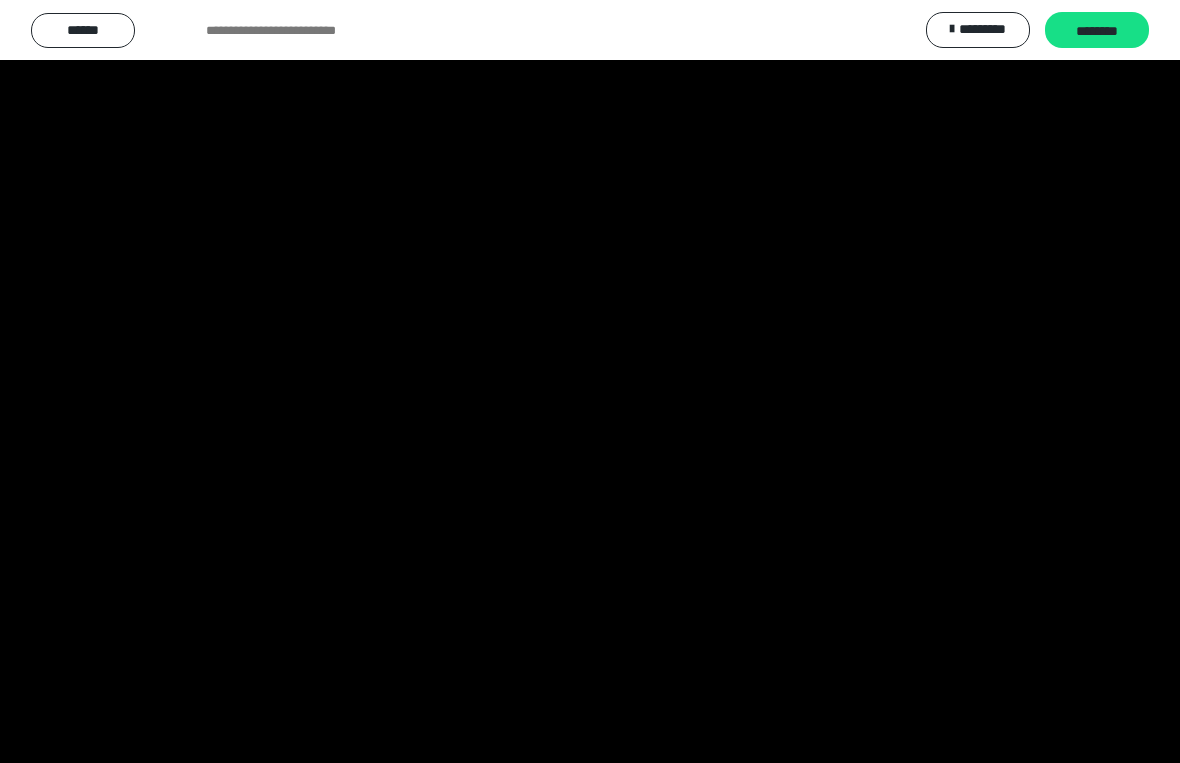 click at bounding box center (590, 381) 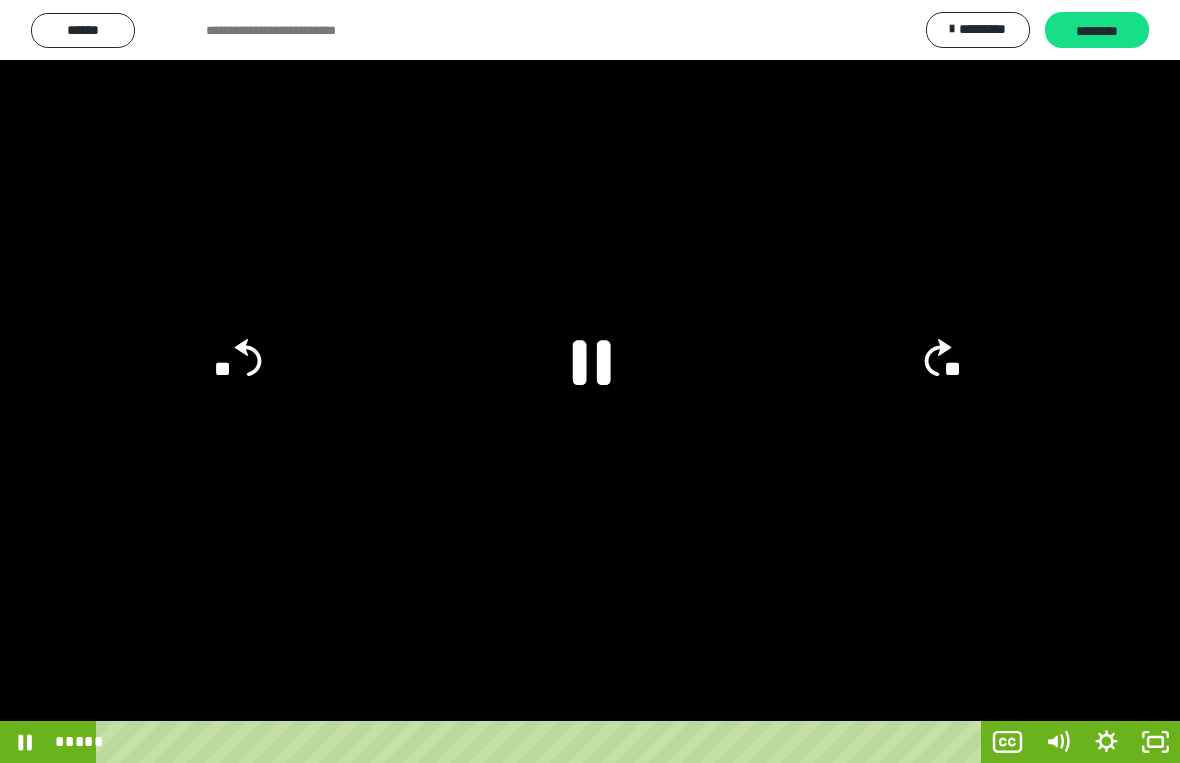 click on "**" 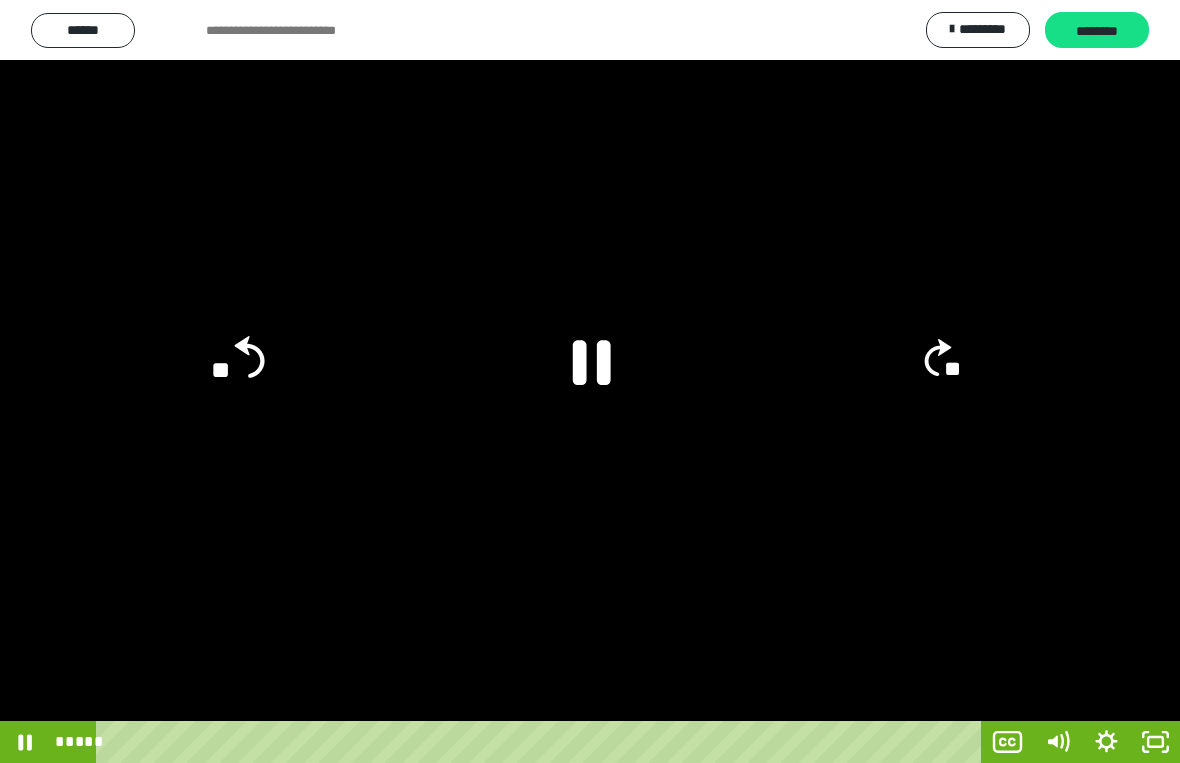 click on "**" 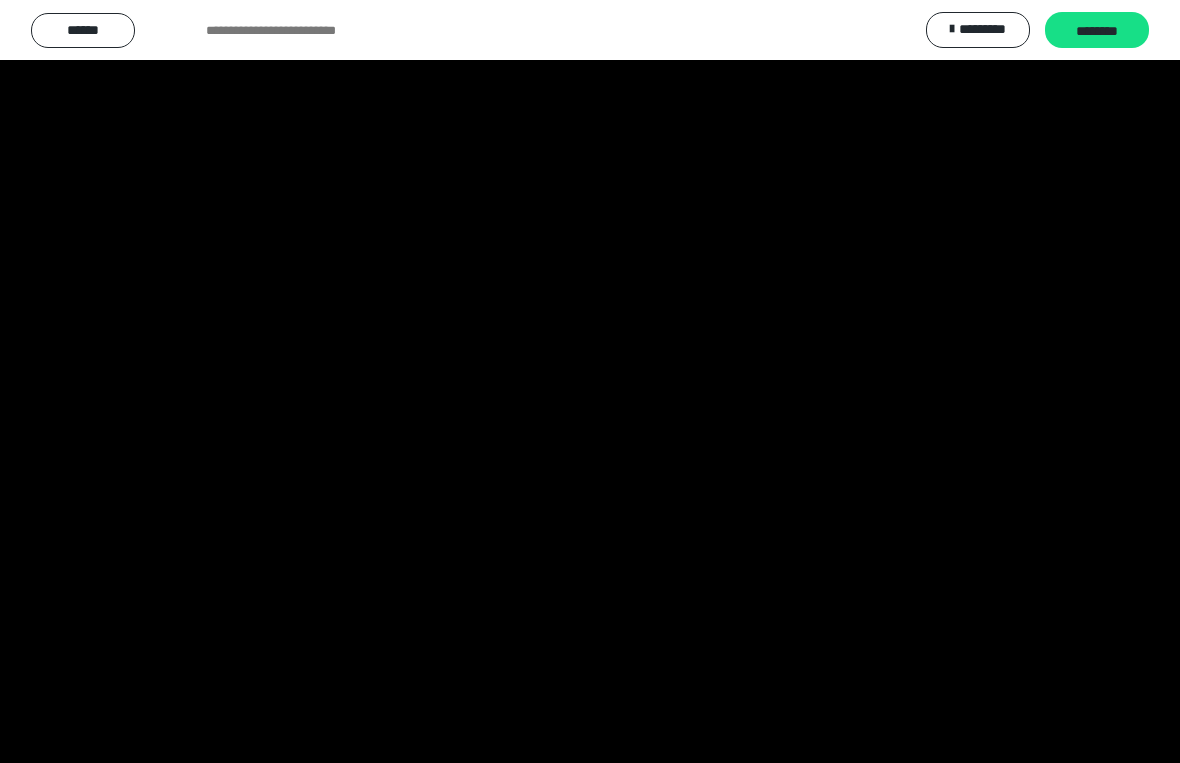 click at bounding box center (590, 381) 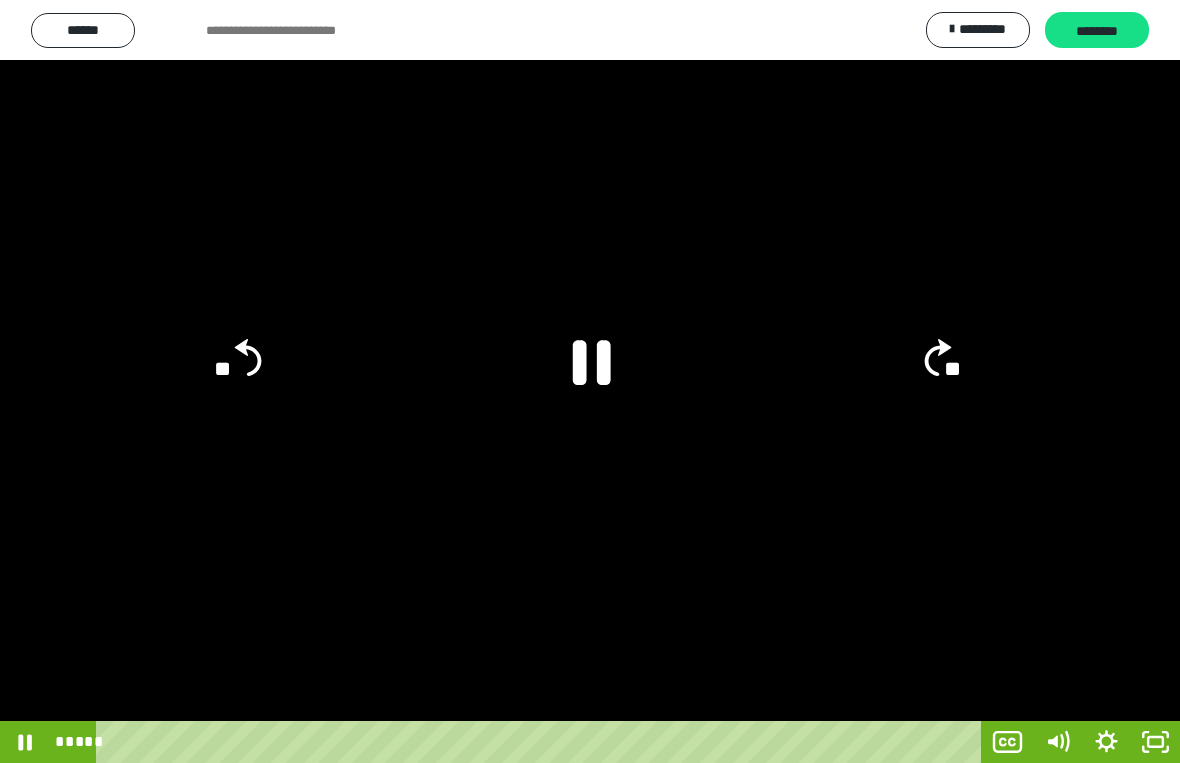 click on "**" 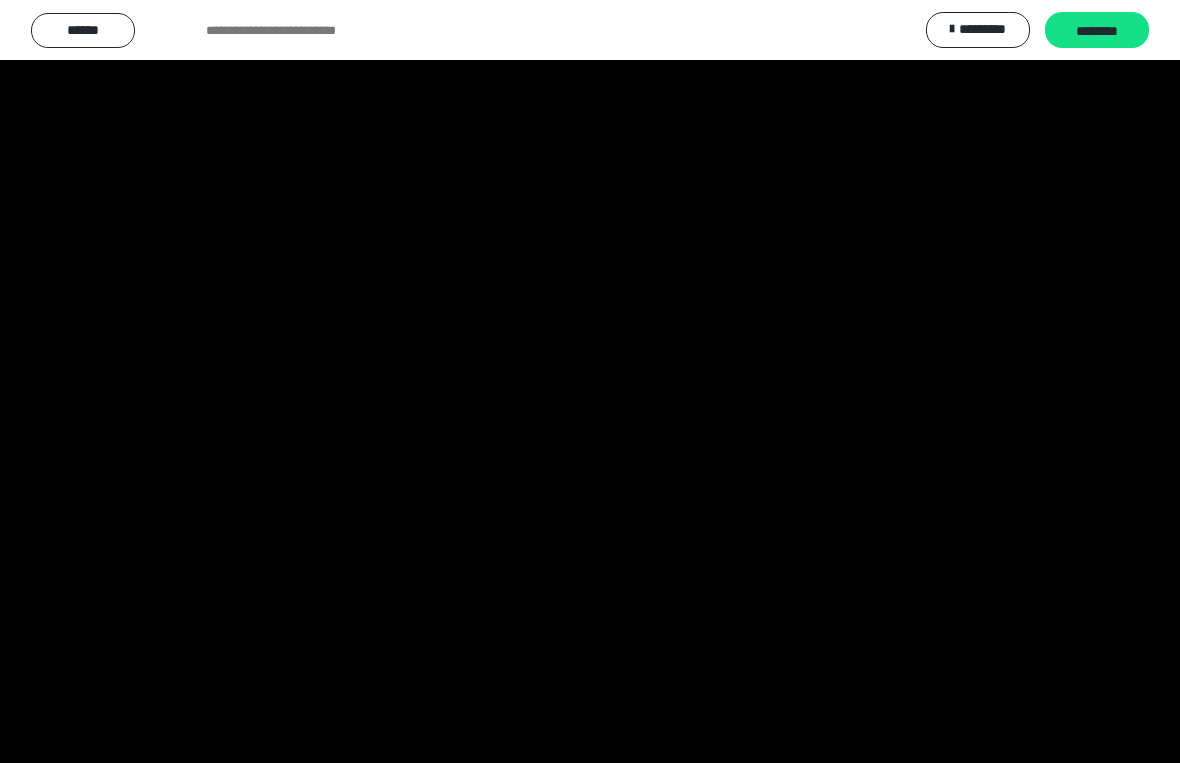 click at bounding box center (590, 381) 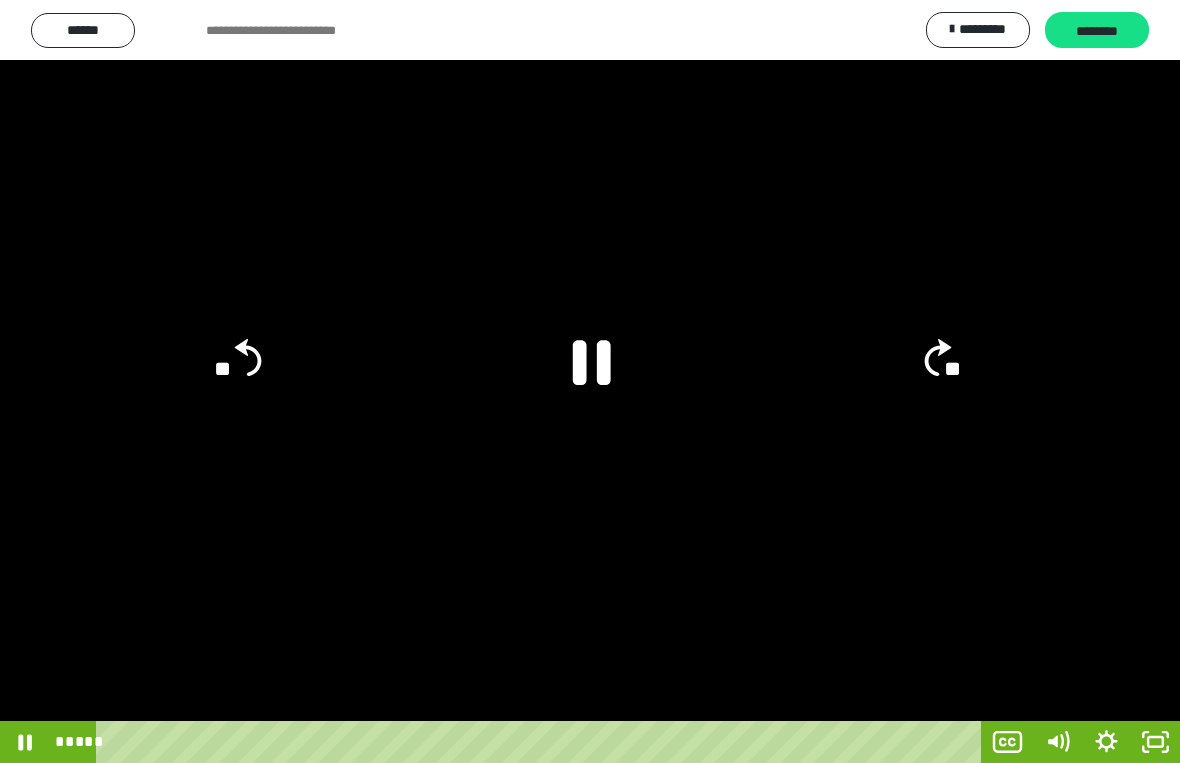 click on "**" 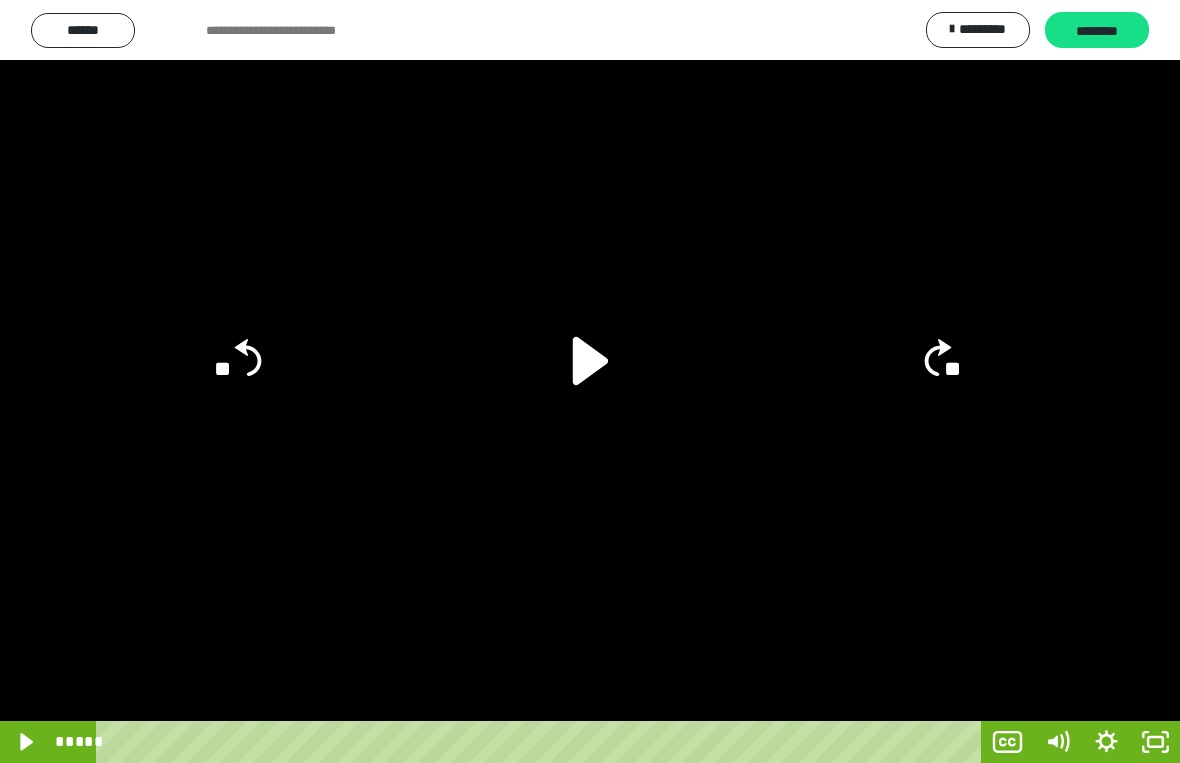 click 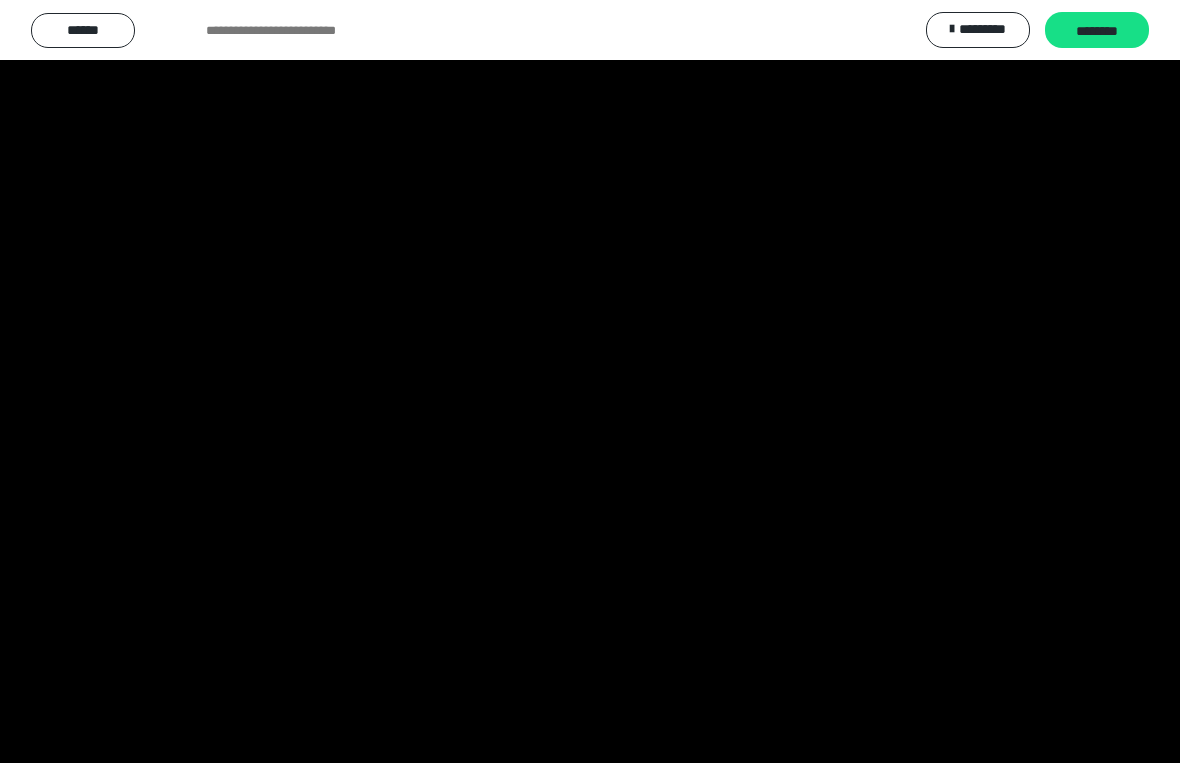 click at bounding box center [590, 381] 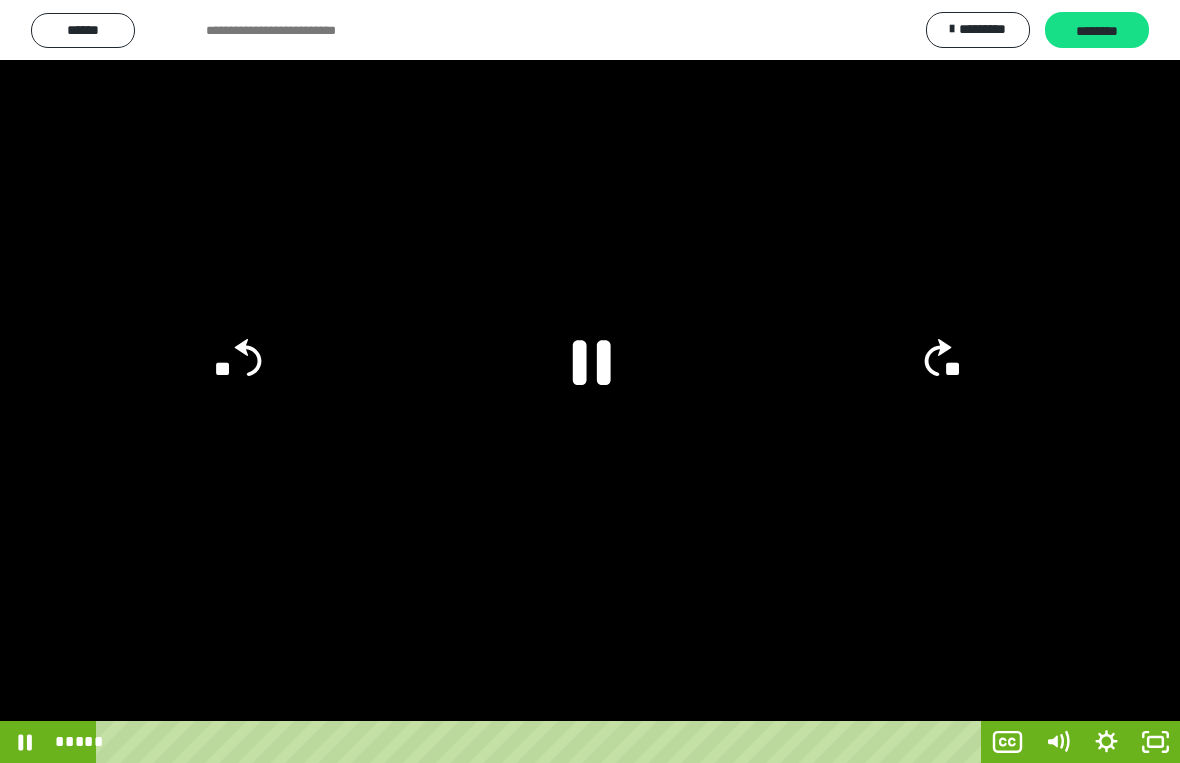 click on "**" 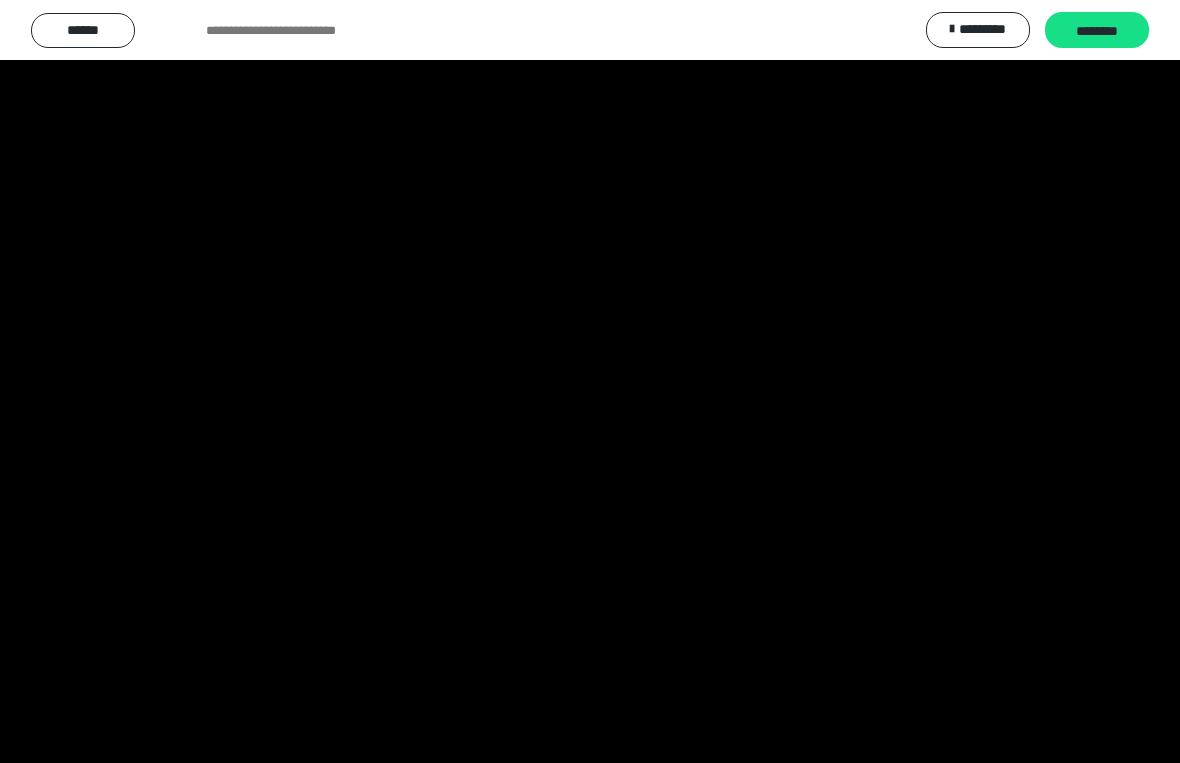 click at bounding box center [590, 381] 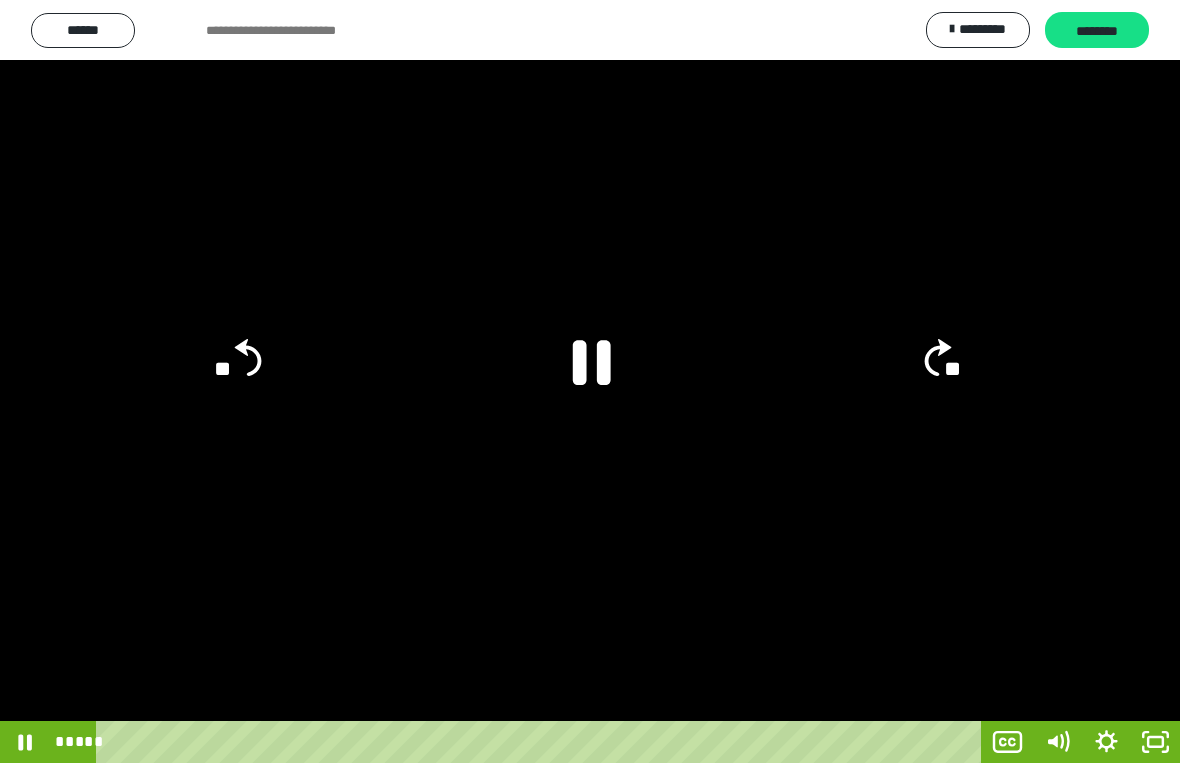 click 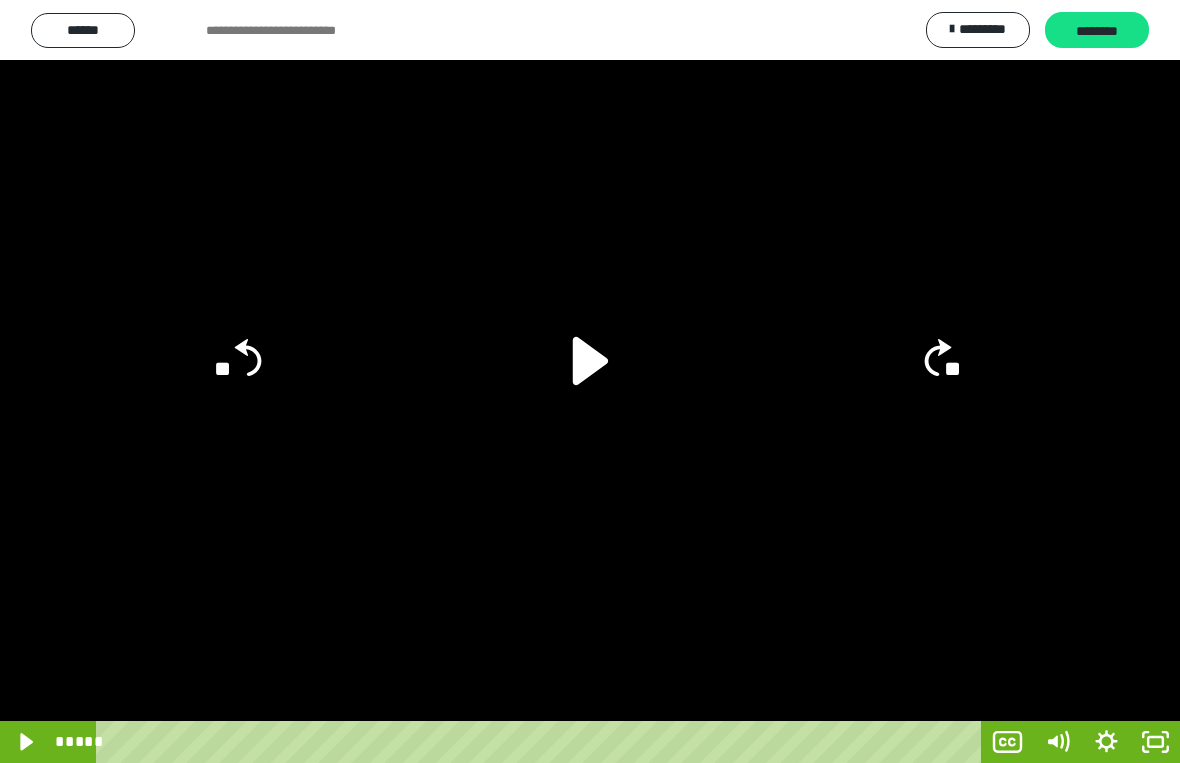 click 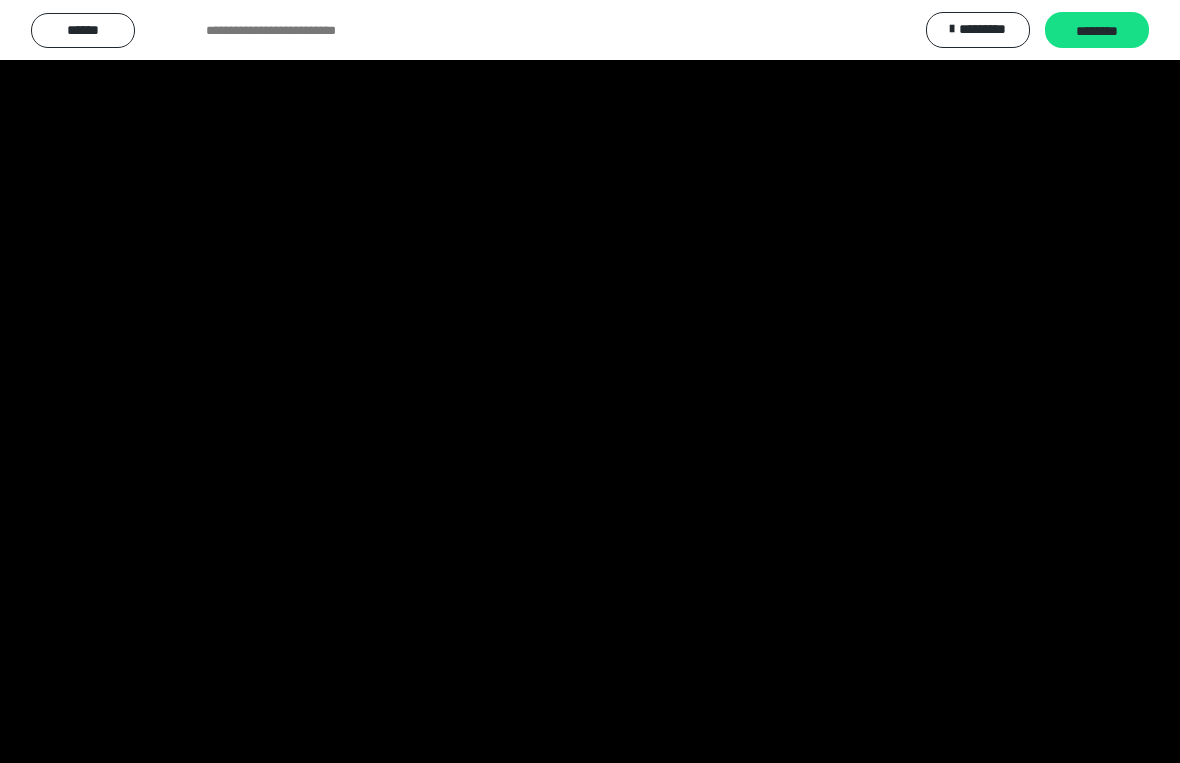 click at bounding box center [590, 381] 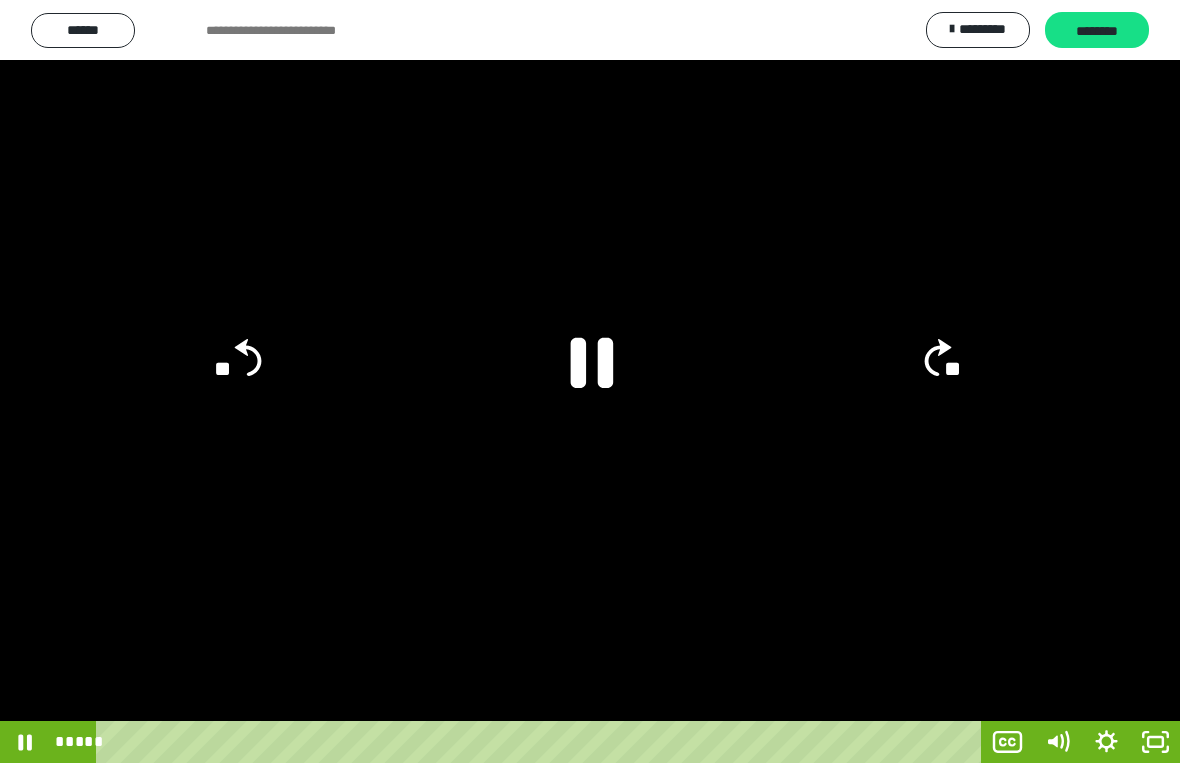 click 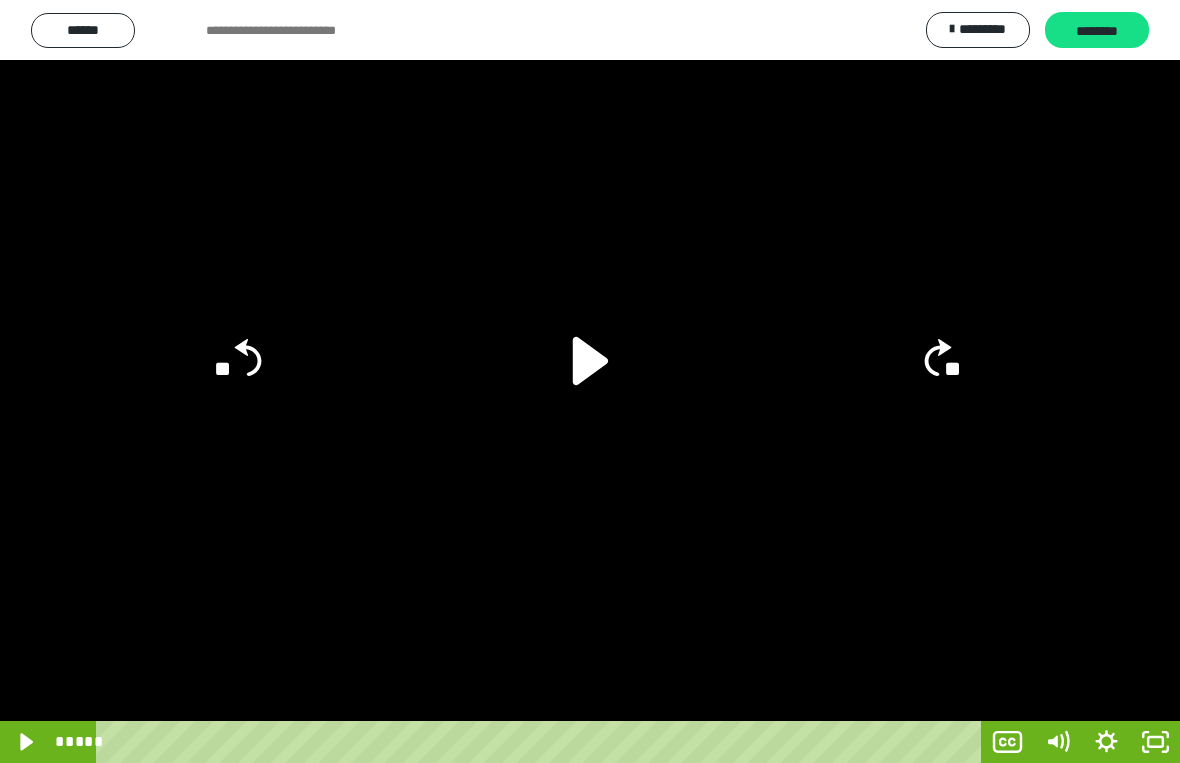 click 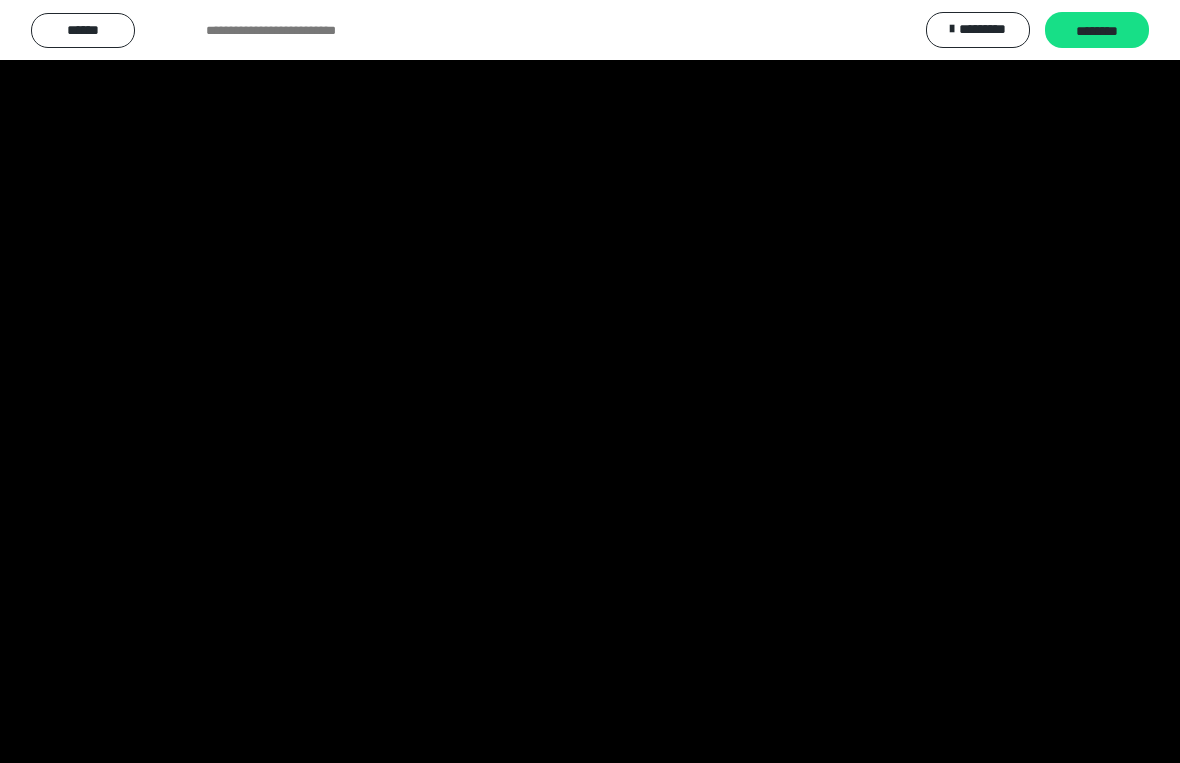 click at bounding box center (590, 381) 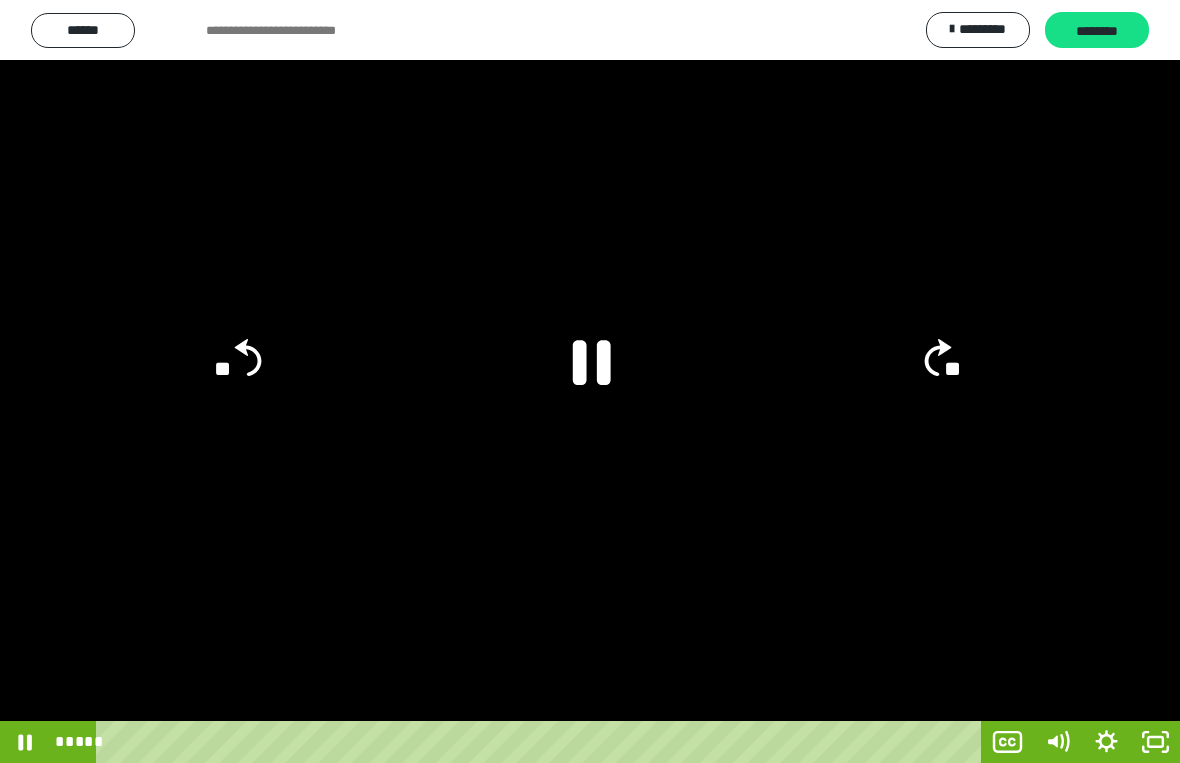 click on "**" 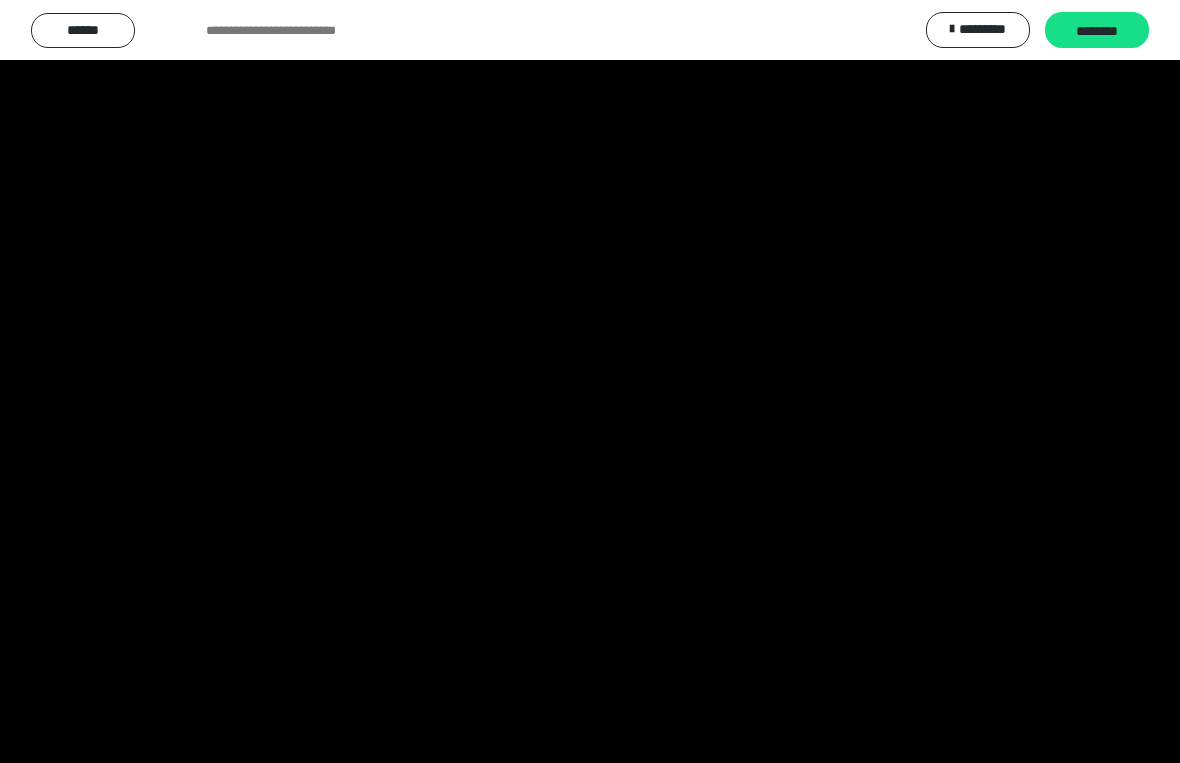click at bounding box center (590, 381) 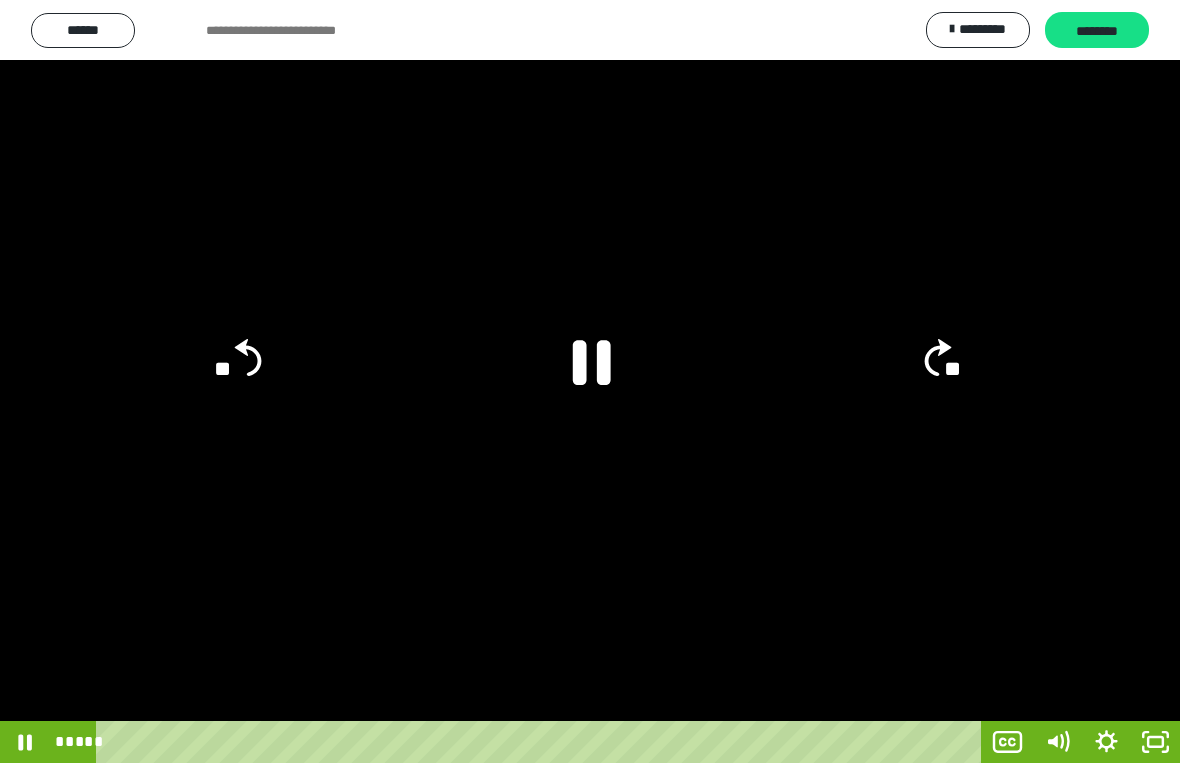 click 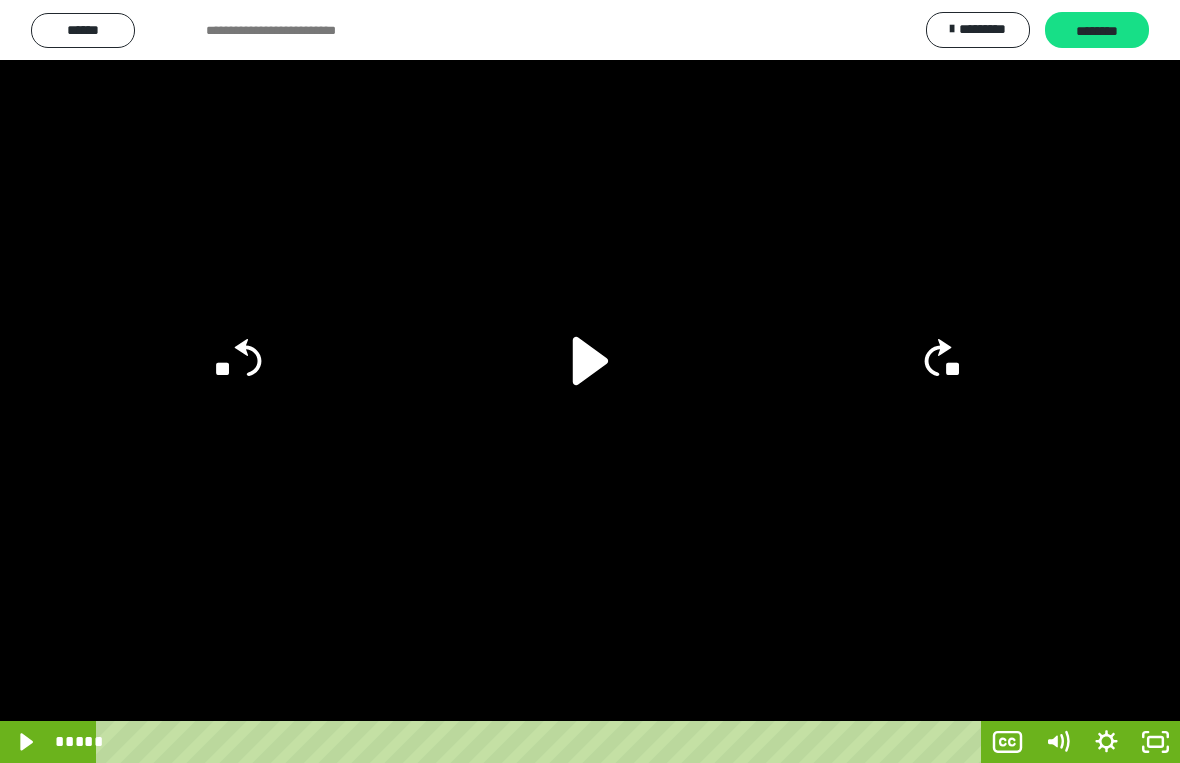click 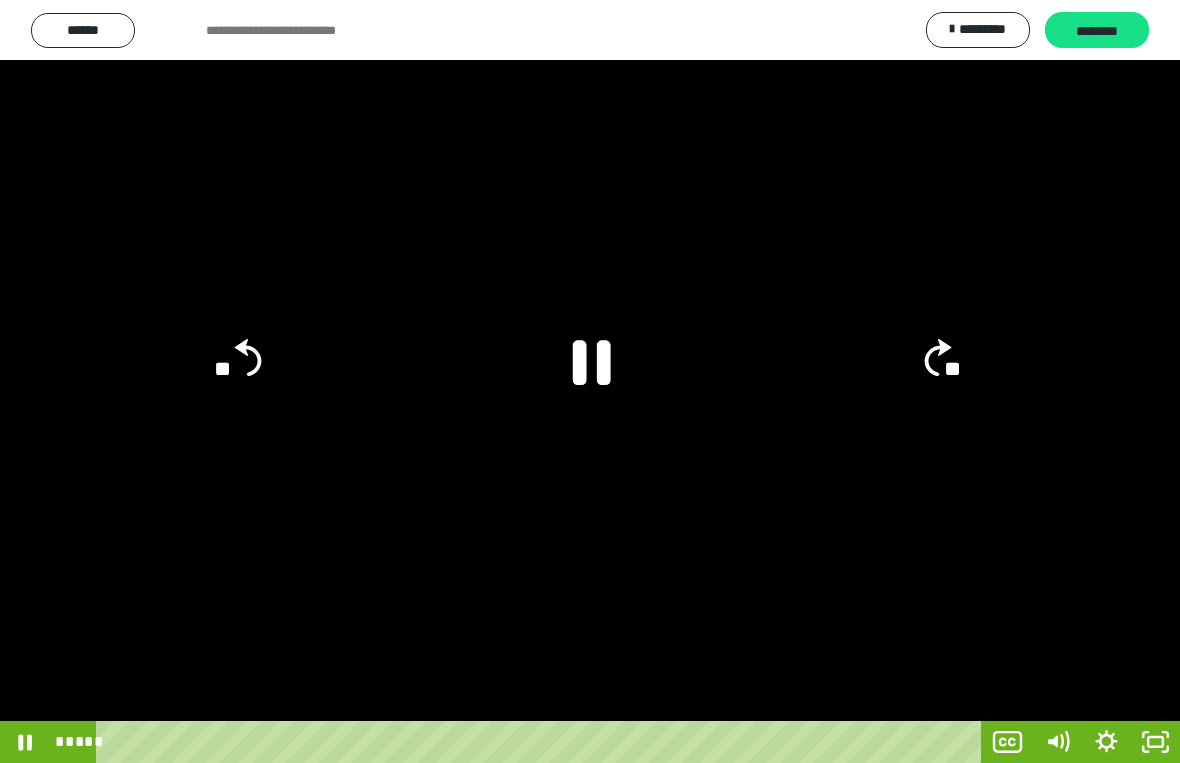 click 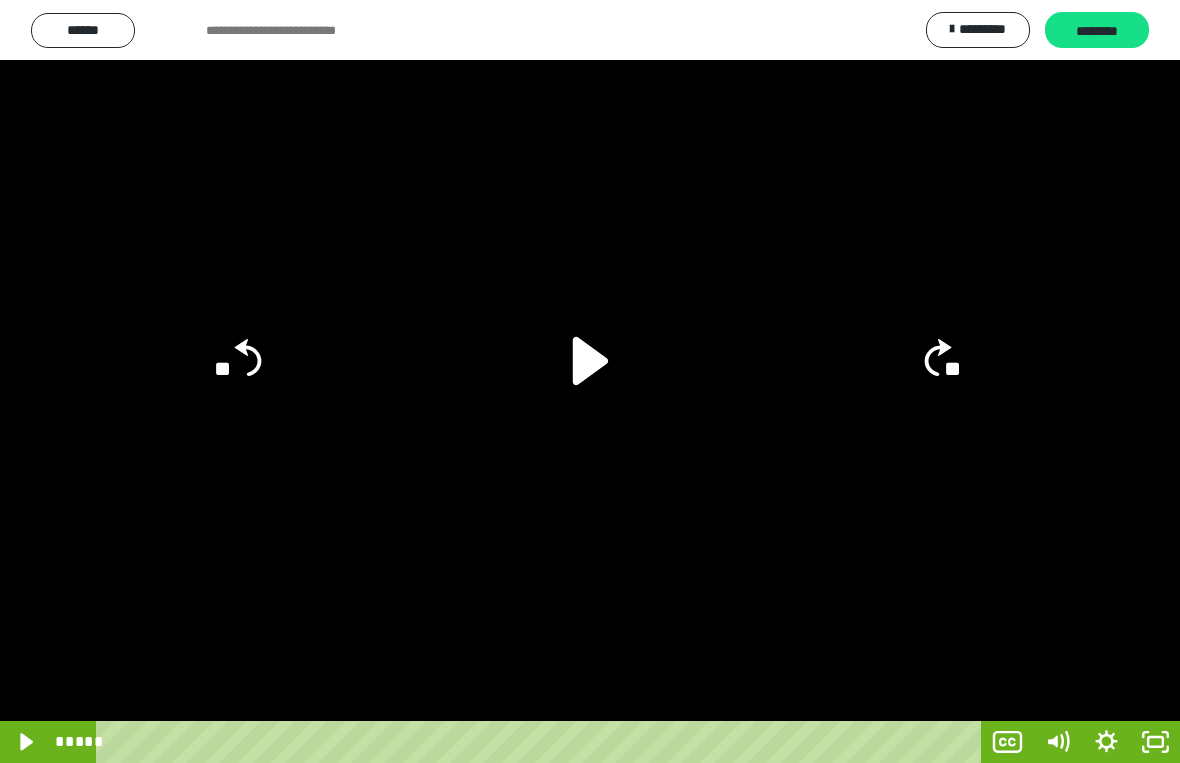 click 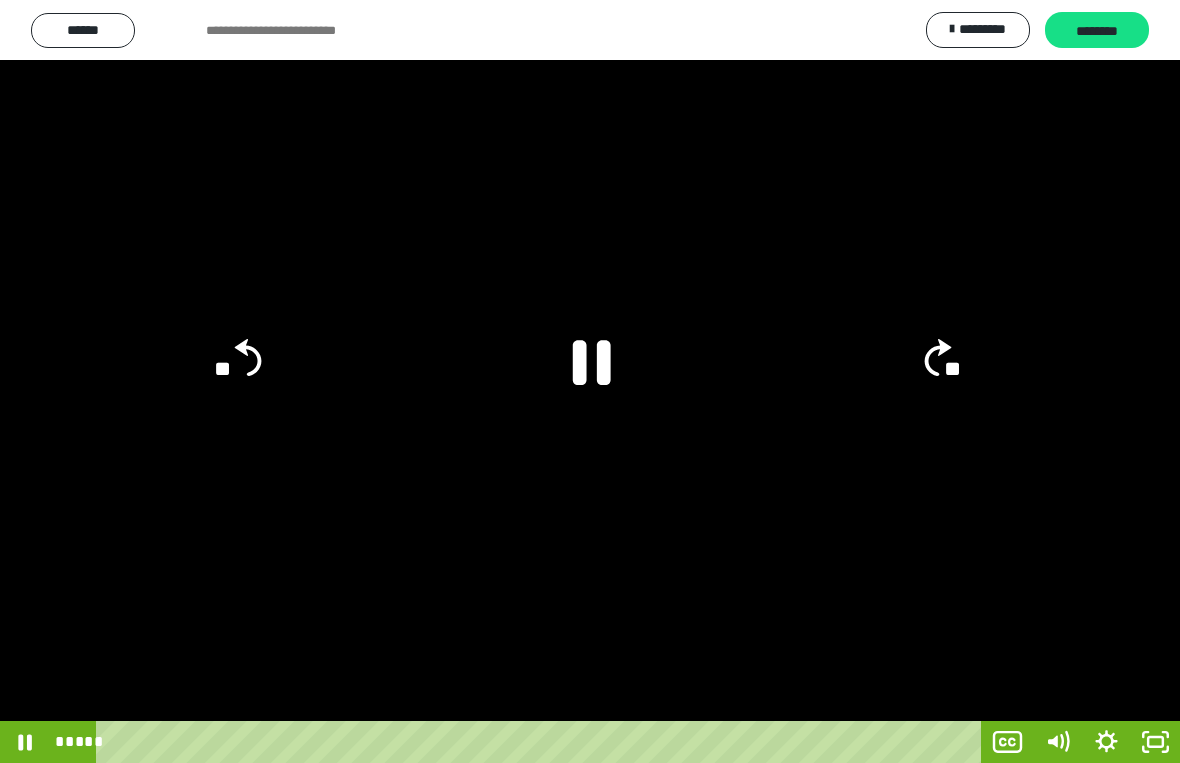 click 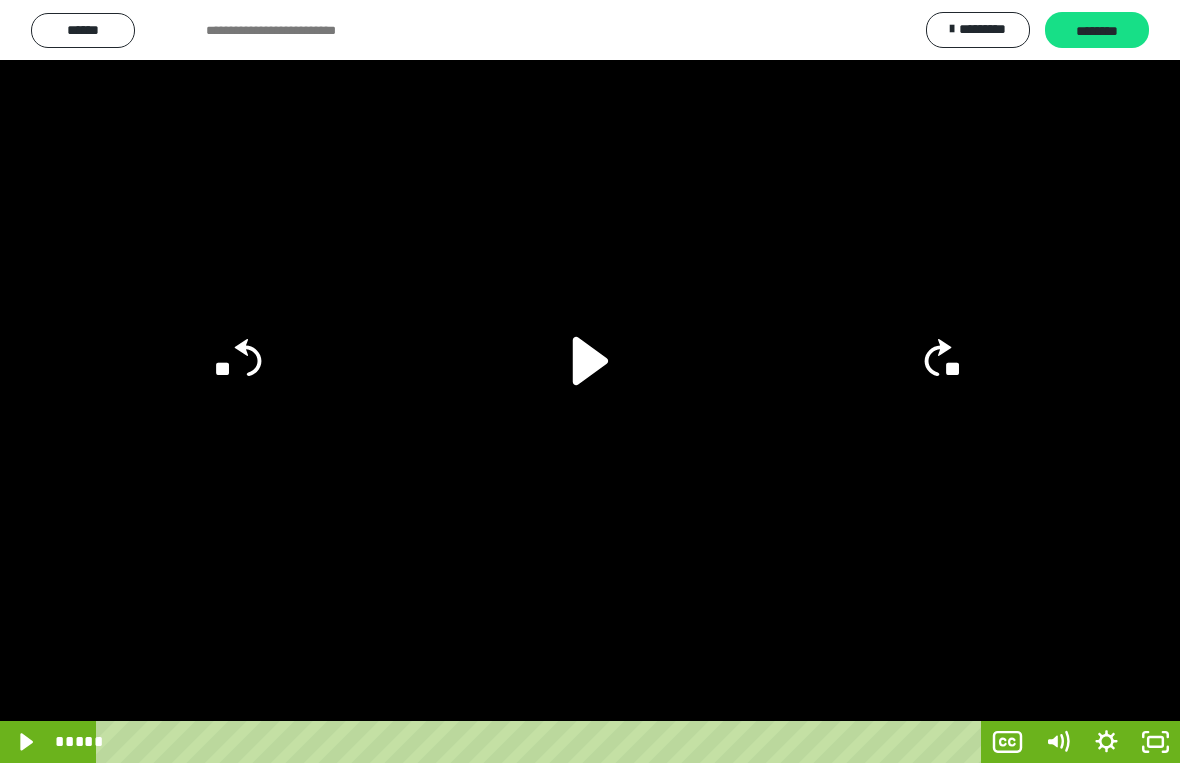 click 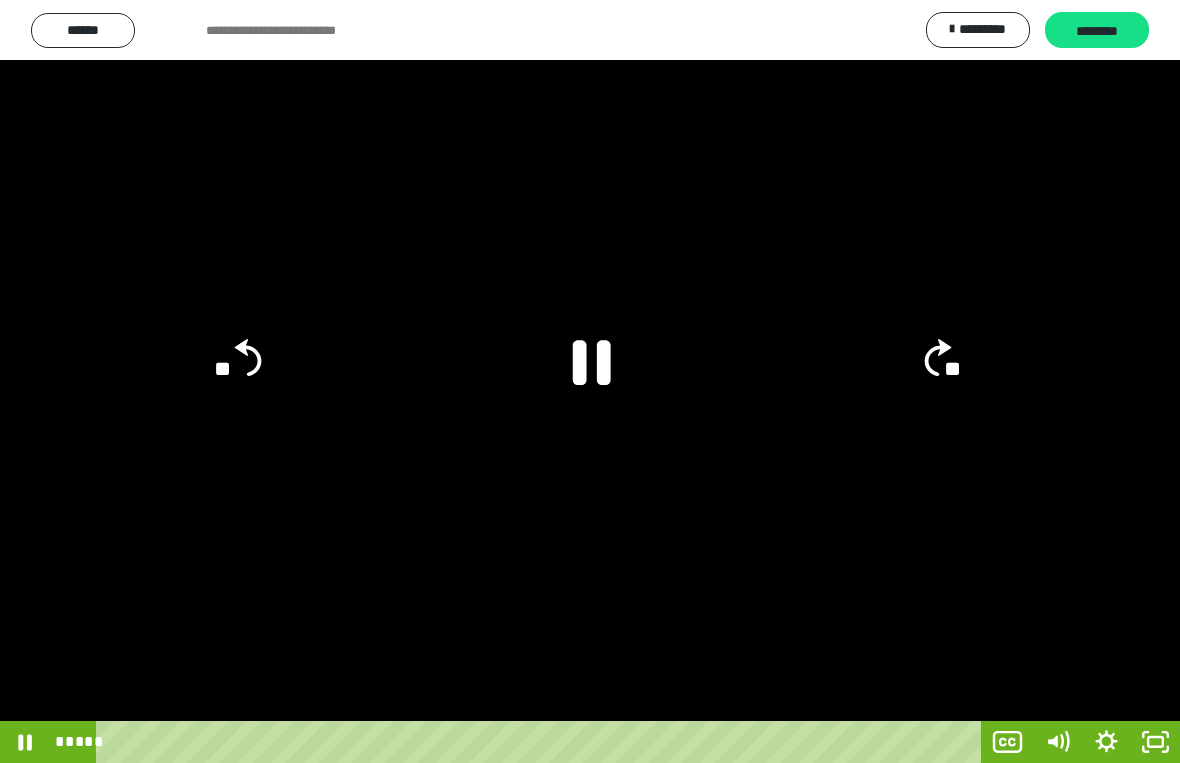 click 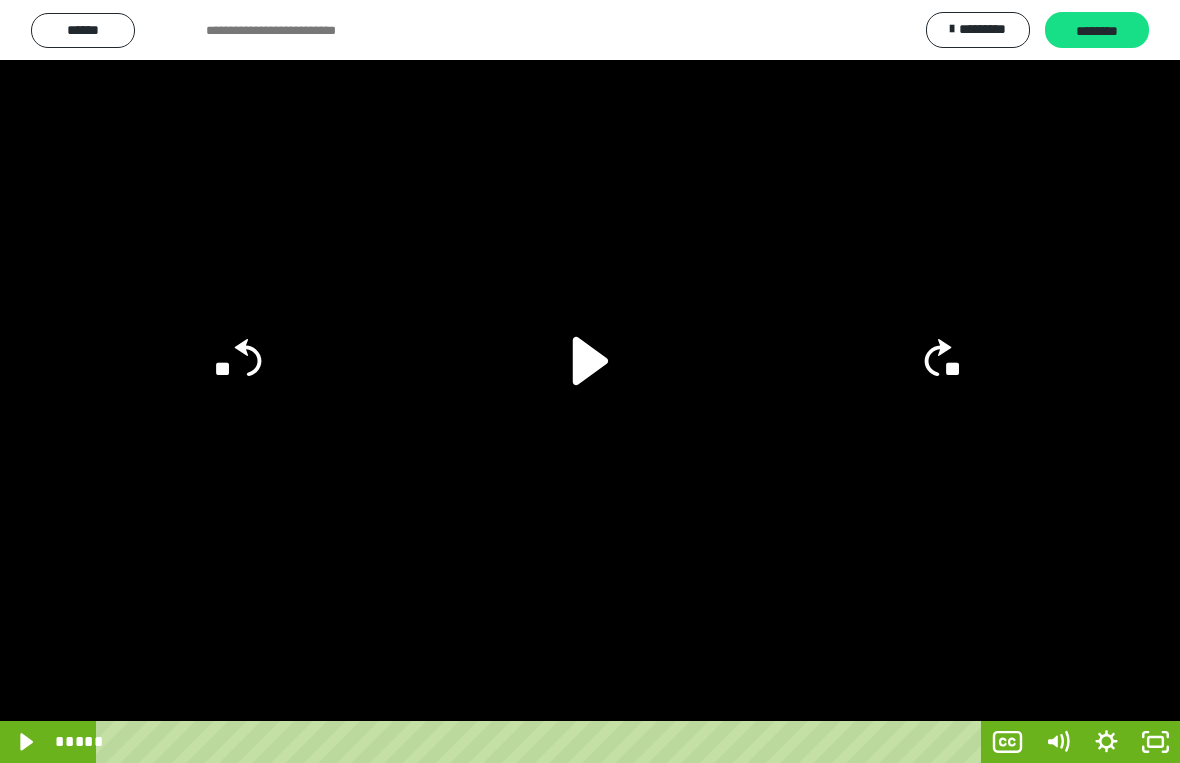 click 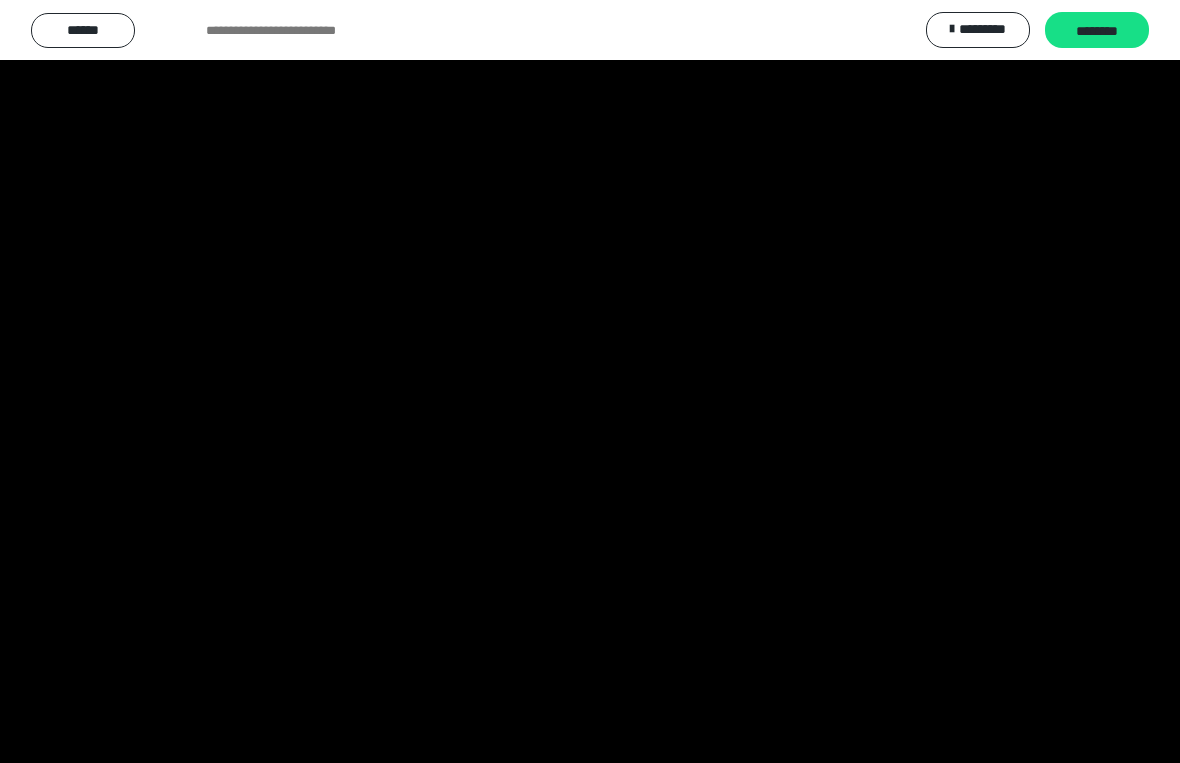 click at bounding box center [590, 381] 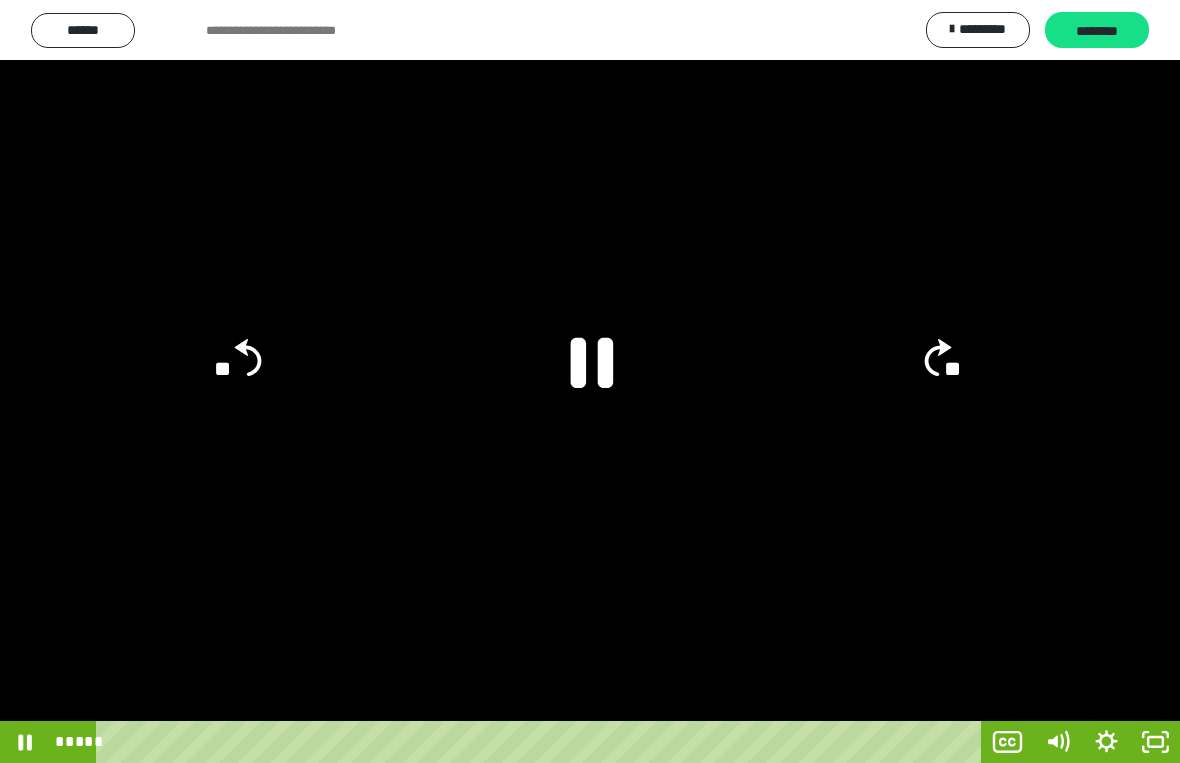 click 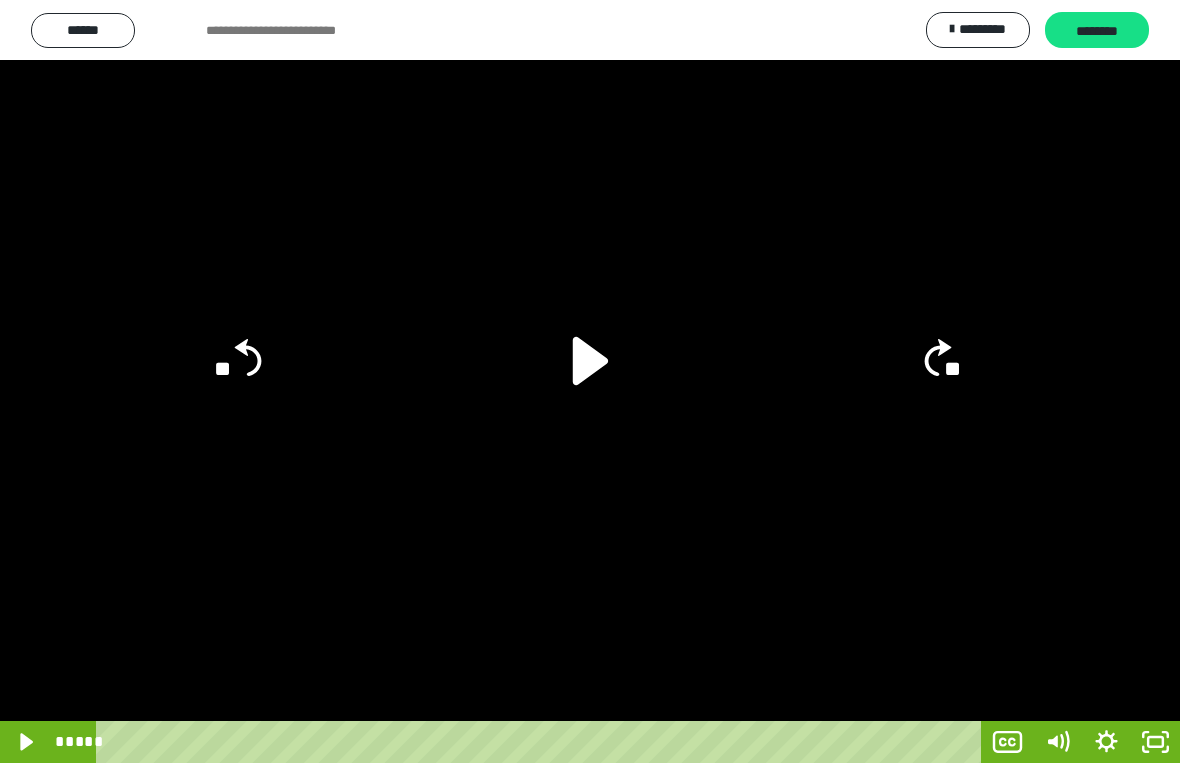 click 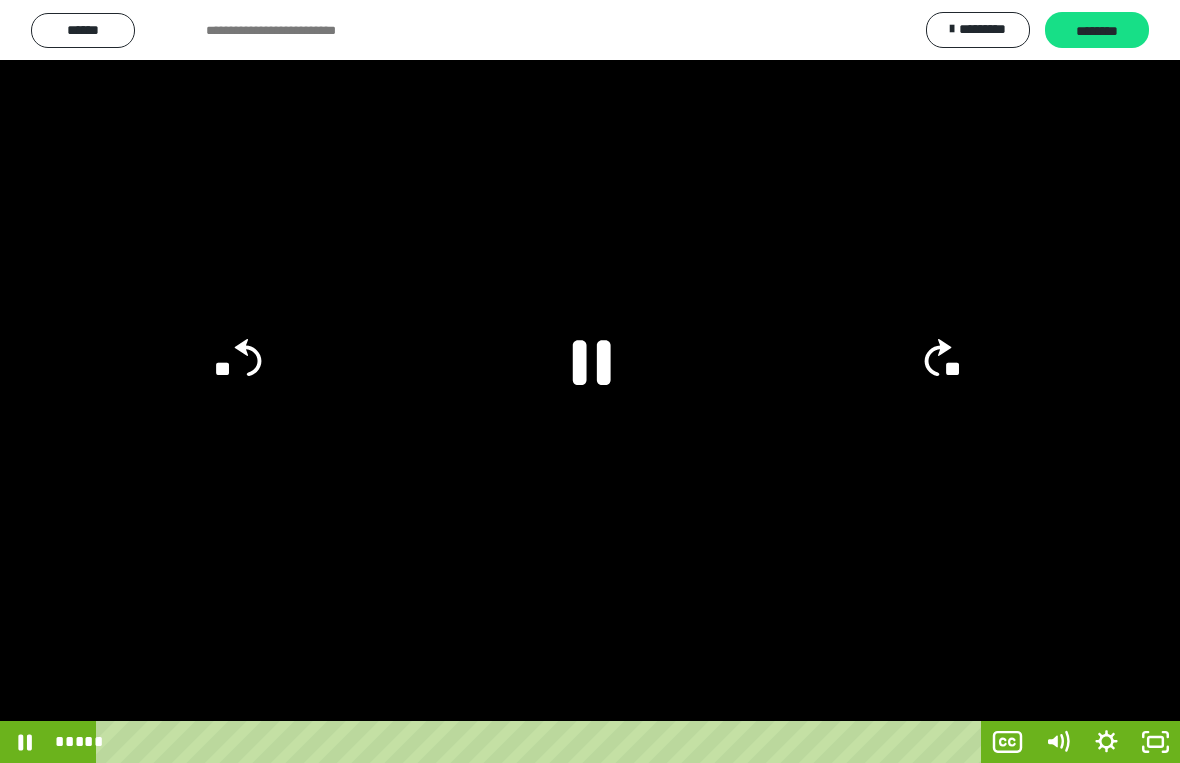click 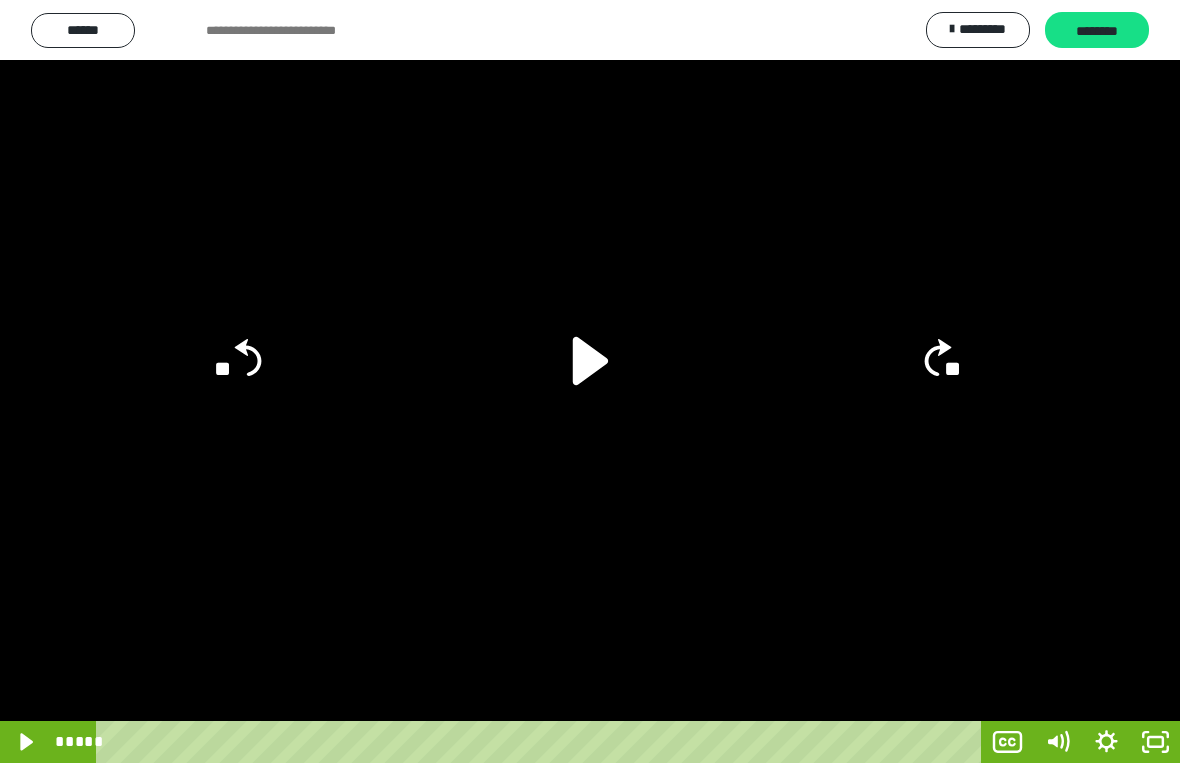 click 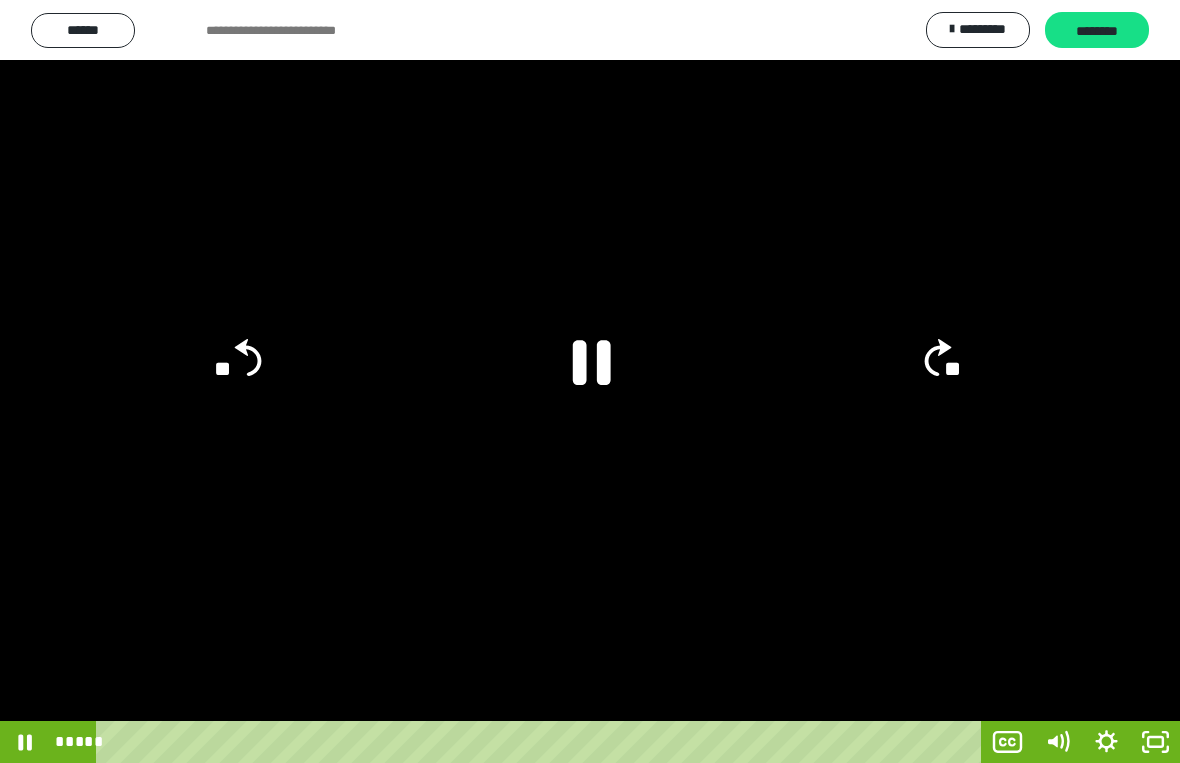 click 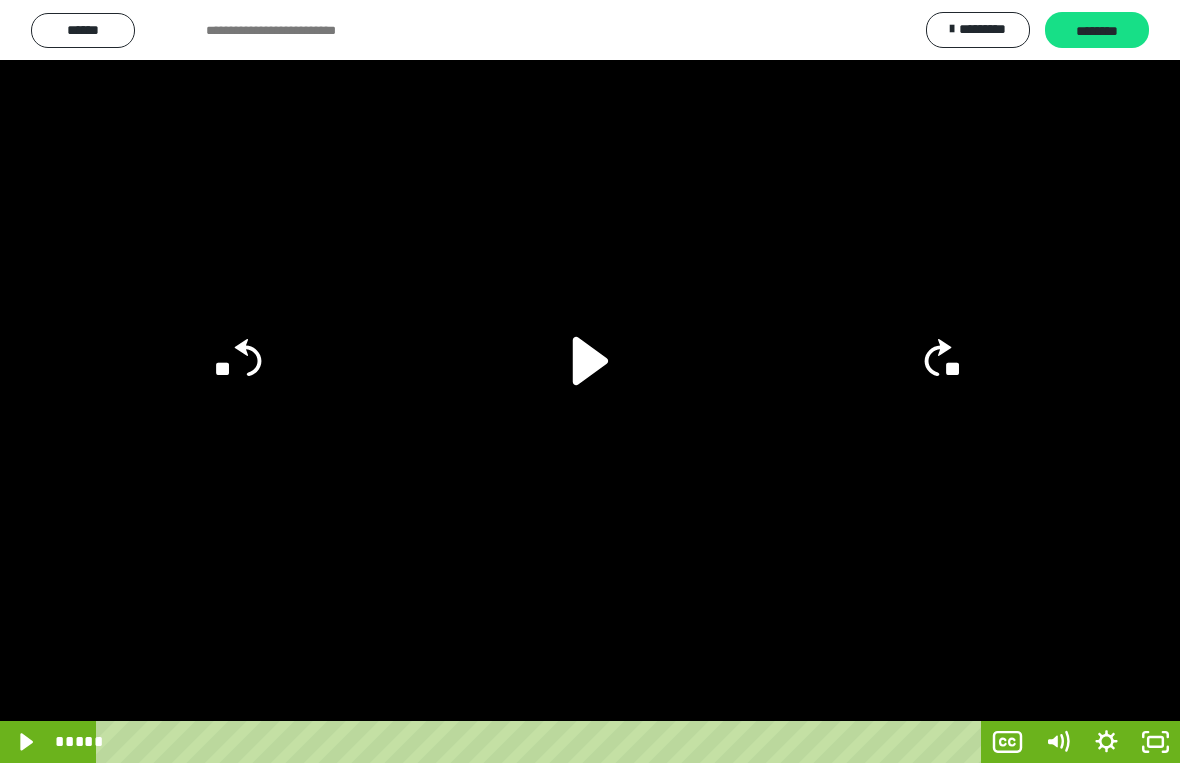 click 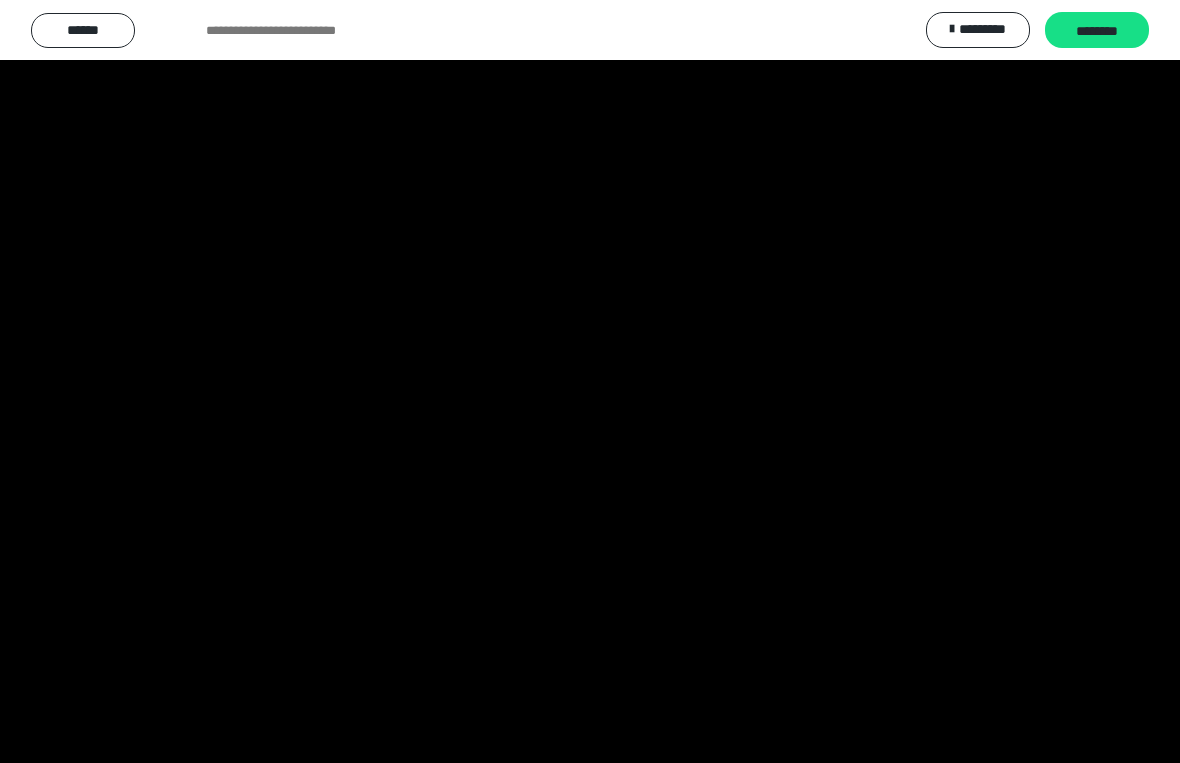 click at bounding box center [590, 381] 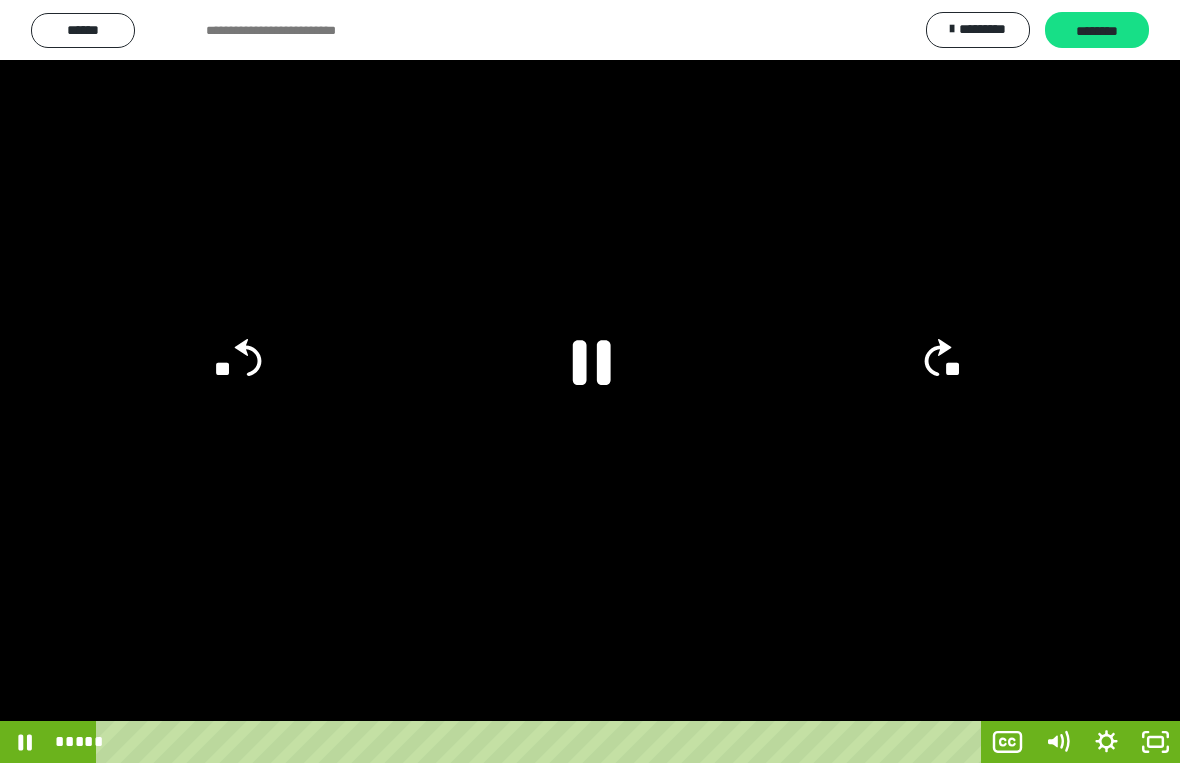 click 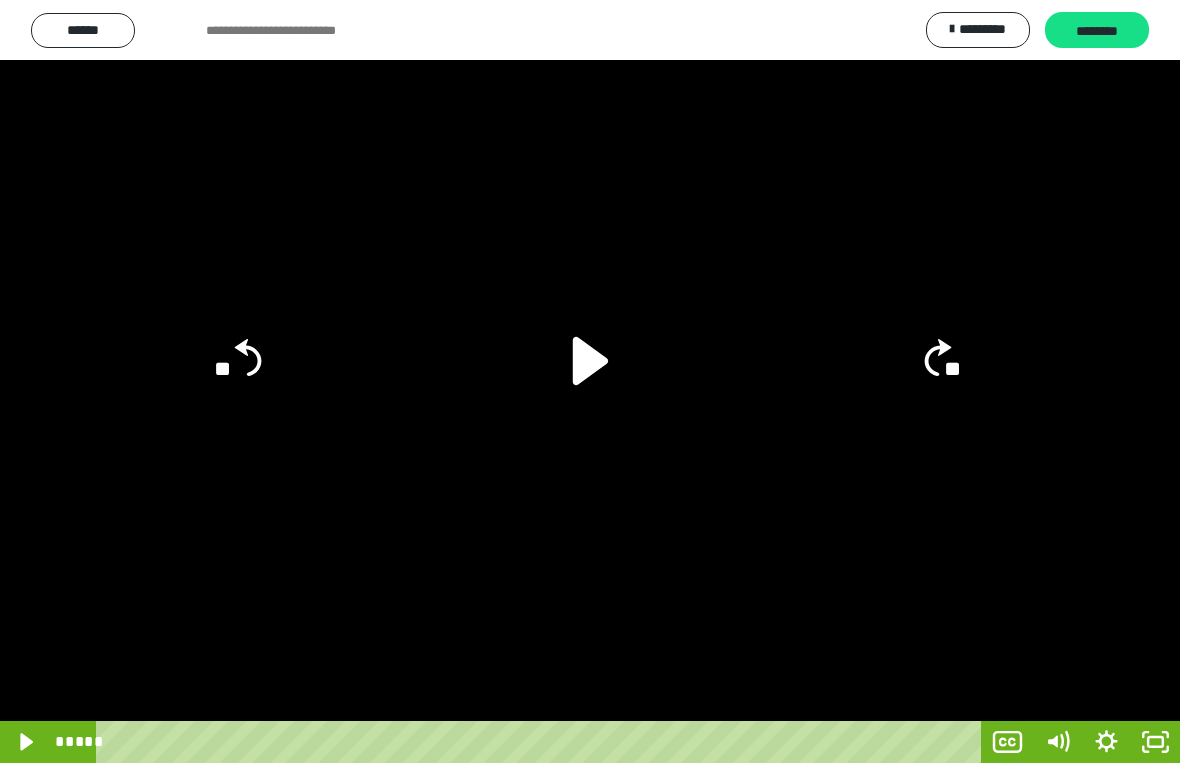 click 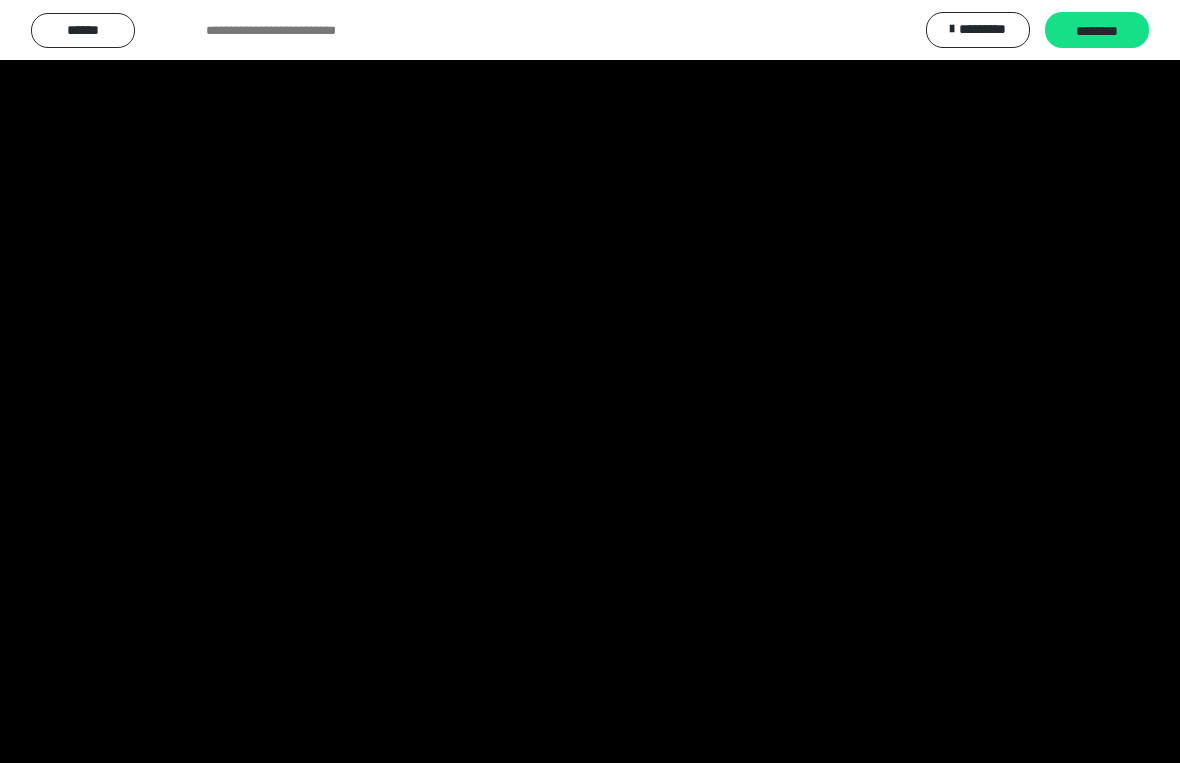 click 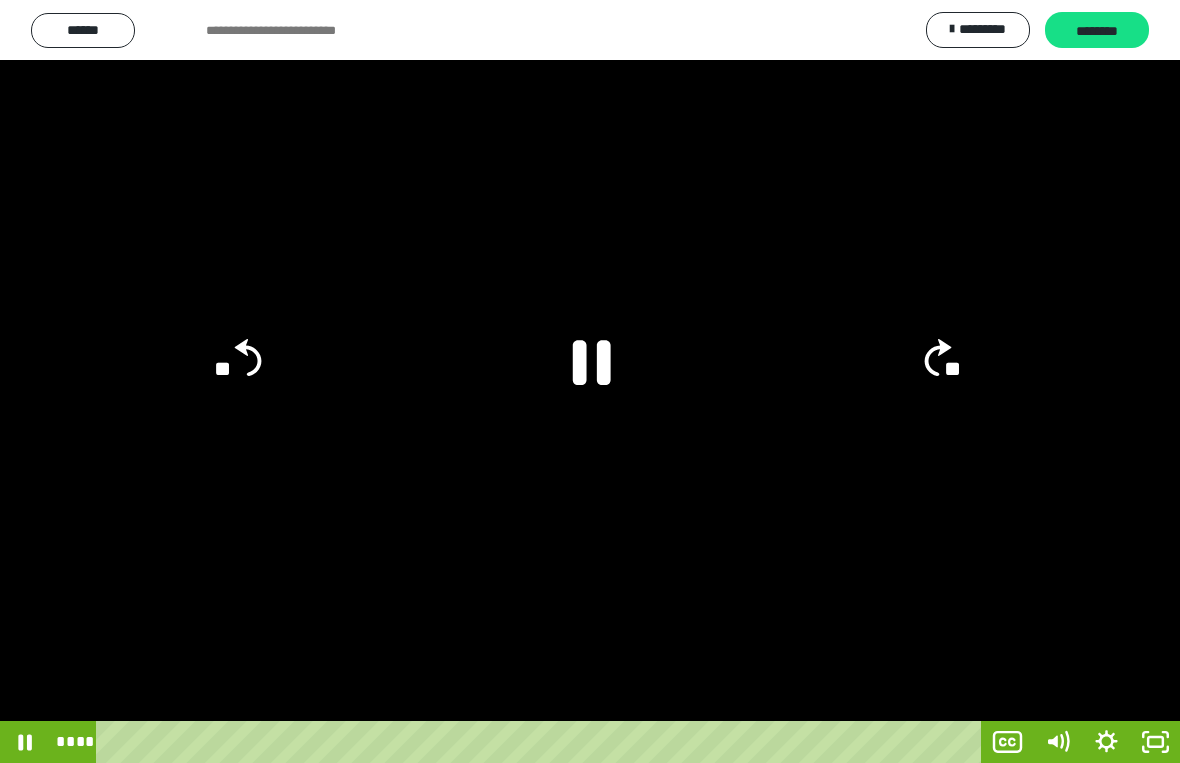 click 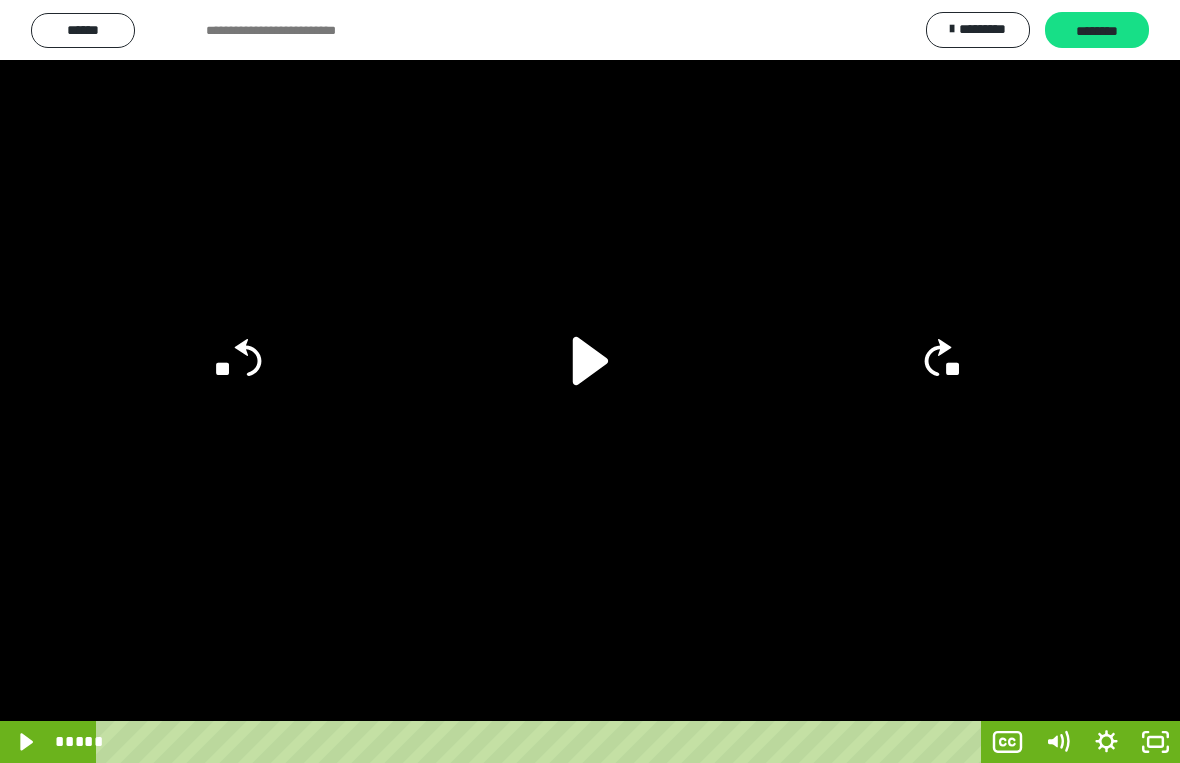 click on "**" 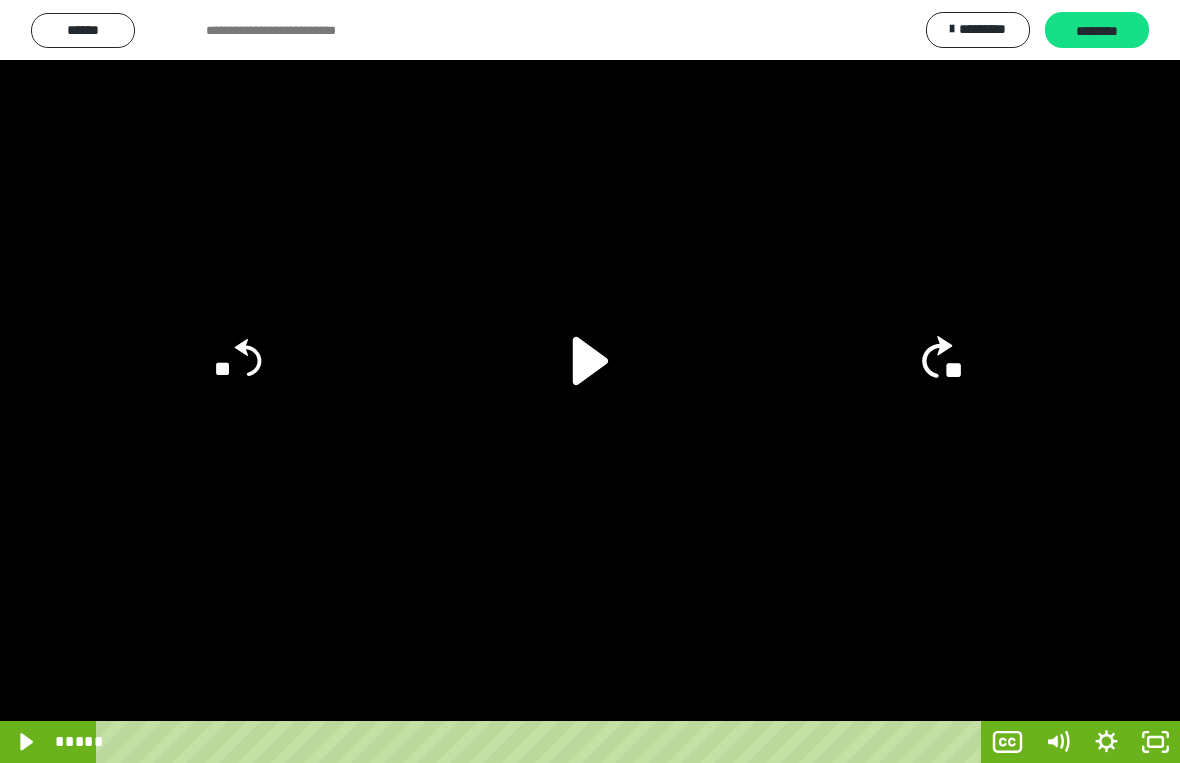 click on "**" 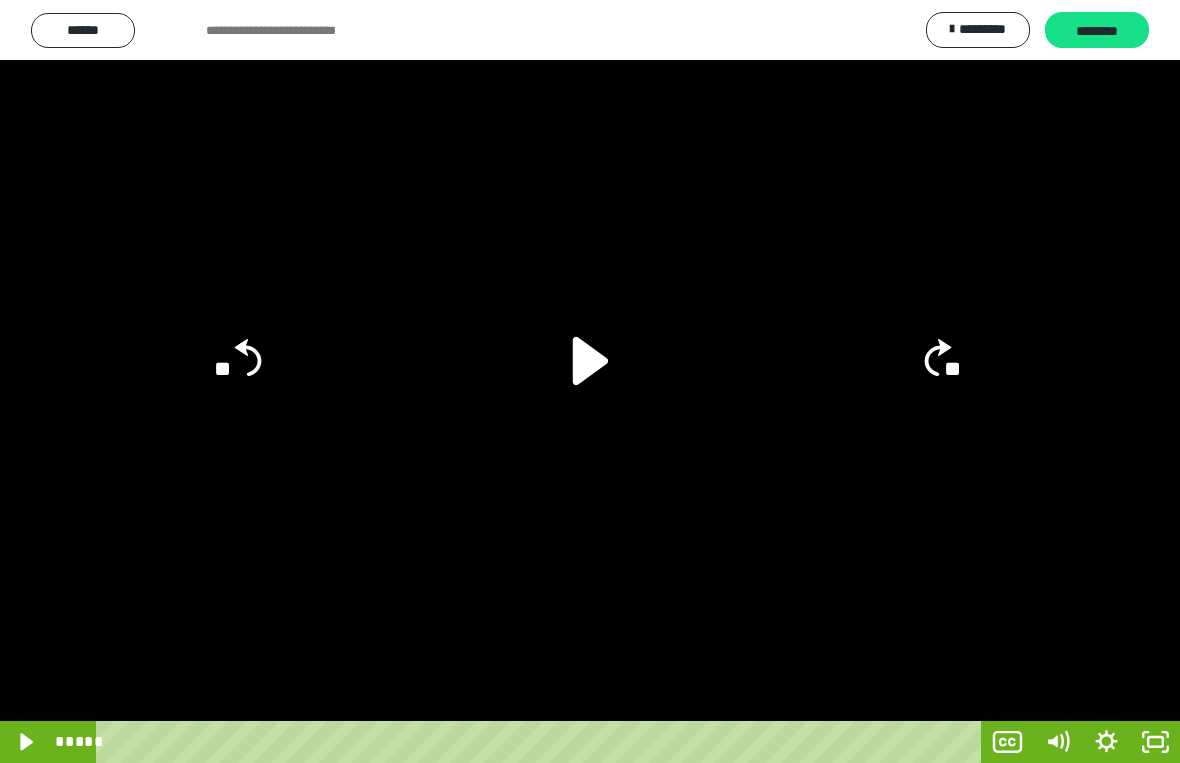click on "**" 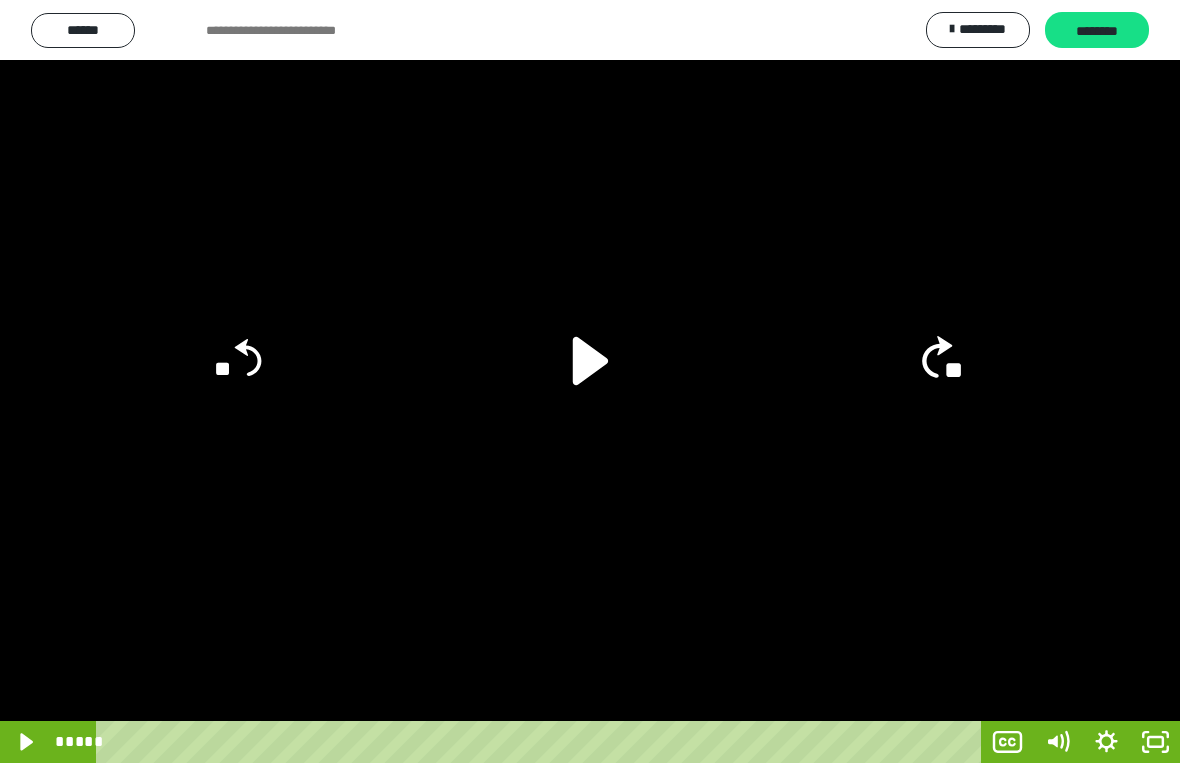click on "**" 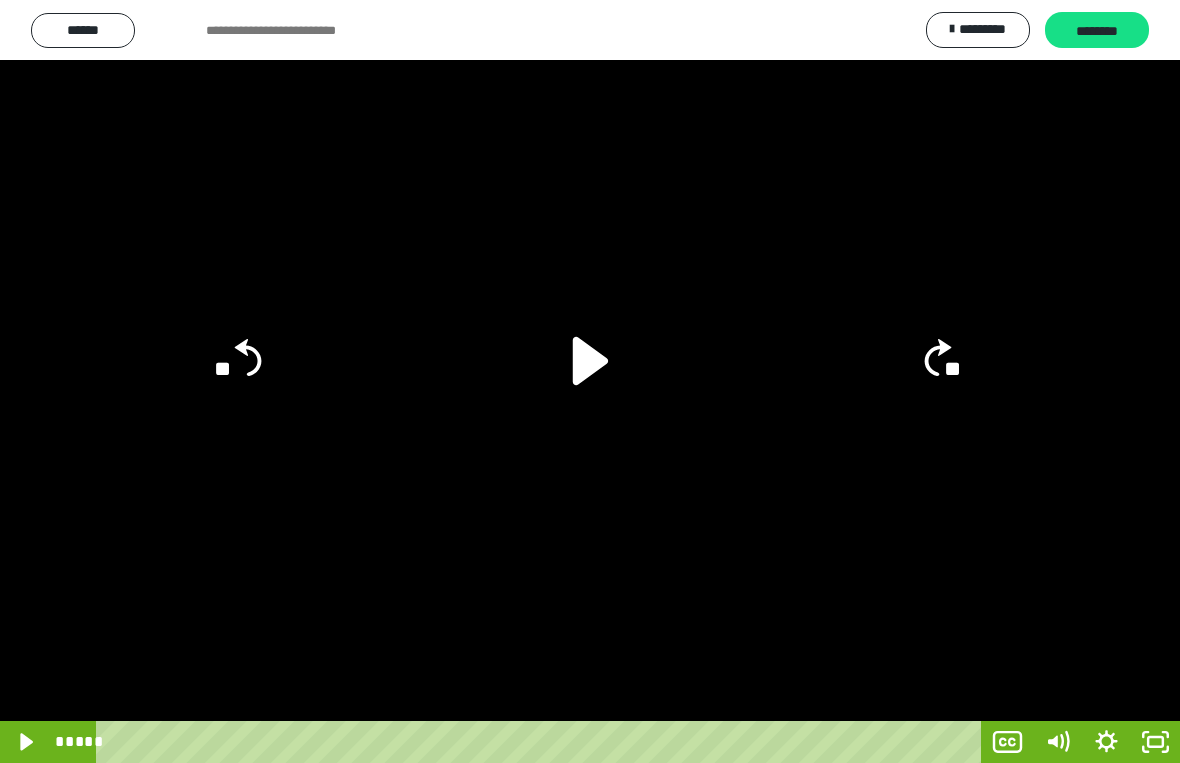click on "**" 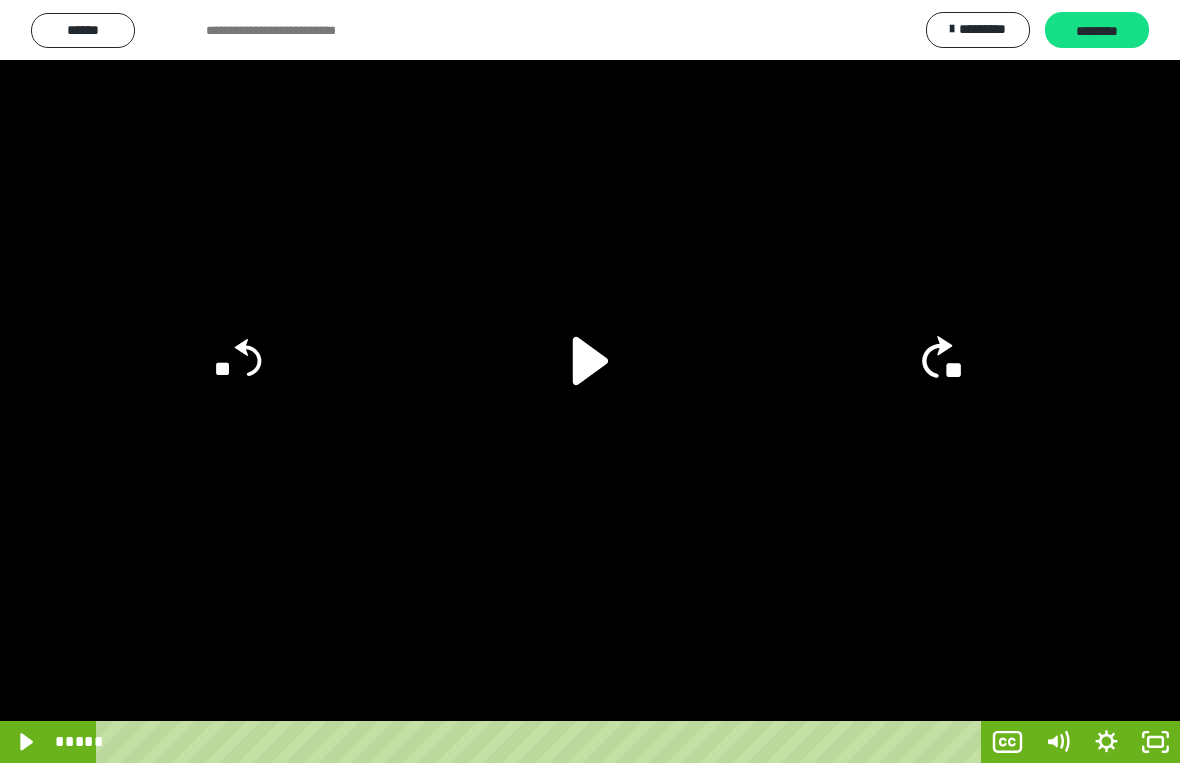 click on "**" 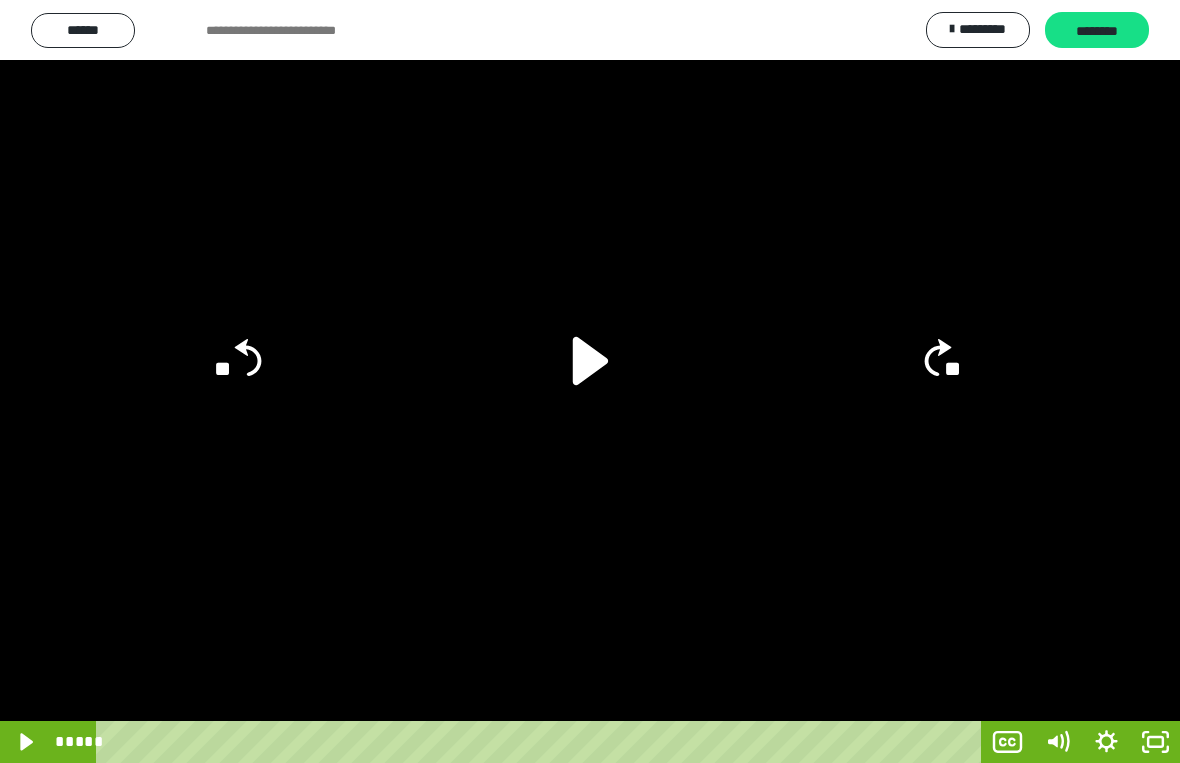 click on "**" 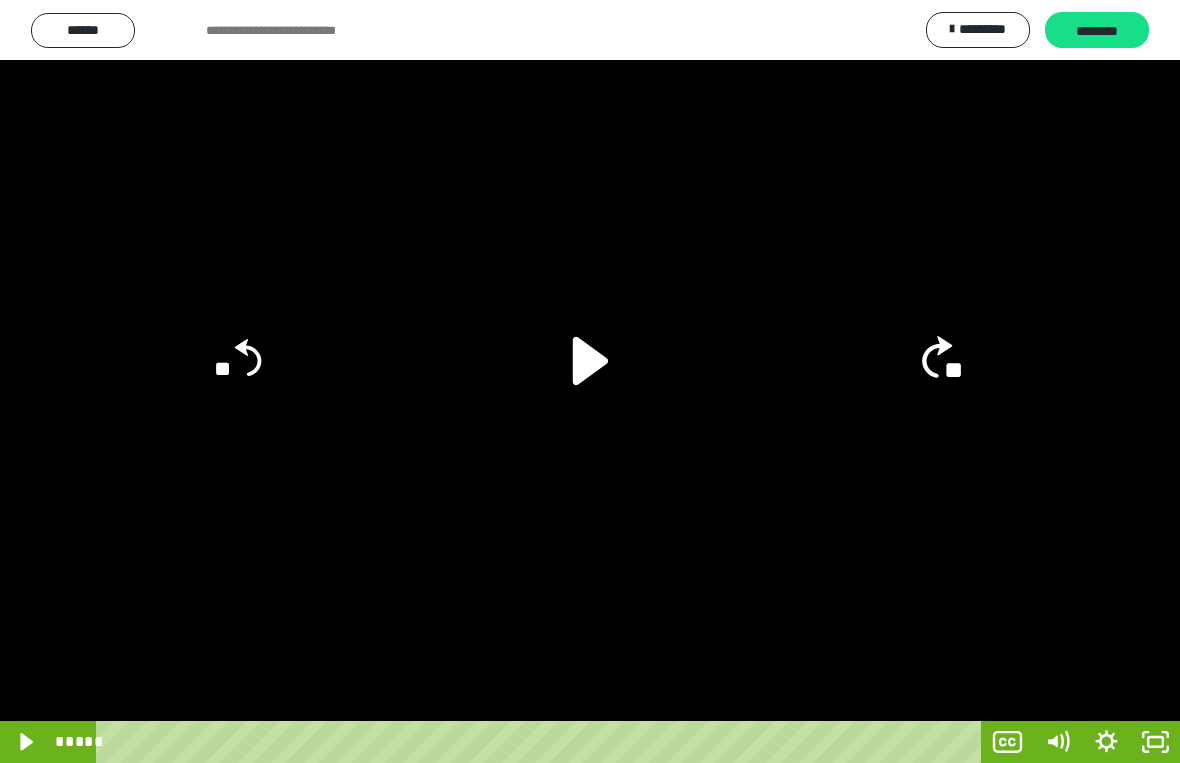 click on "**" 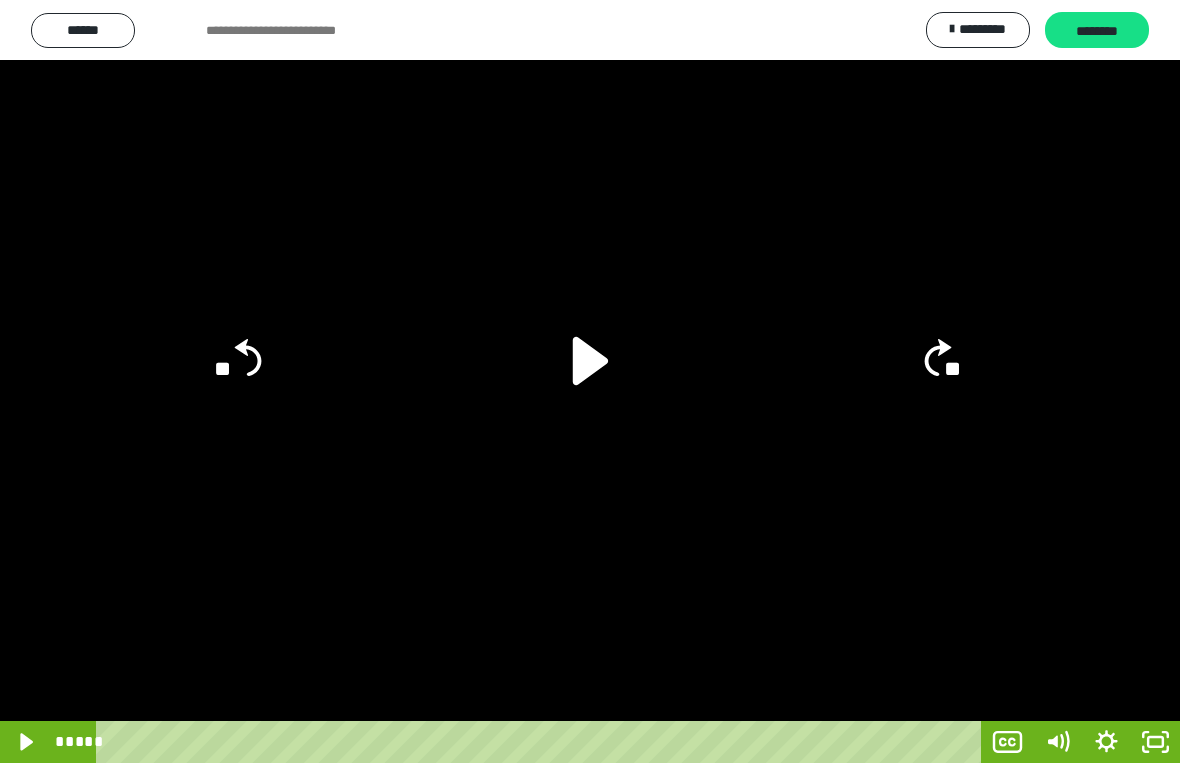 click on "**" 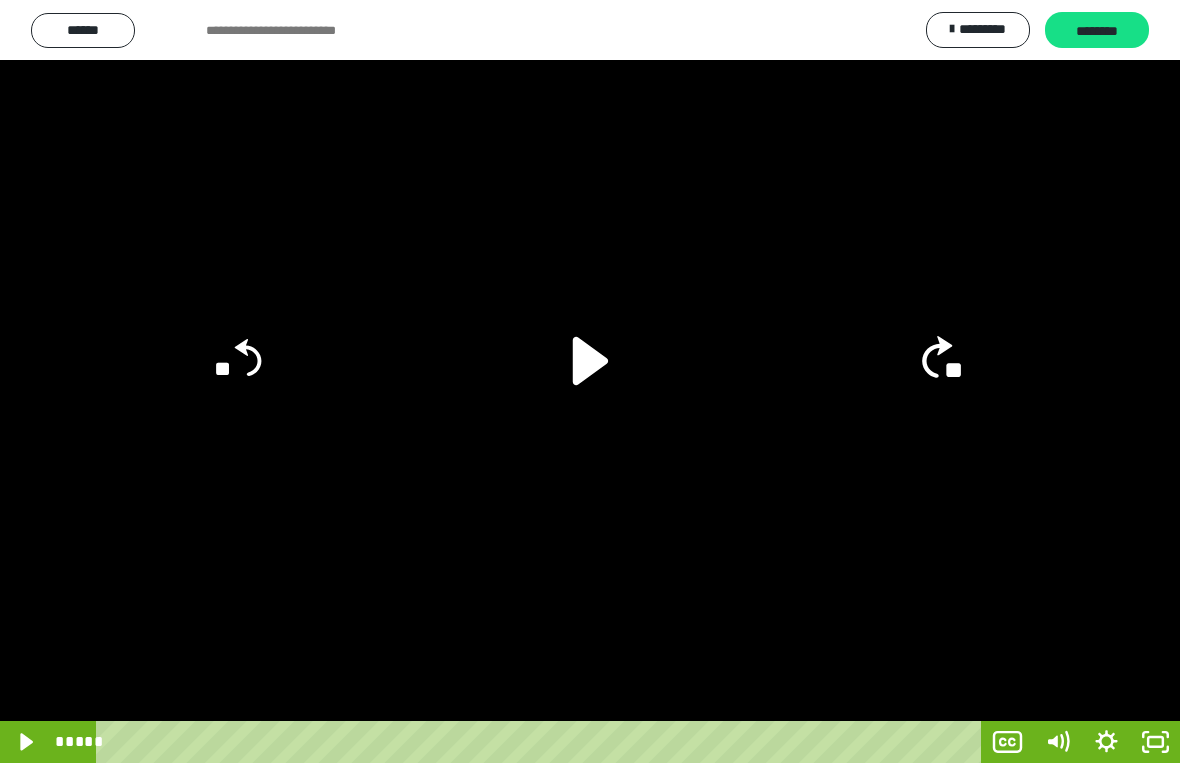 click on "**" 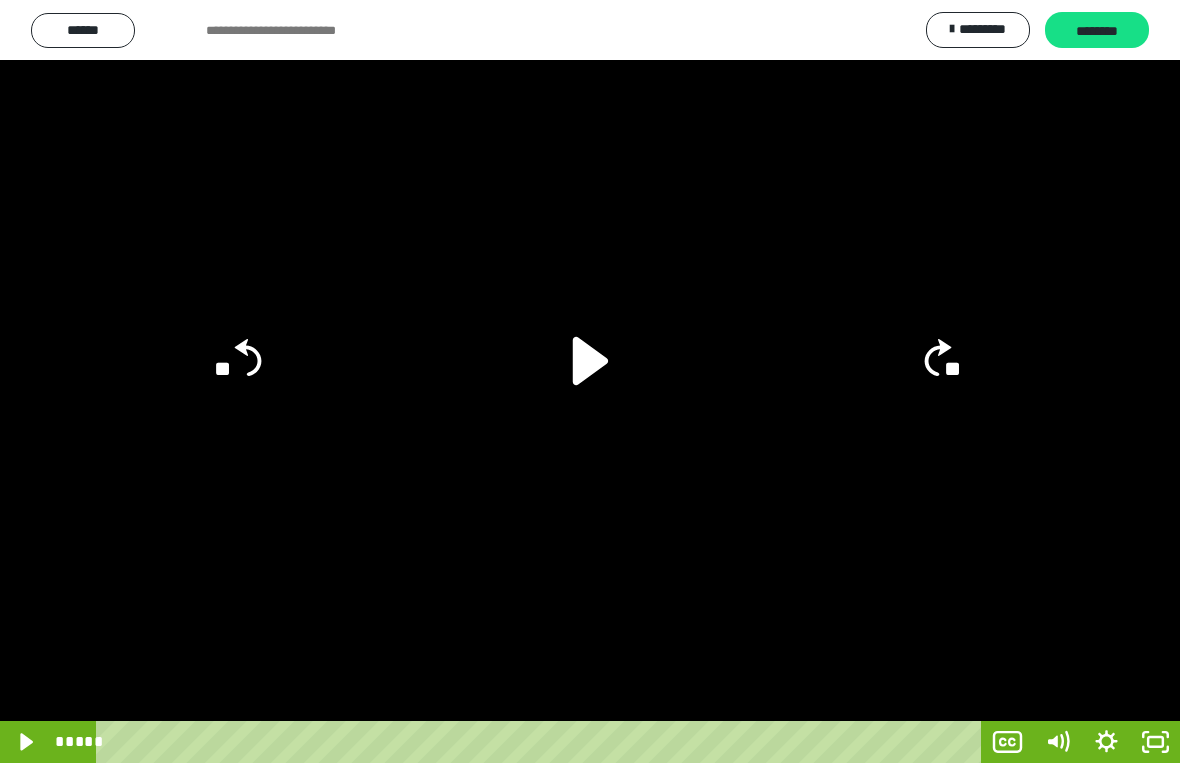 click on "**" 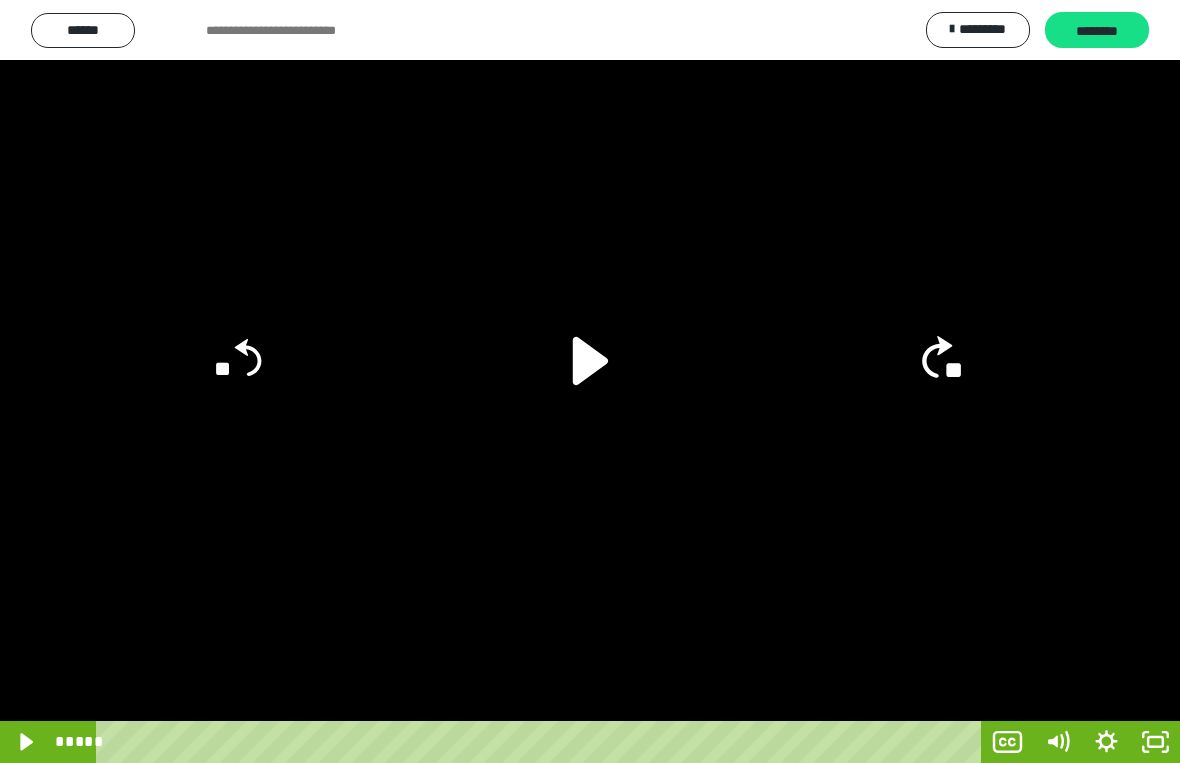 click on "**" 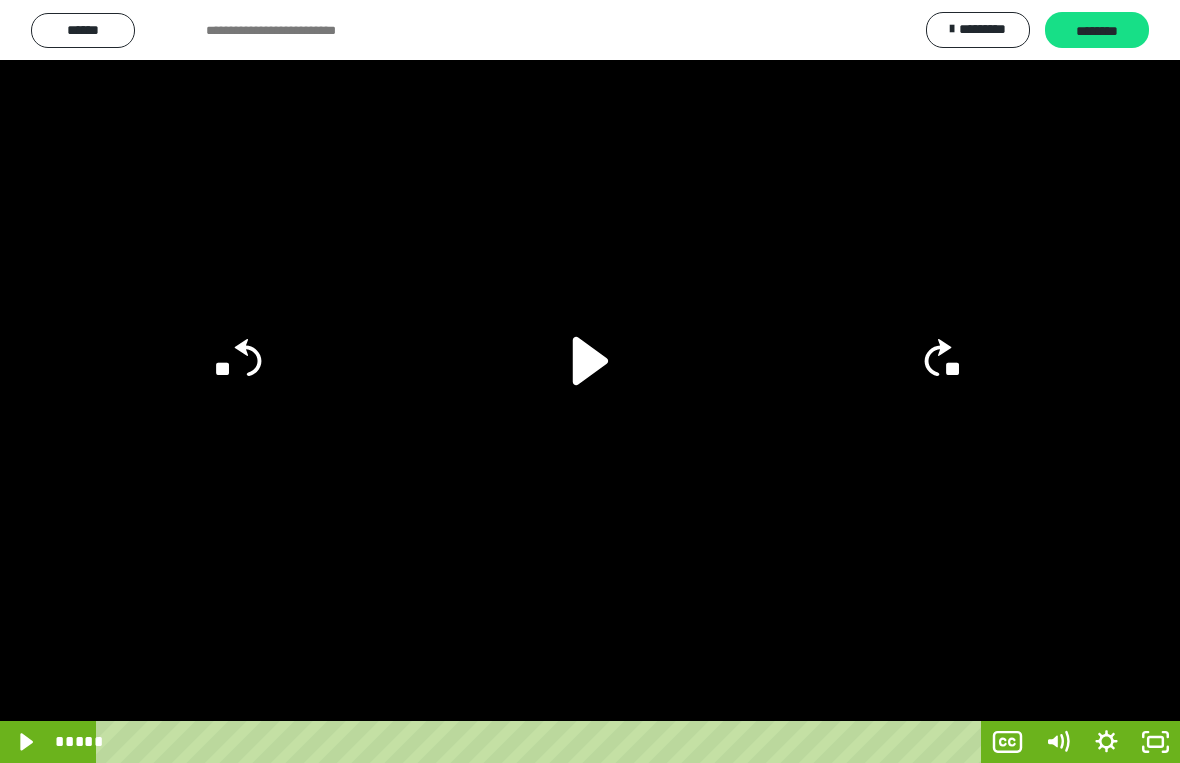 click 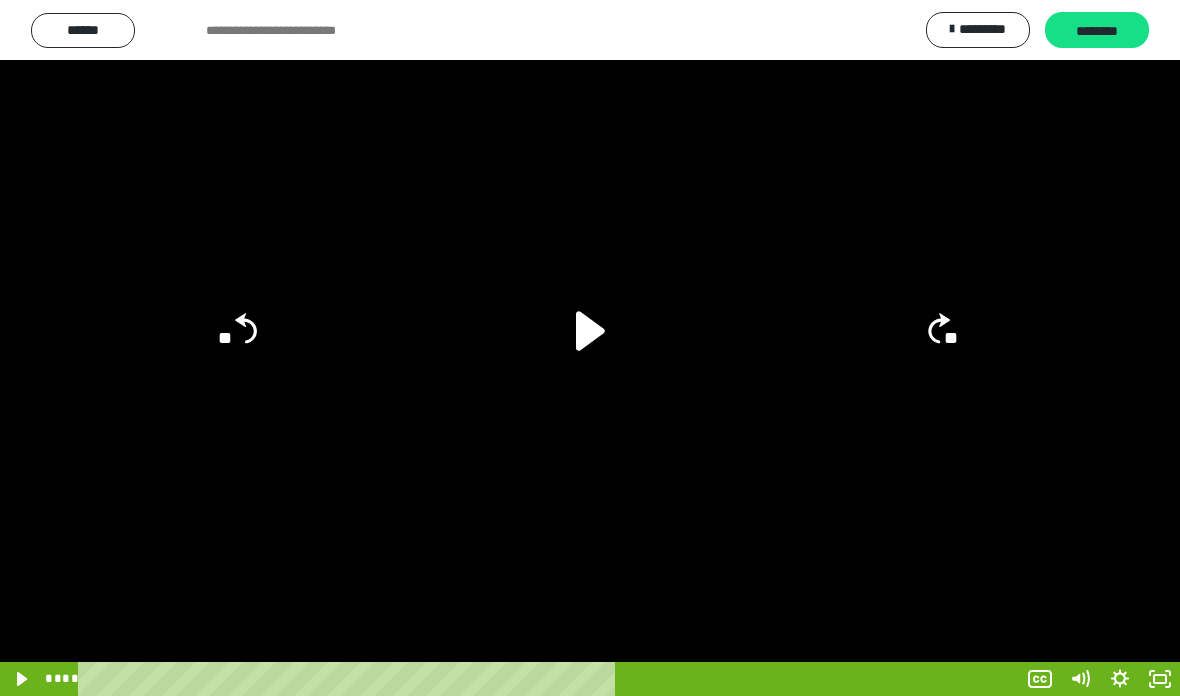 scroll, scrollTop: 48, scrollLeft: 0, axis: vertical 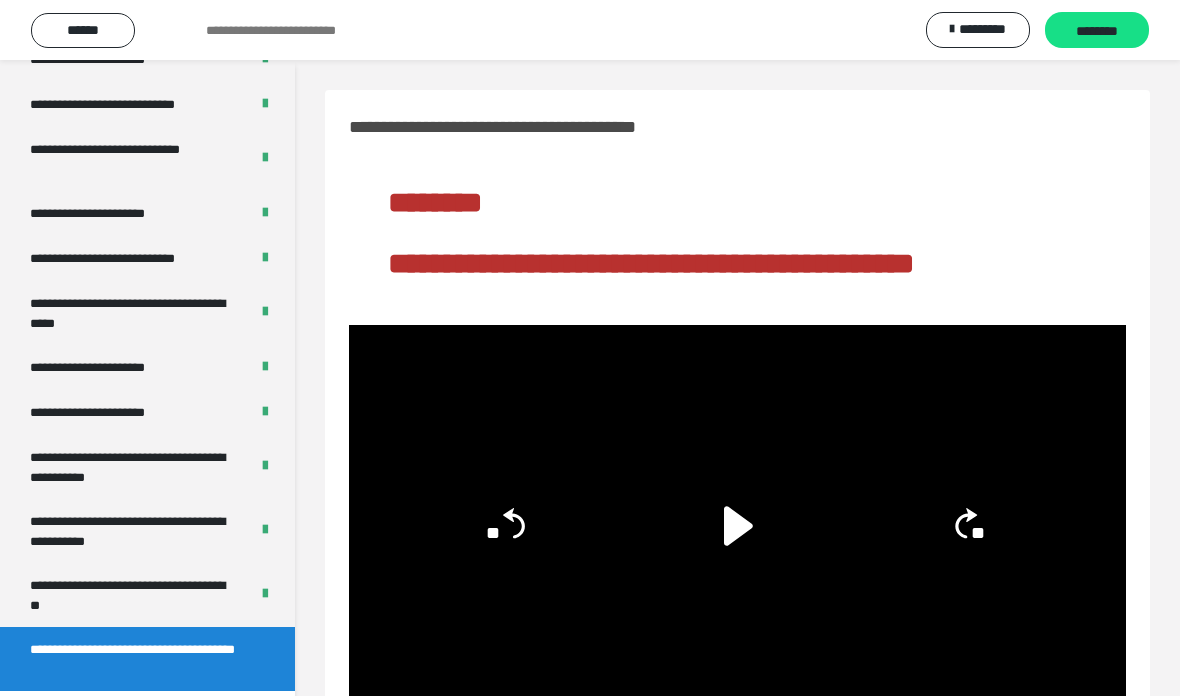 click on "********" at bounding box center [1097, 31] 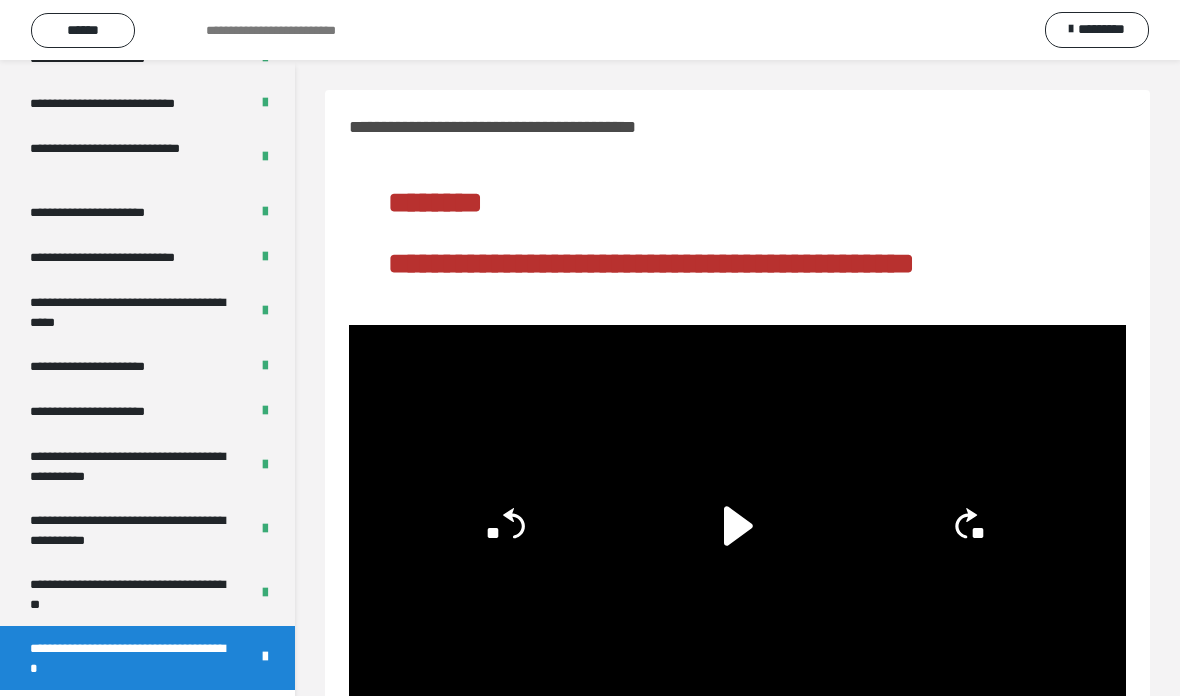 scroll, scrollTop: 3747, scrollLeft: 0, axis: vertical 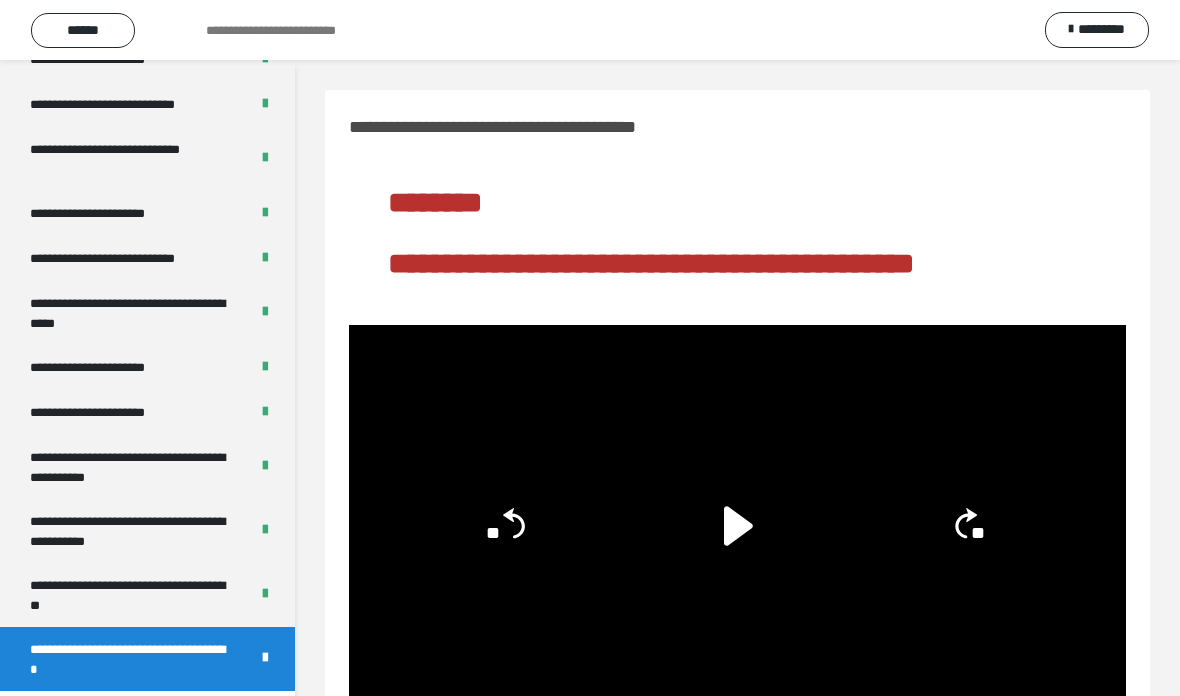 click on "**********" at bounding box center [131, 595] 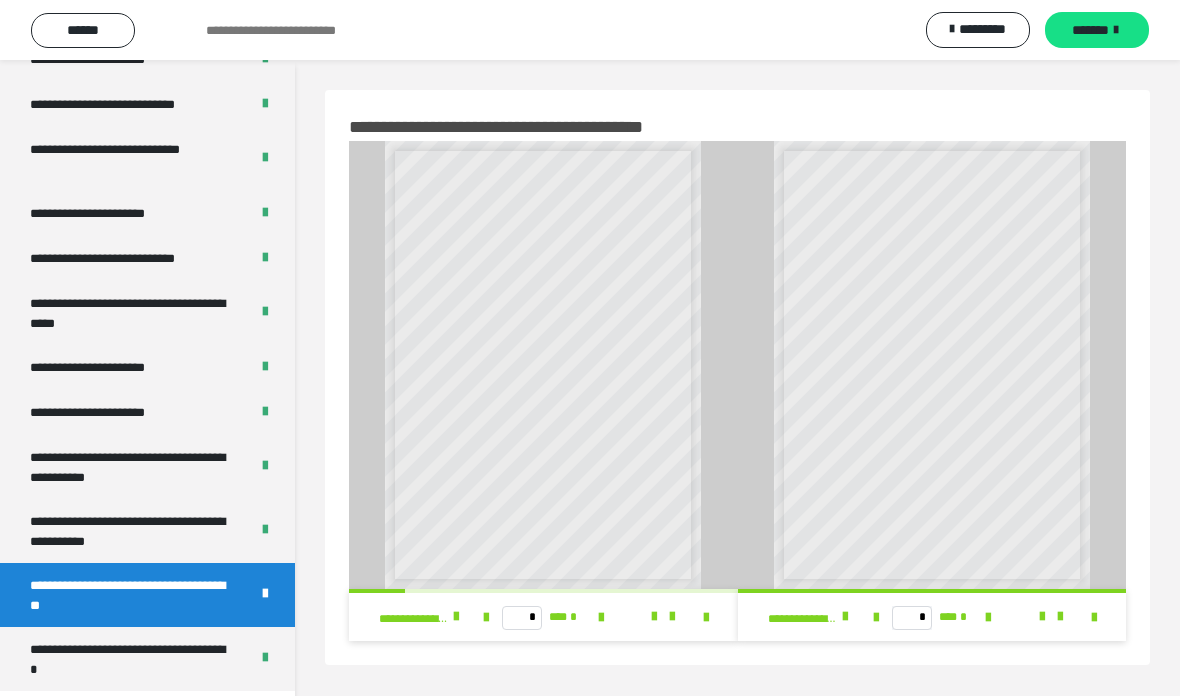 click at bounding box center [456, 617] 